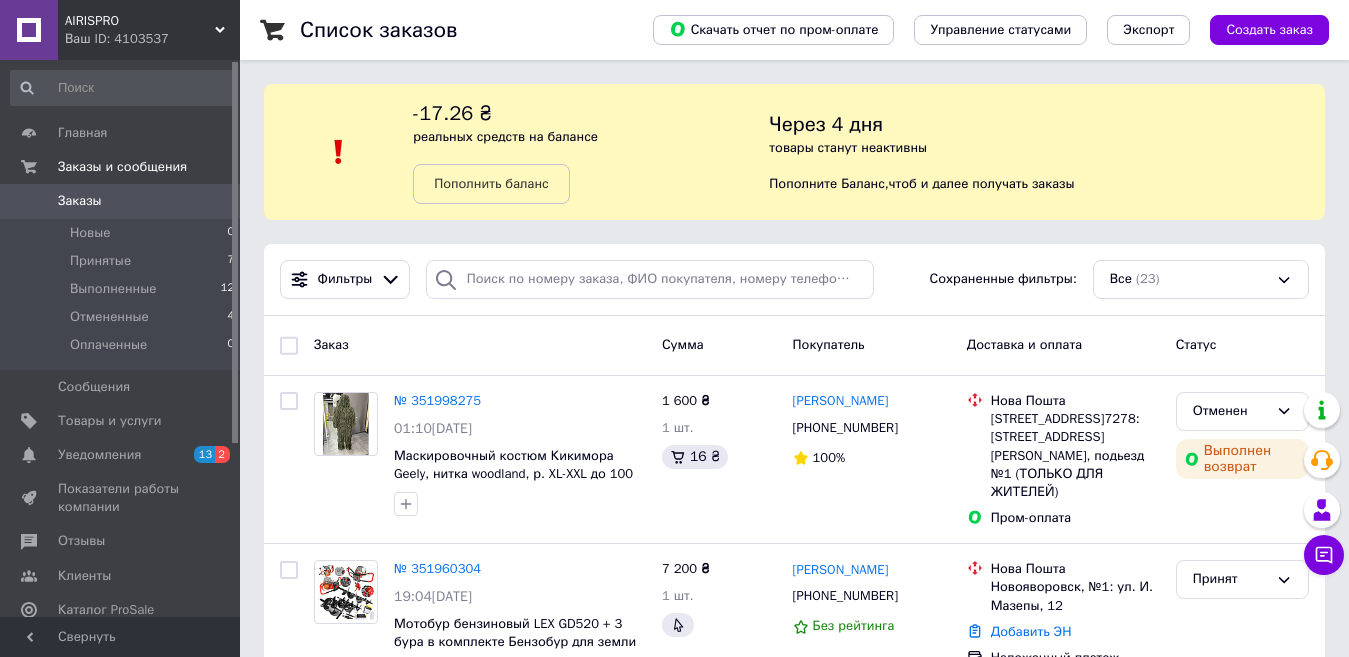 scroll, scrollTop: 0, scrollLeft: 0, axis: both 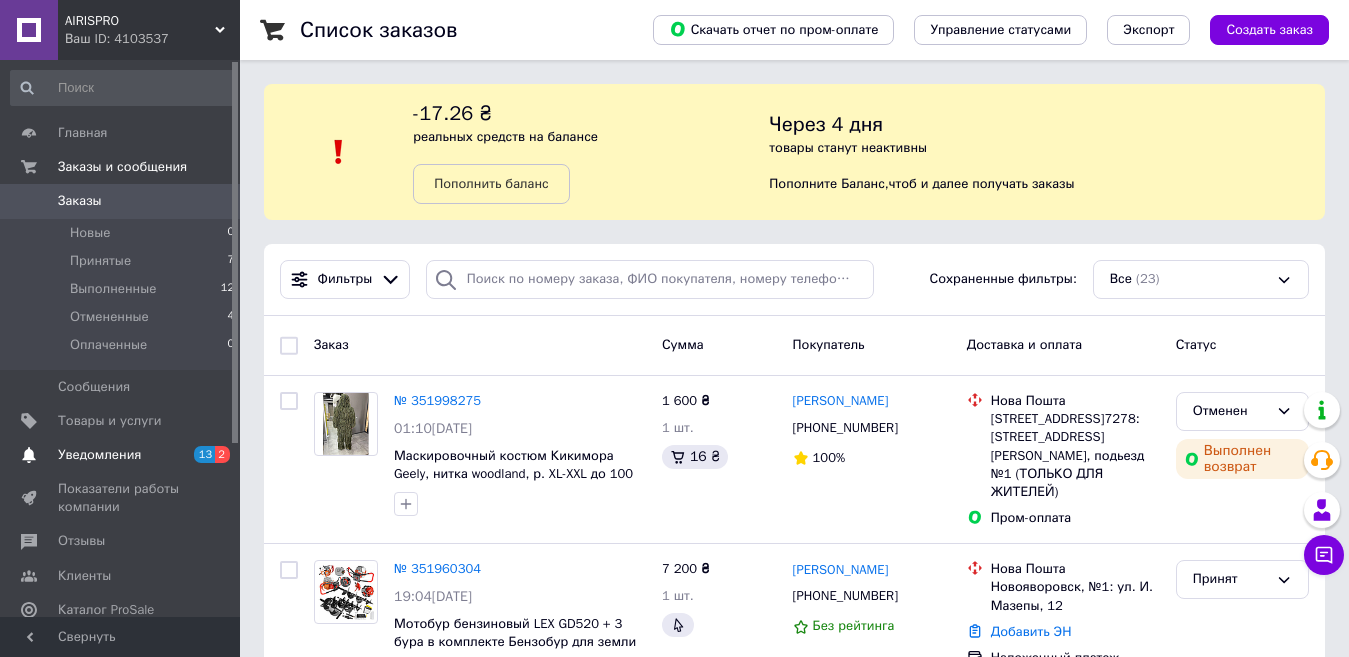 click on "Уведомления" at bounding box center (99, 455) 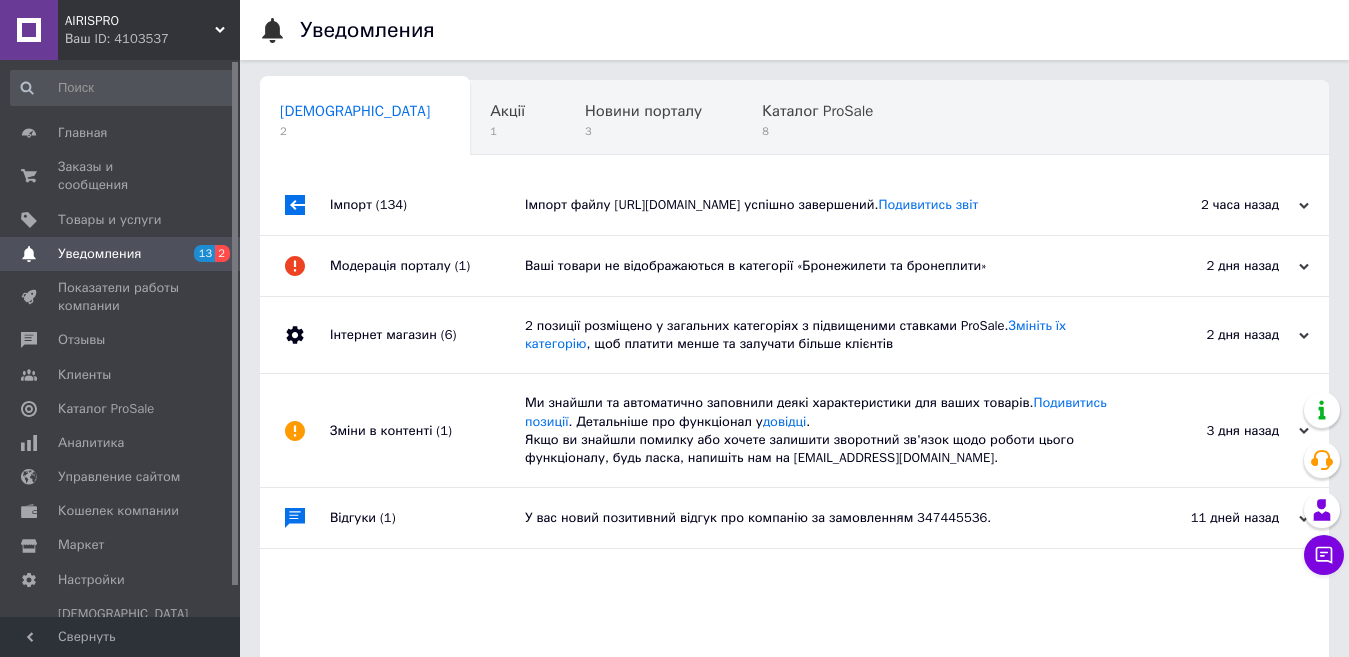 click on "Імпорт файлу https://airis3738422.prom.ua/products_feed.xml?hash_tag=a33b12272edd92b0f75b6642b1bf0c77&sales_notes=&product_ids=&label_ids=&exclude_fields=&html_description=1&yandex_cpa=&process_presence_sure=&languages=ru&extra_fields=&group_ids=110776776%2C112821710%2C112821714%2C112821715%2C112821716%2C110776784%2C111650892%2C112036939%2C112821669%2C123483530%2C112821713%2C126564204%2C135231327&nested_group_ids=126564204 успішно завершений.  Подивитись звіт" at bounding box center [817, 205] 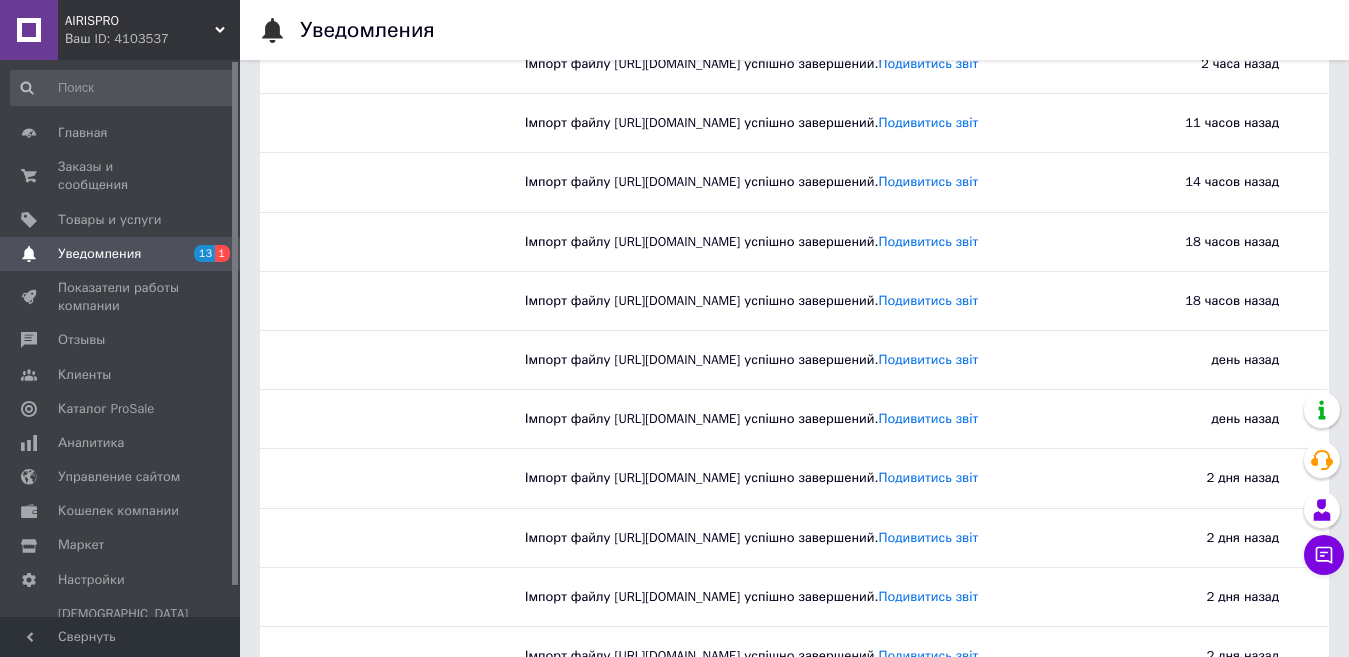 scroll, scrollTop: 0, scrollLeft: 0, axis: both 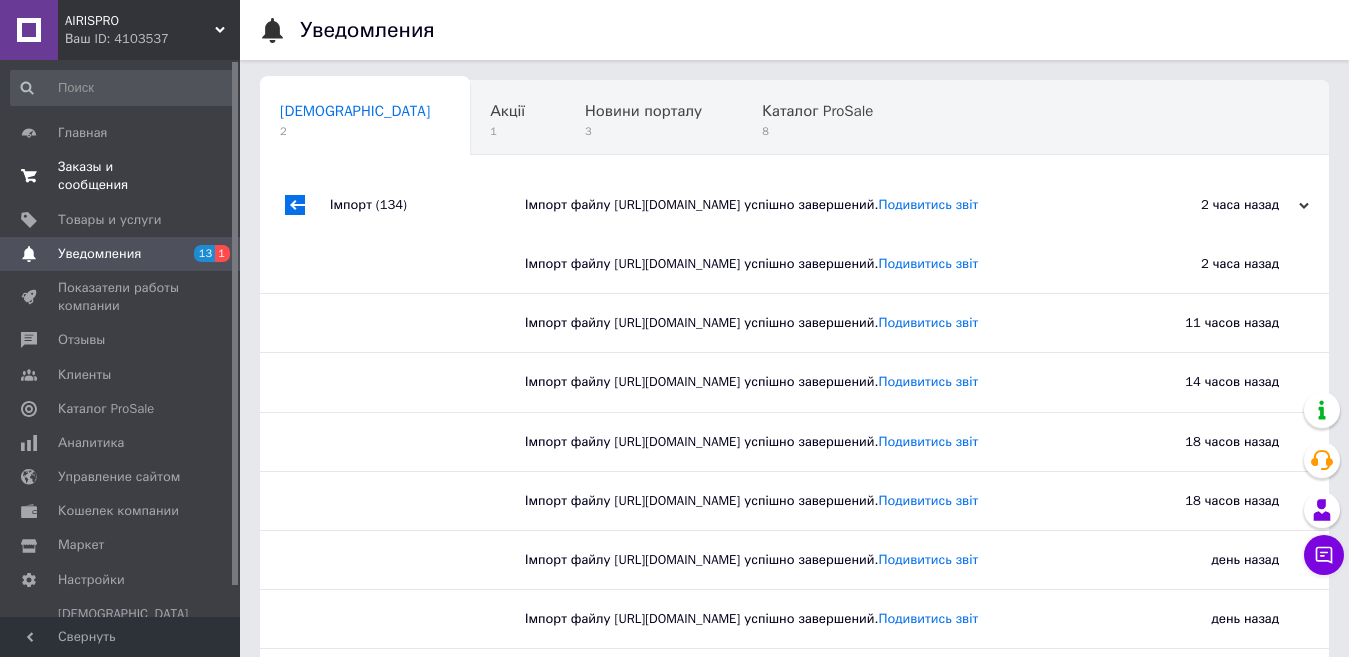 click on "Заказы и сообщения" at bounding box center (121, 176) 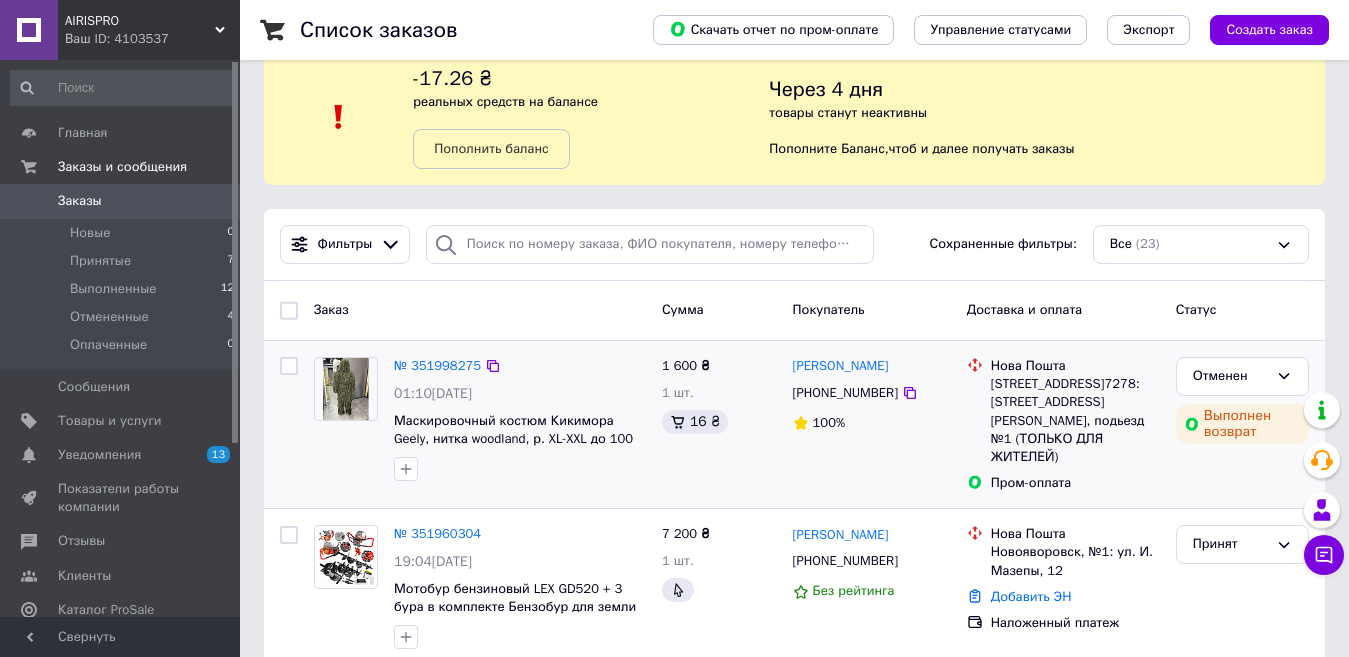 scroll, scrollTop: 0, scrollLeft: 0, axis: both 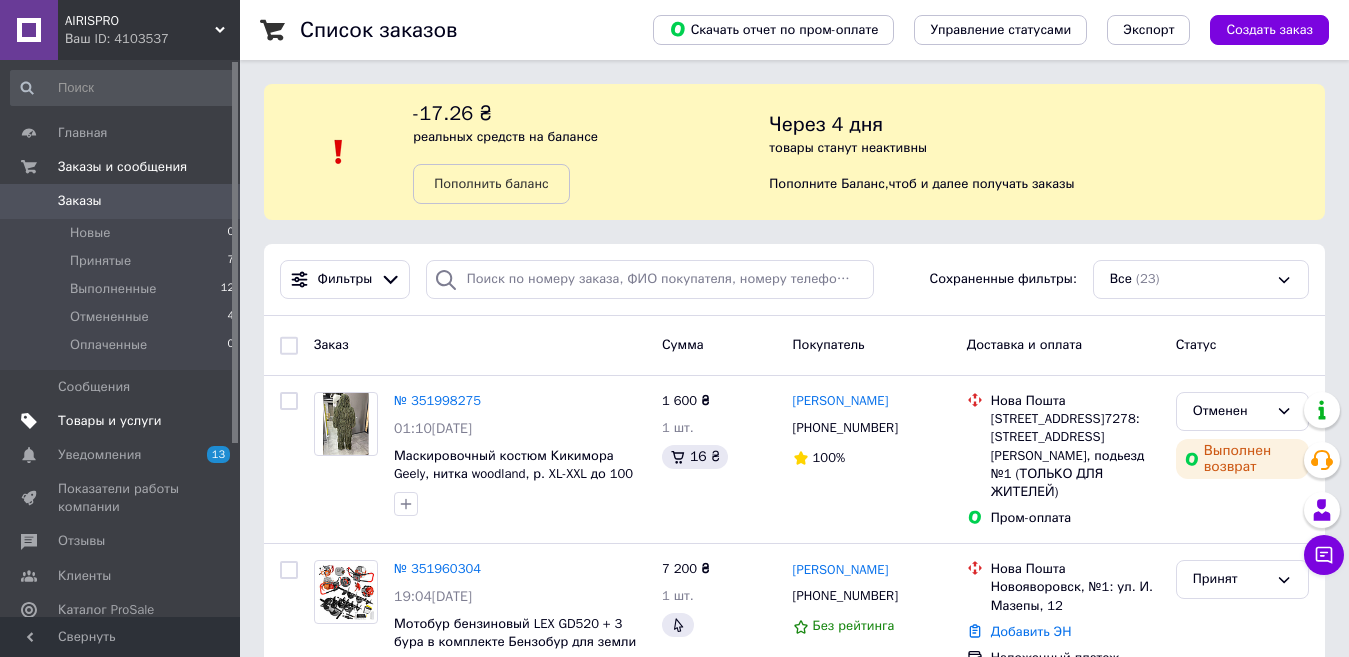 click on "Товары и услуги" at bounding box center [110, 421] 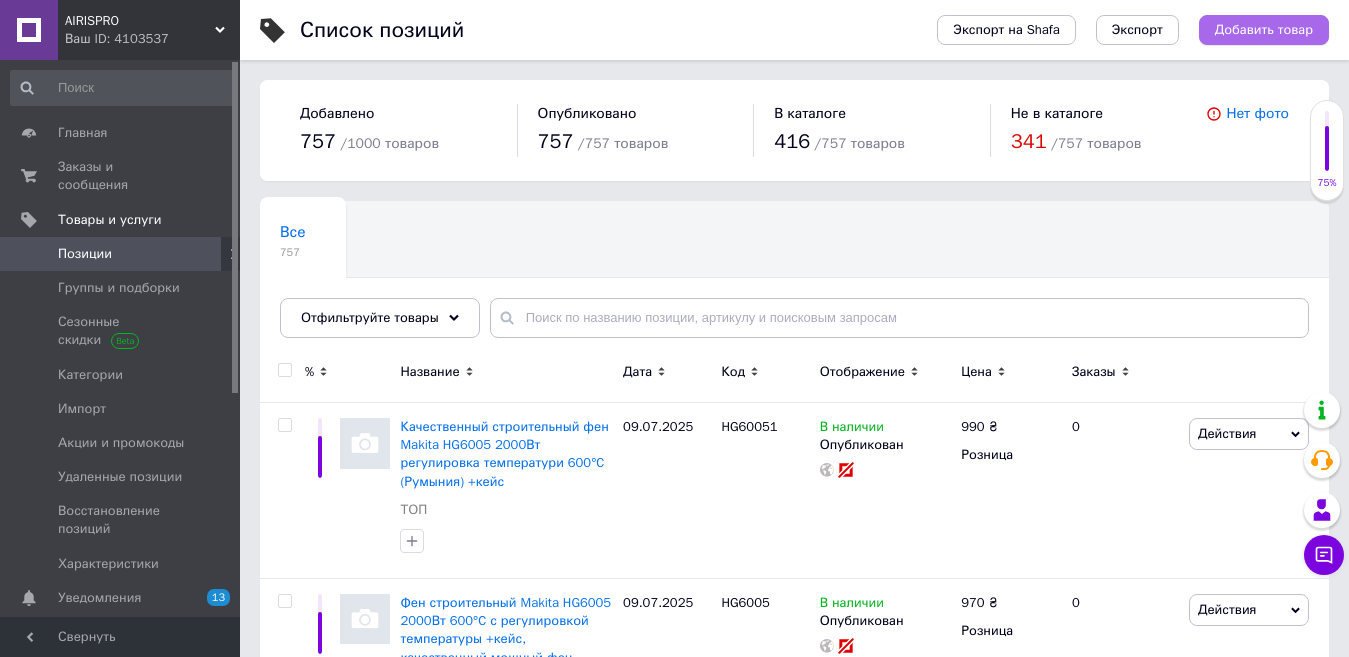 click on "Добавить товар" at bounding box center (1264, 30) 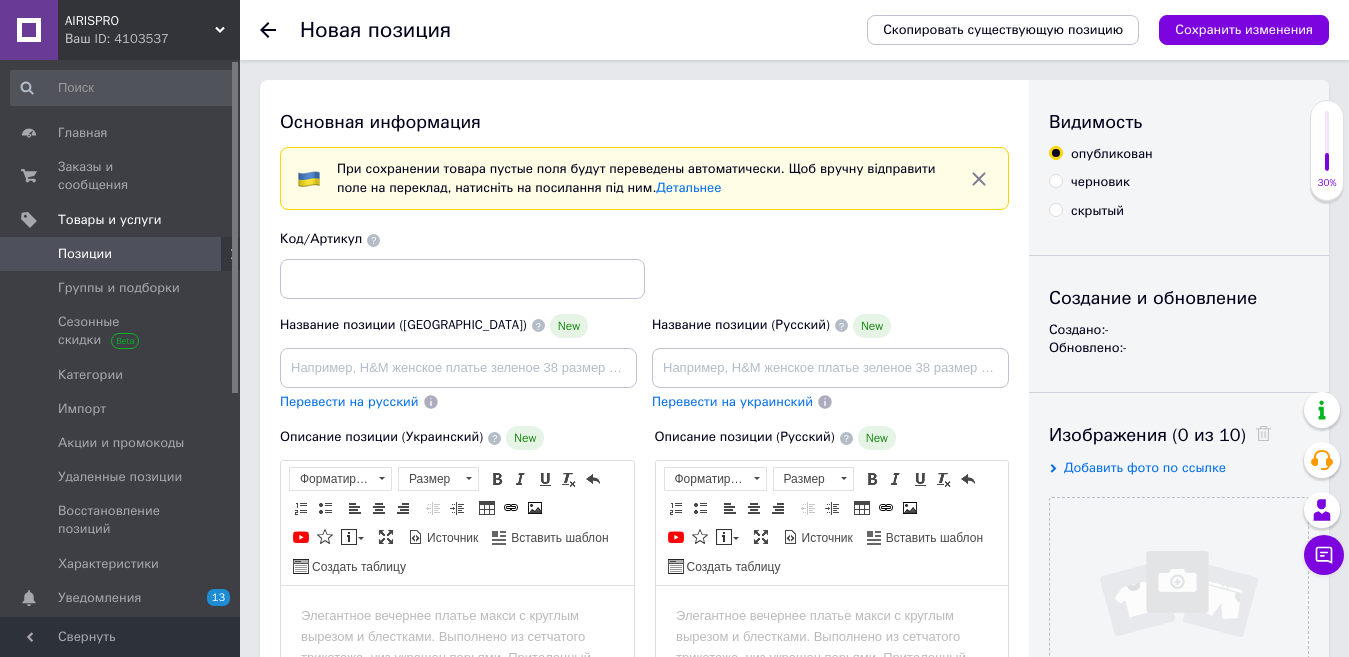 scroll, scrollTop: 0, scrollLeft: 0, axis: both 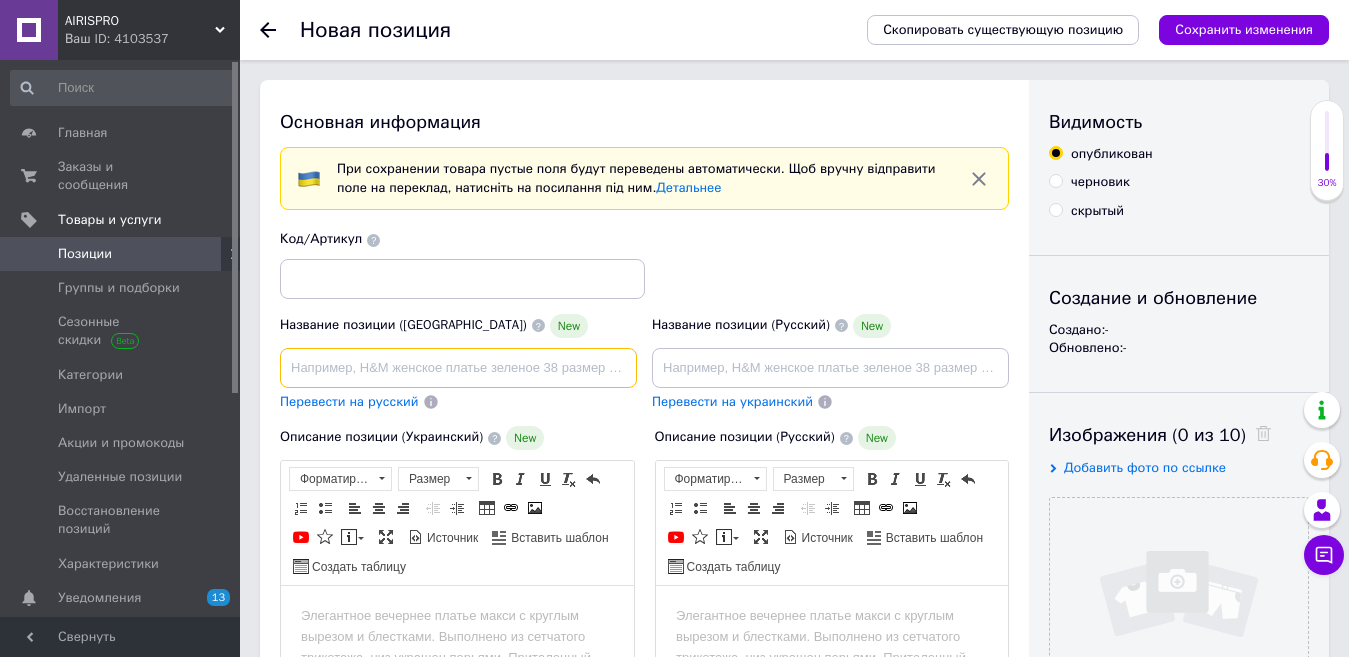 click at bounding box center (458, 368) 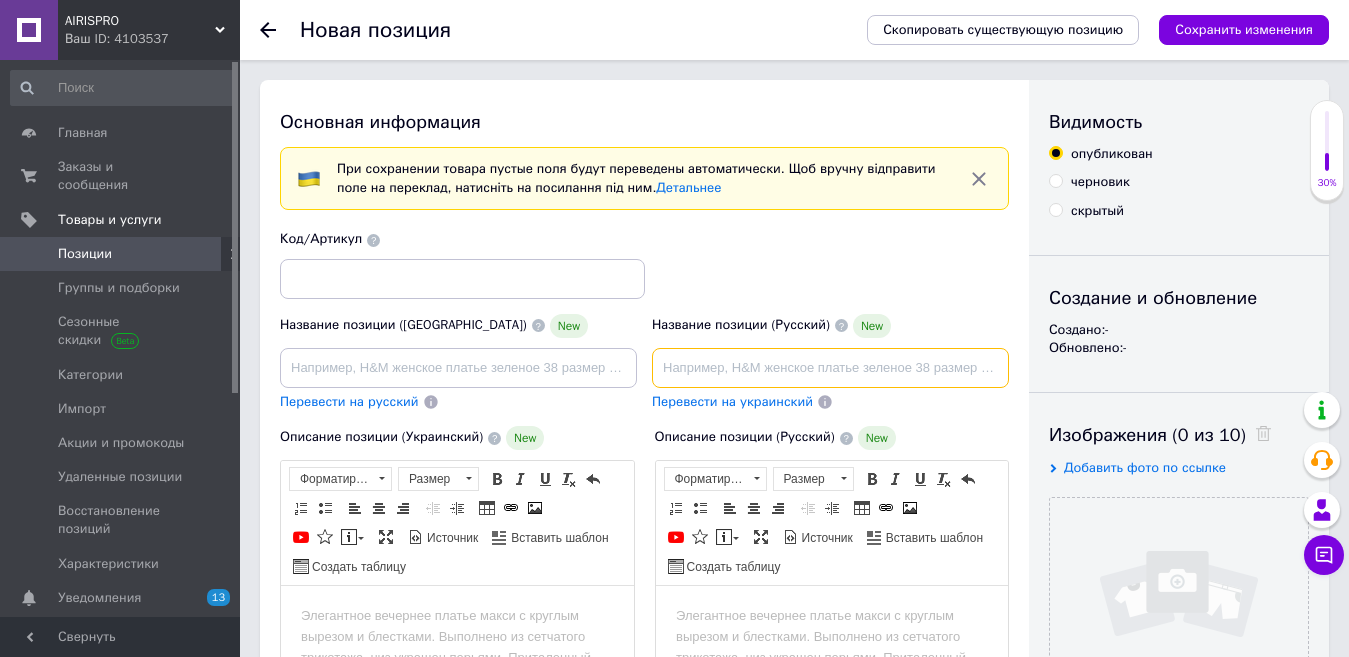 click at bounding box center (830, 368) 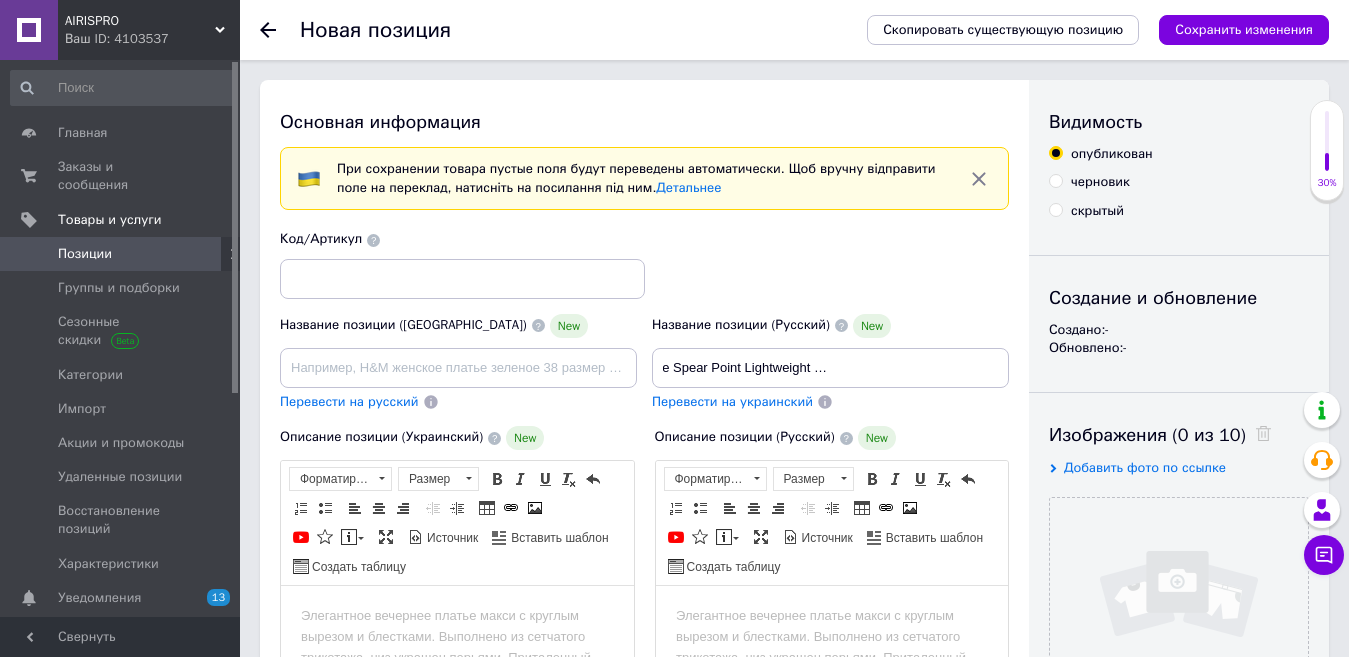 scroll, scrollTop: 0, scrollLeft: 0, axis: both 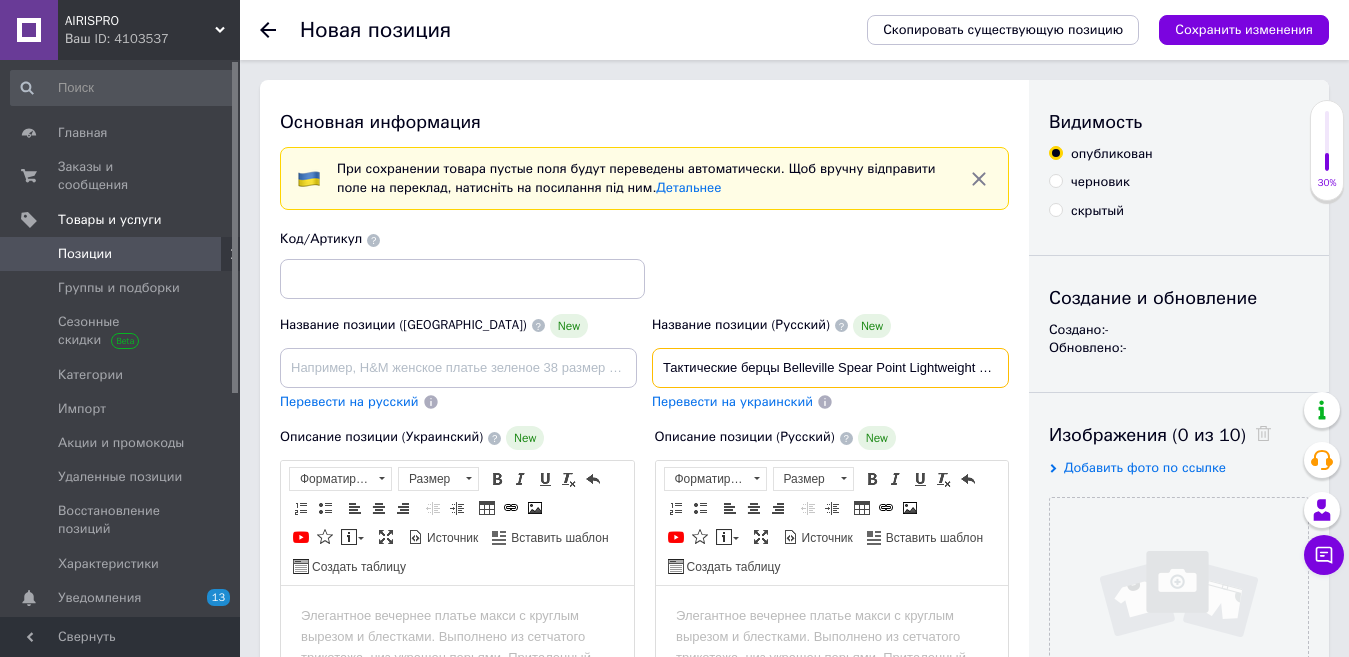 click on "Тактические берцы Belleville Spear Point Lightweight для жаркой погоды цвет койот" at bounding box center [830, 368] 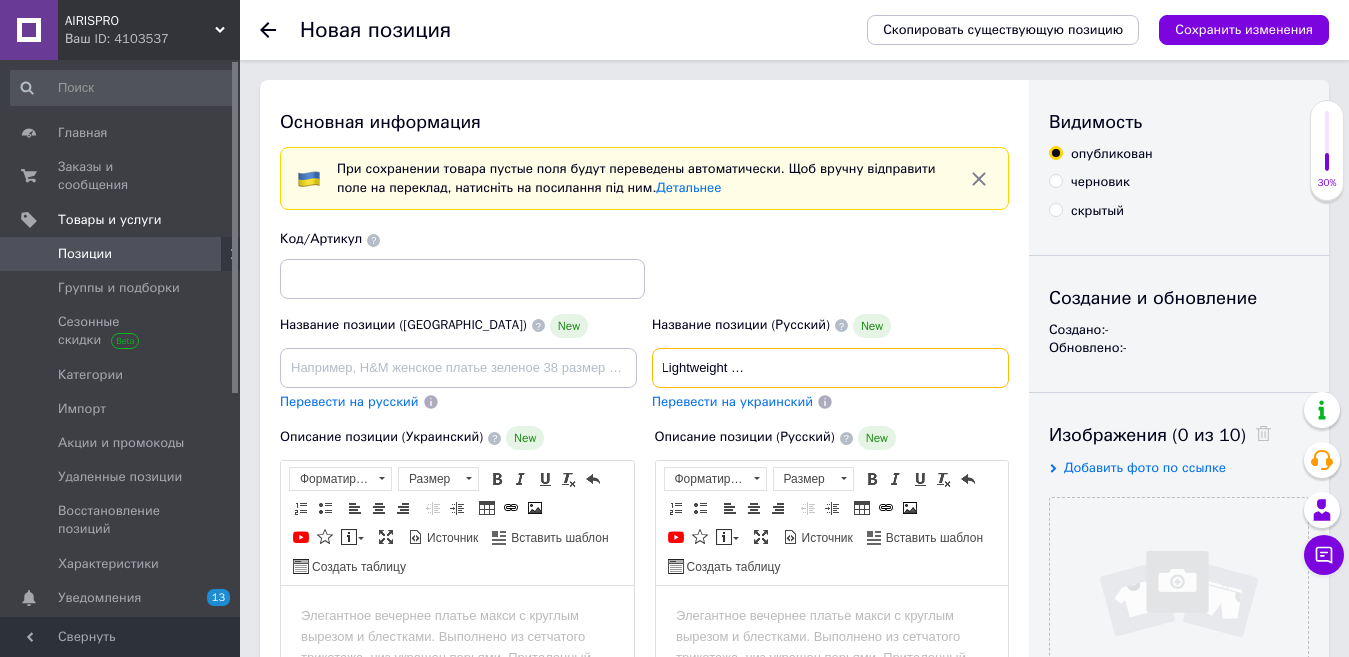 scroll, scrollTop: 0, scrollLeft: 256, axis: horizontal 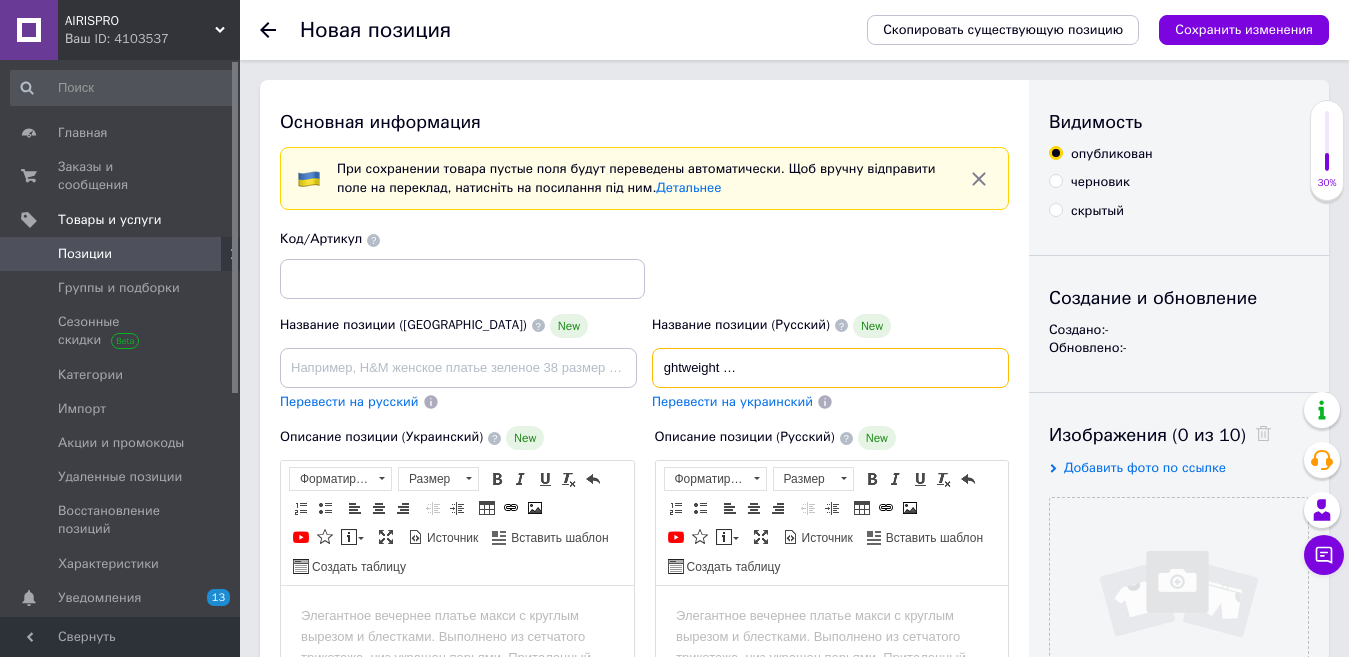 type on "Тактические берцы Belleville Spear Point Lightweight для жаркой погоды цвет койот качество США" 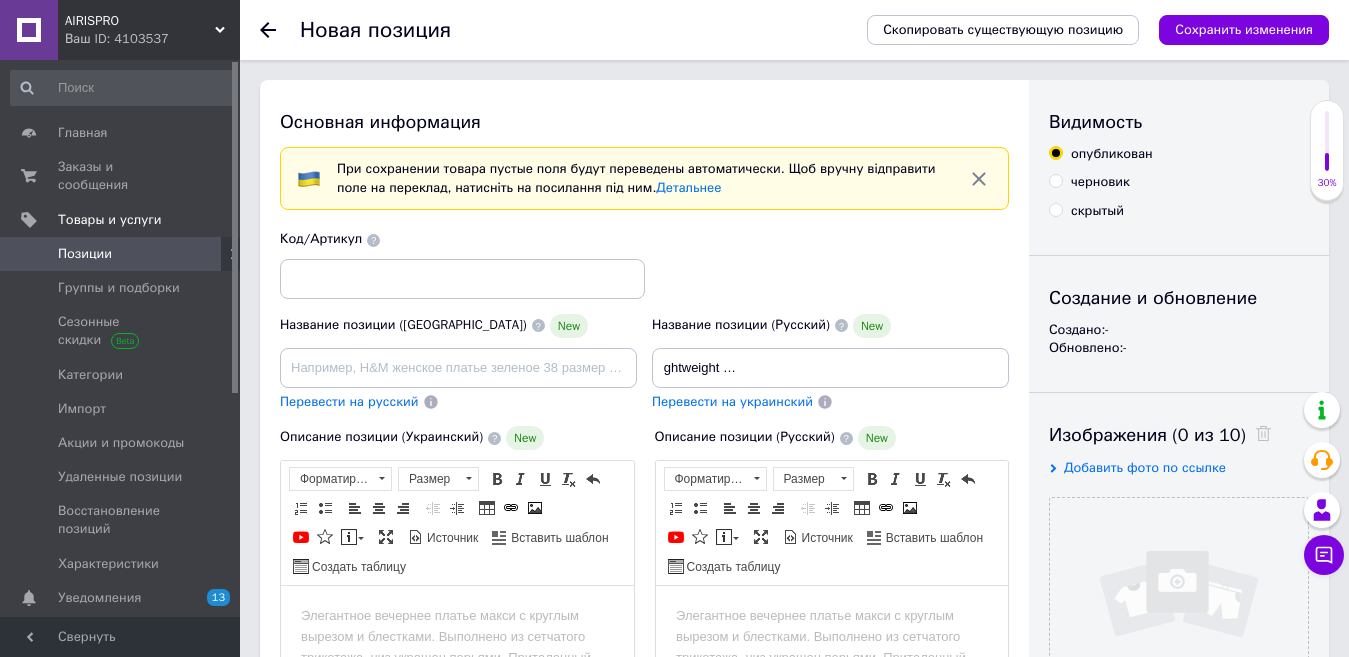 scroll, scrollTop: 0, scrollLeft: 0, axis: both 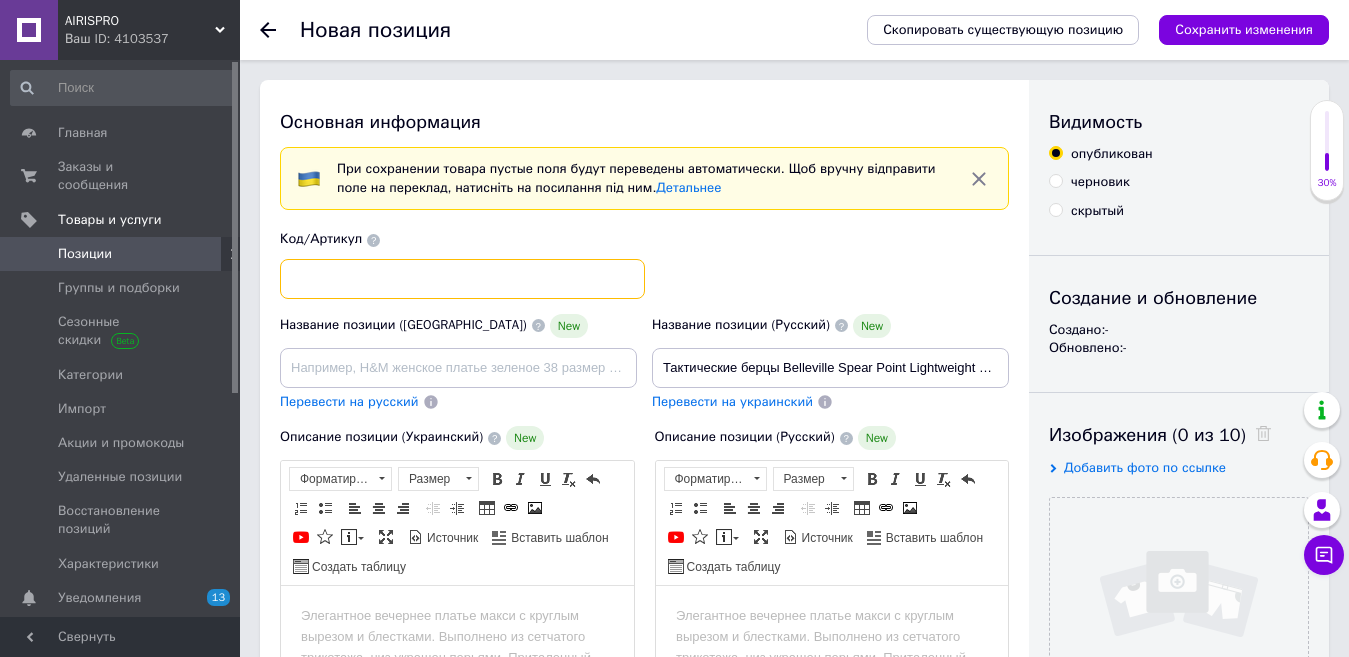 click at bounding box center [462, 279] 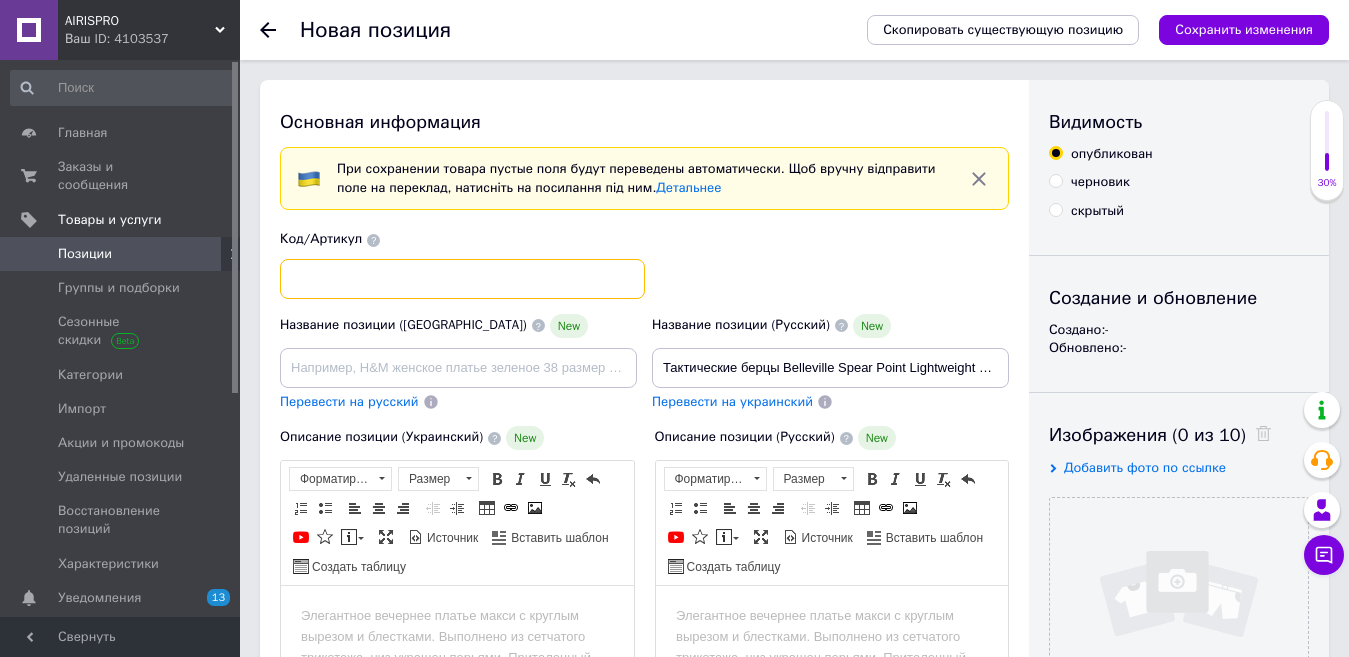 paste on "243572" 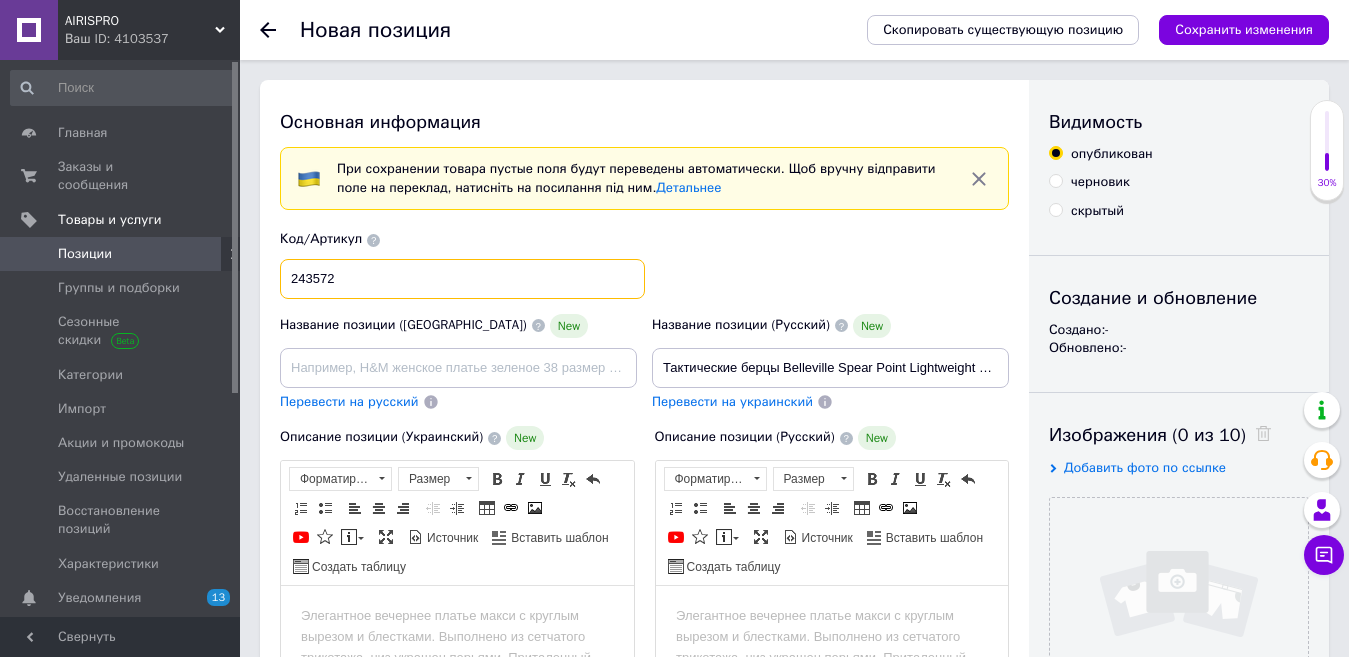 type on "243572" 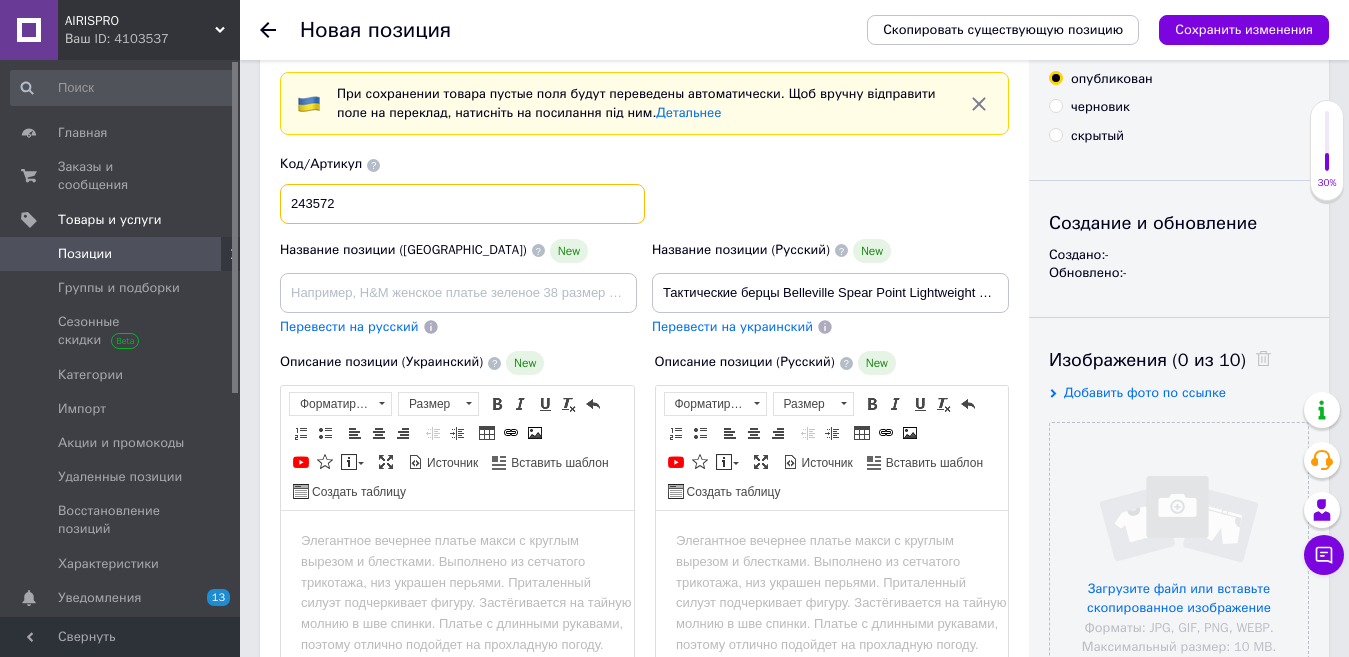 scroll, scrollTop: 200, scrollLeft: 0, axis: vertical 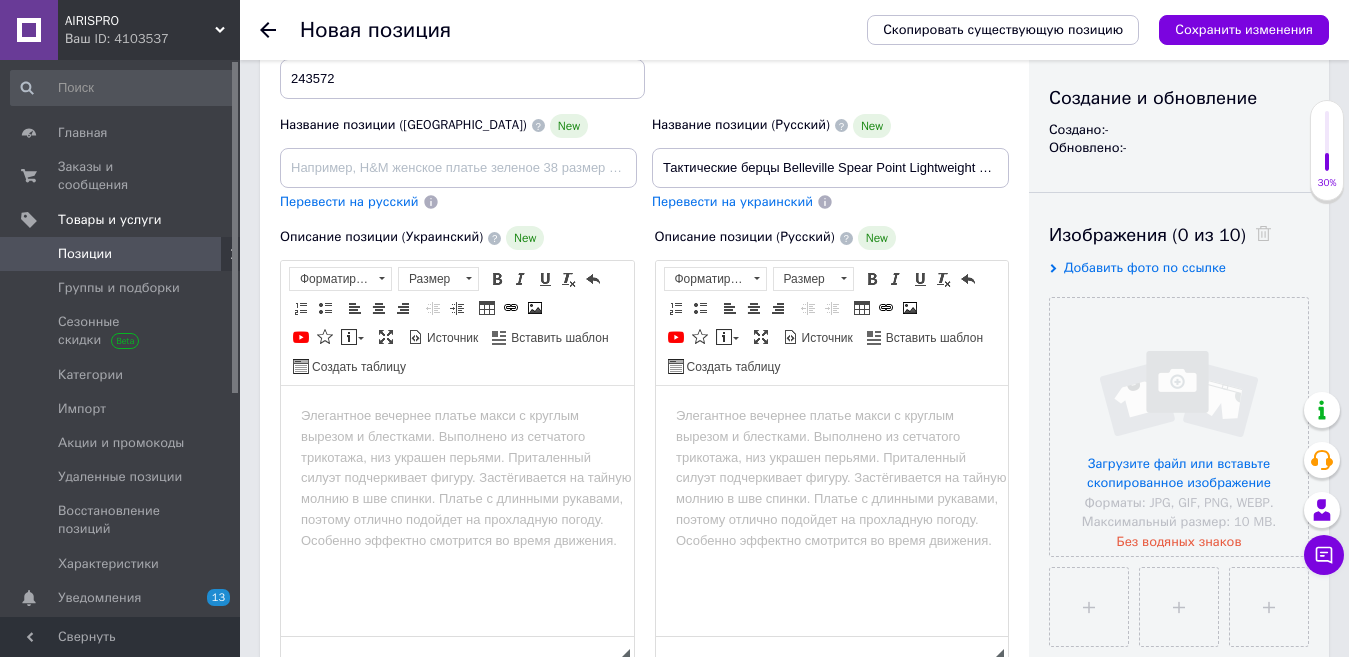click at bounding box center (831, 416) 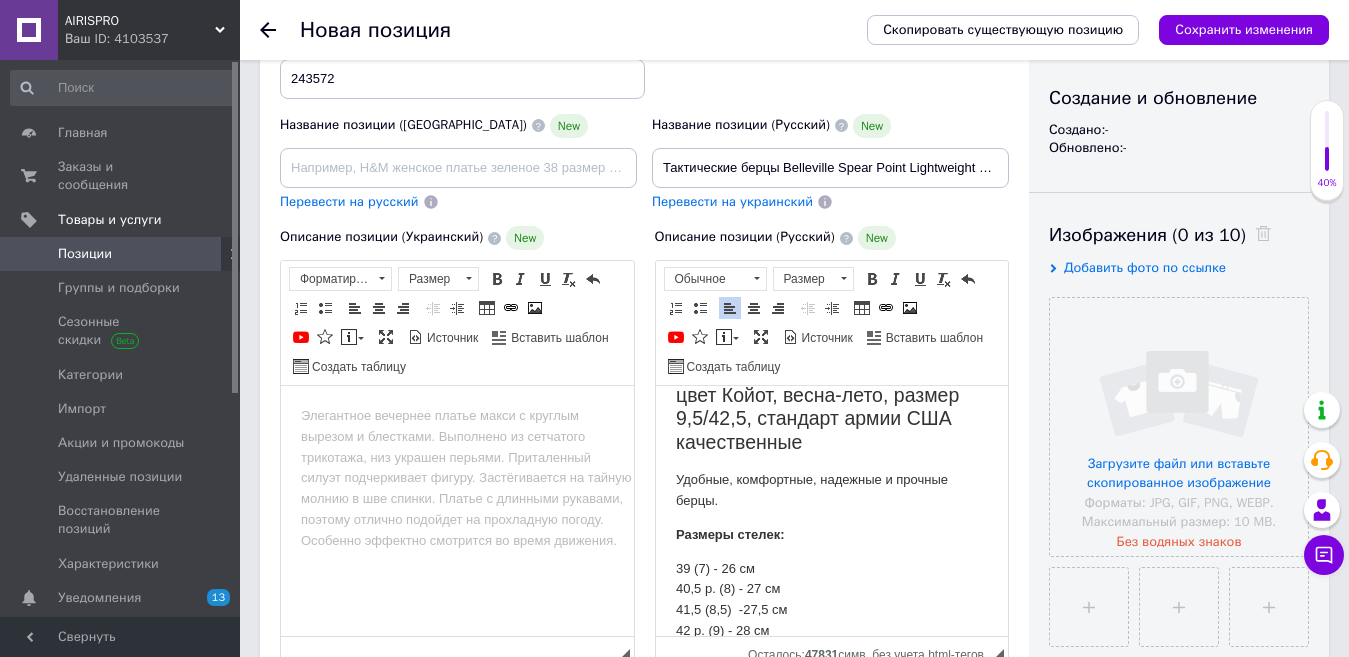 scroll, scrollTop: 0, scrollLeft: 0, axis: both 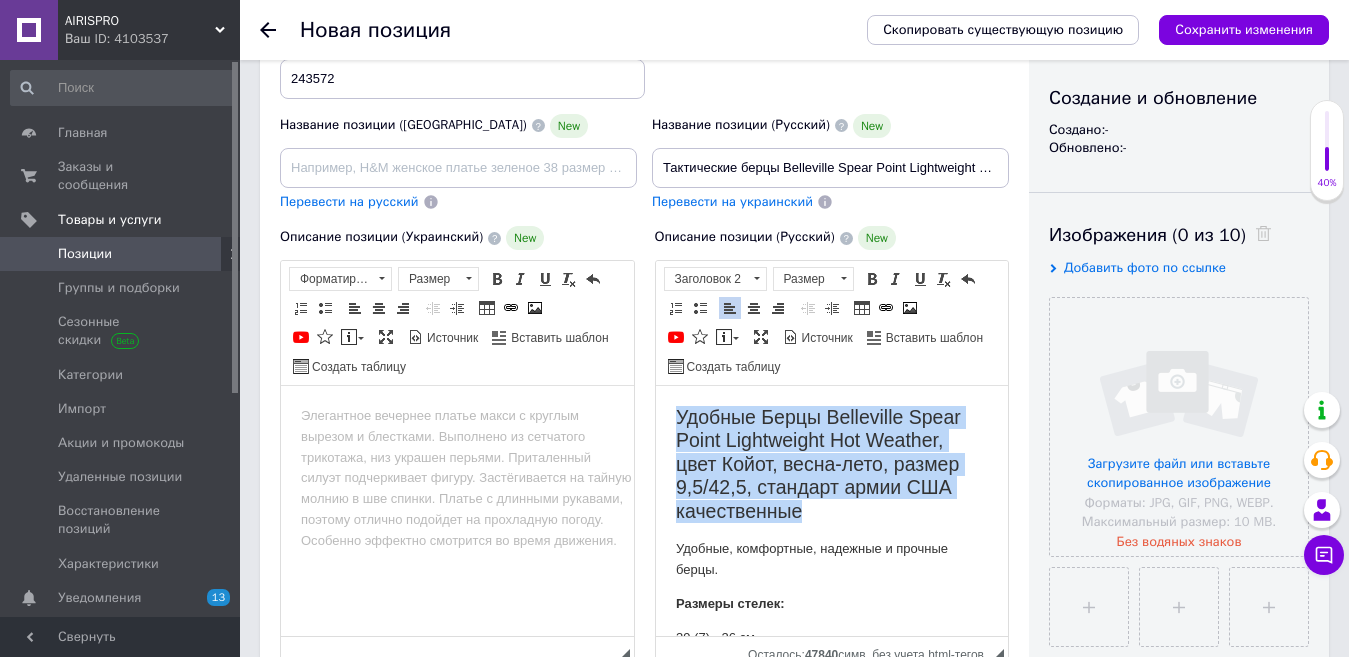 drag, startPoint x: 676, startPoint y: 411, endPoint x: 876, endPoint y: 510, distance: 223.16138 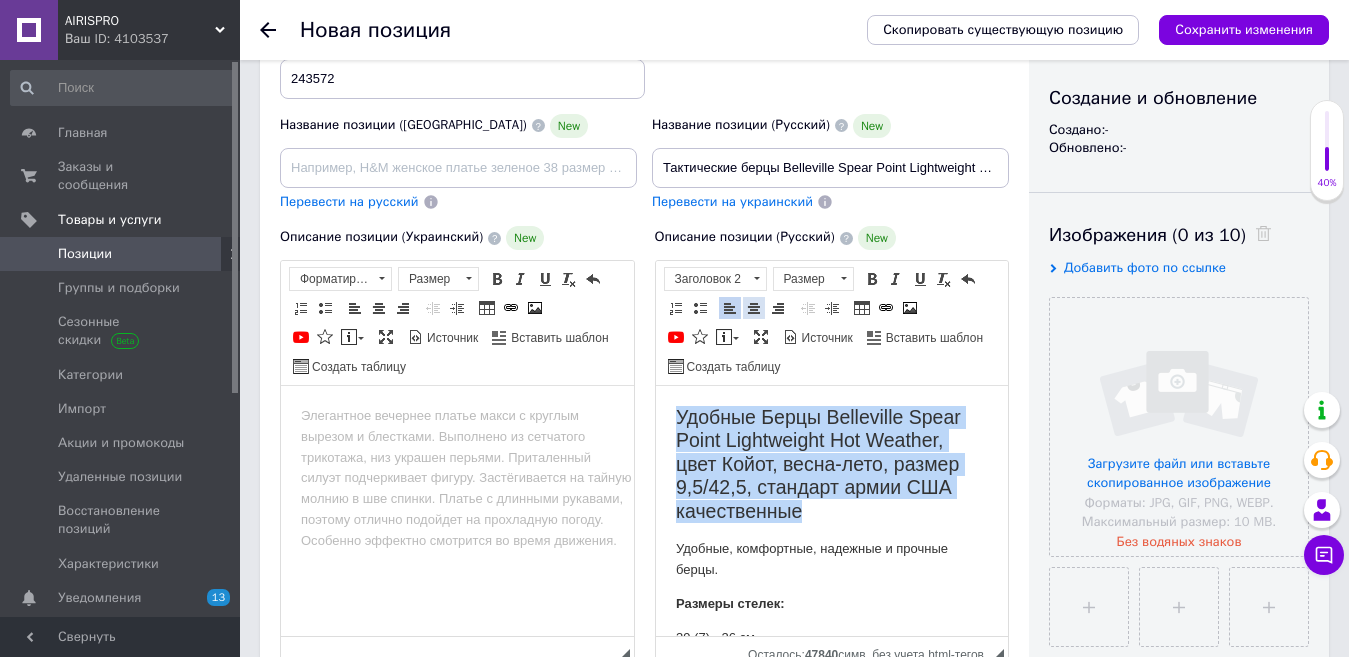 click at bounding box center [754, 308] 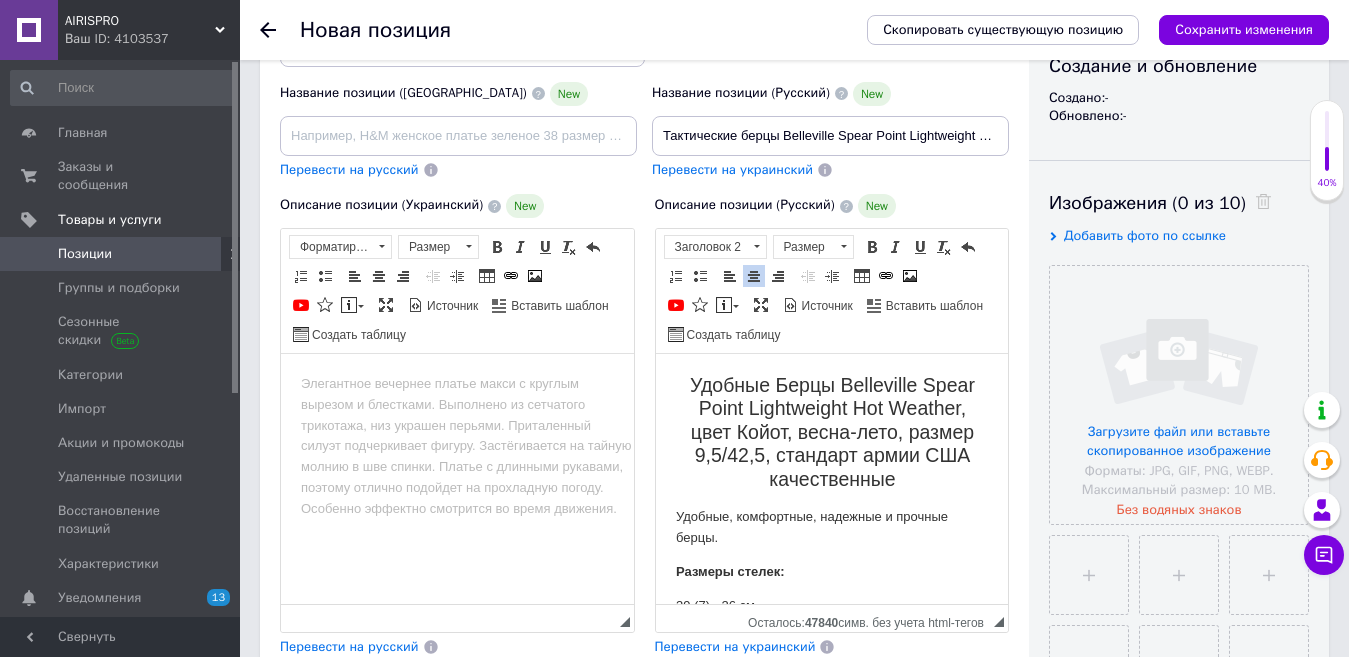 scroll, scrollTop: 200, scrollLeft: 0, axis: vertical 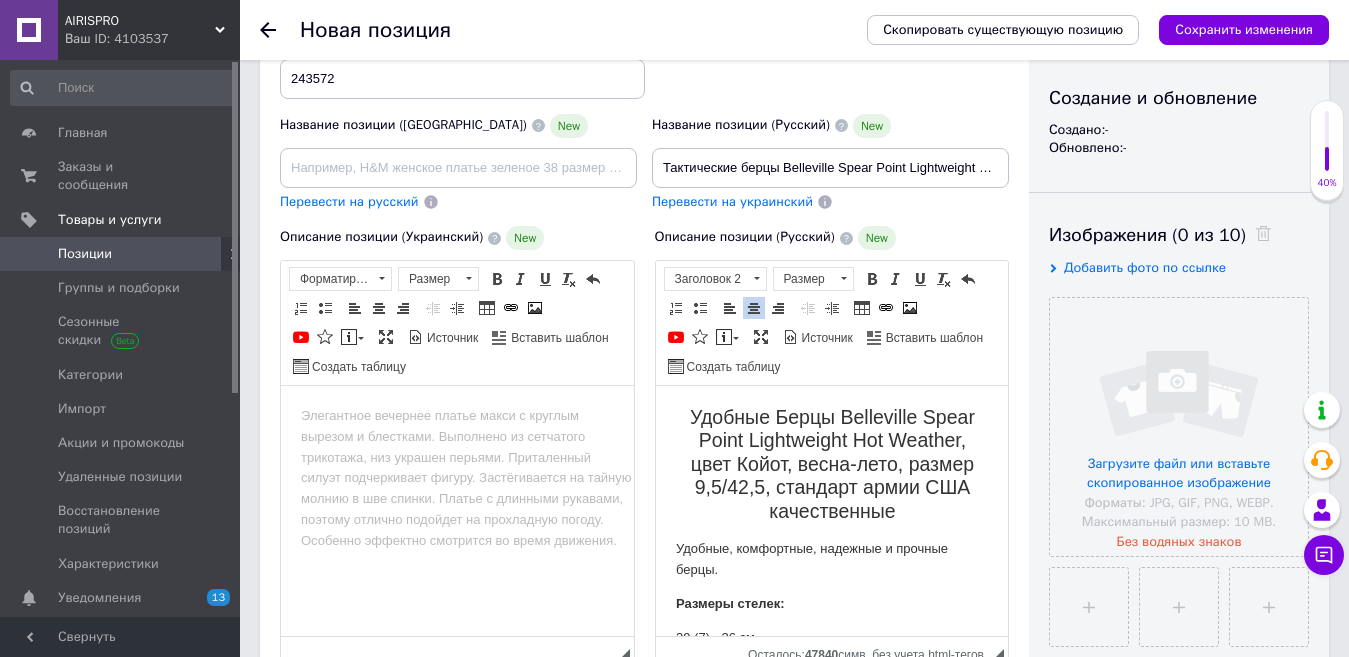 click at bounding box center [457, 416] 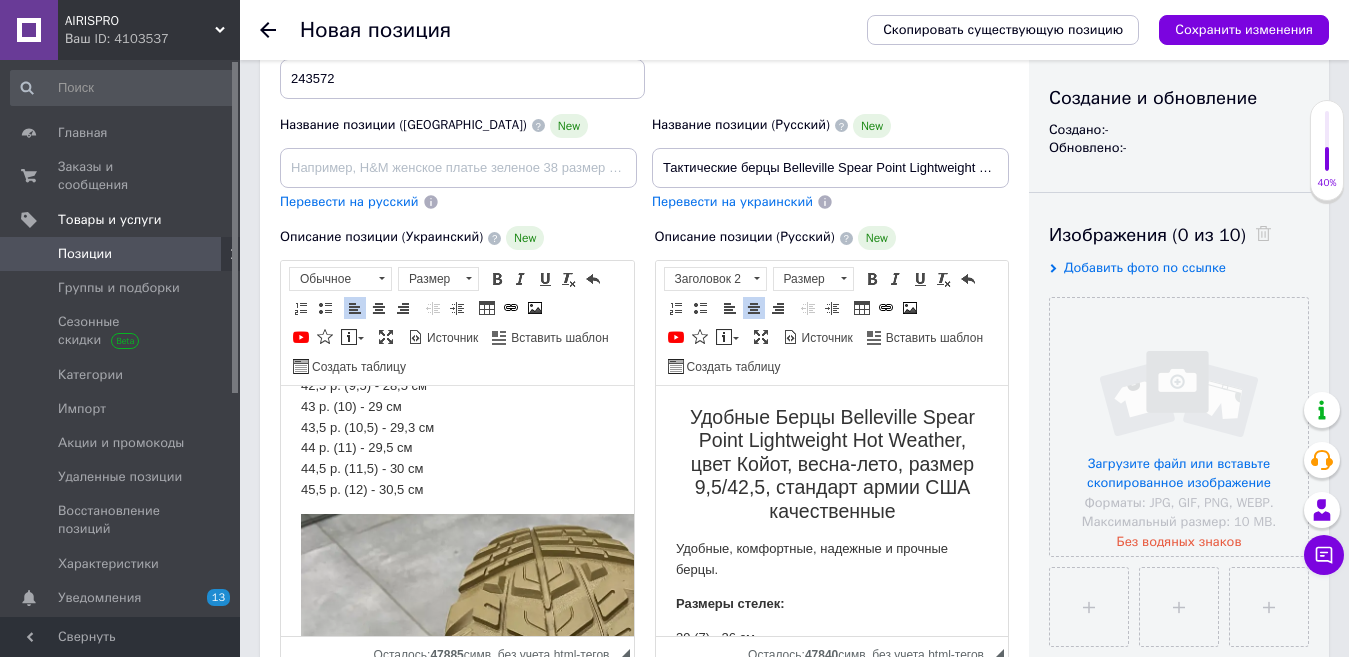 scroll, scrollTop: 0, scrollLeft: 0, axis: both 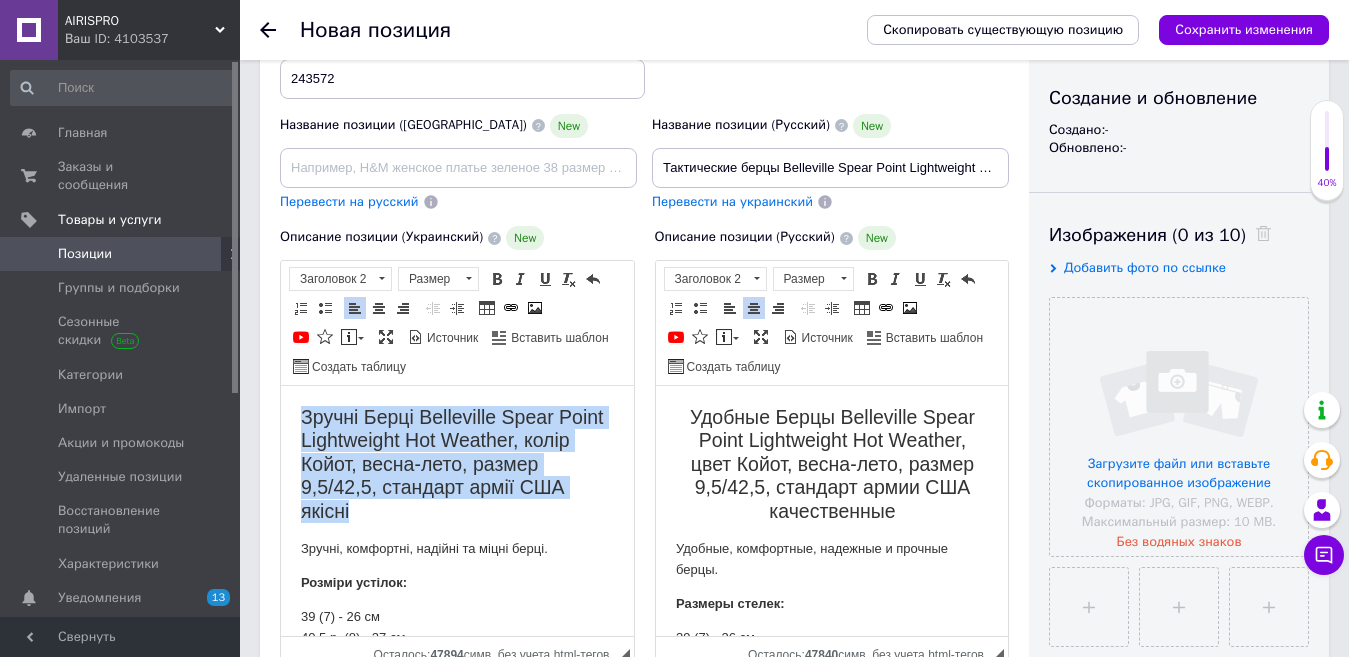 drag, startPoint x: 316, startPoint y: 423, endPoint x: 374, endPoint y: 509, distance: 103.73042 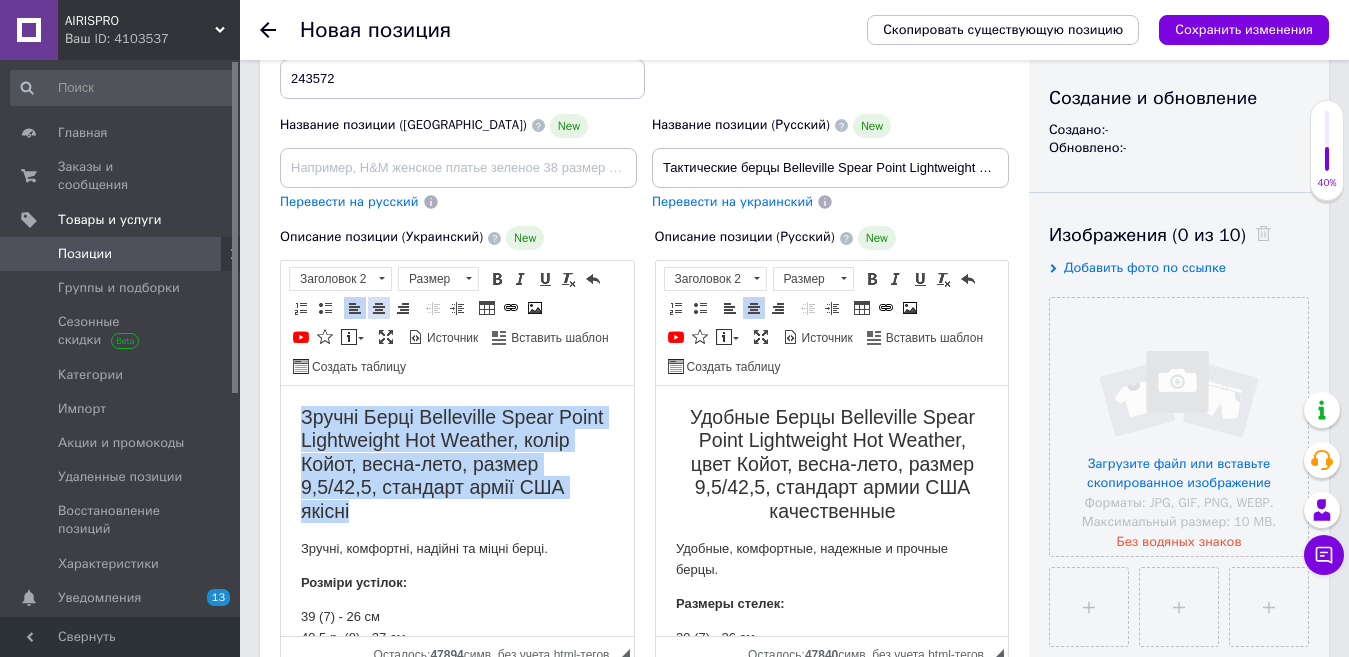 click on "По центру" at bounding box center (379, 308) 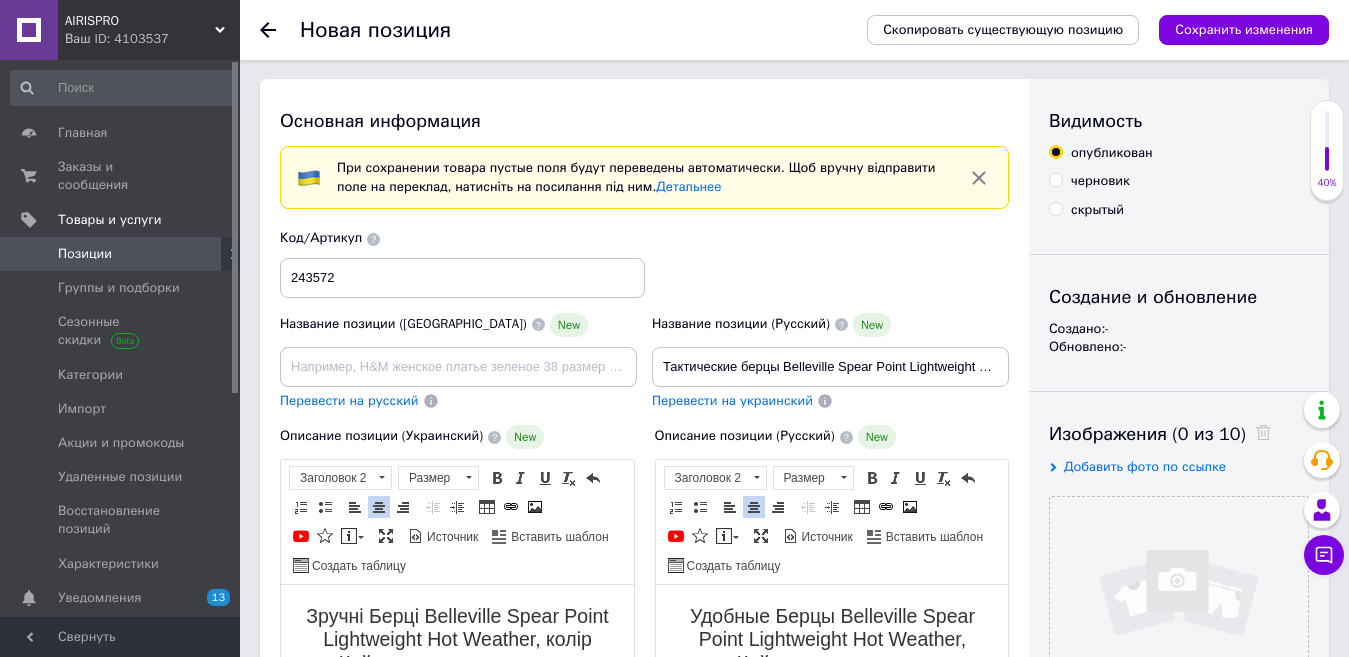 scroll, scrollTop: 0, scrollLeft: 0, axis: both 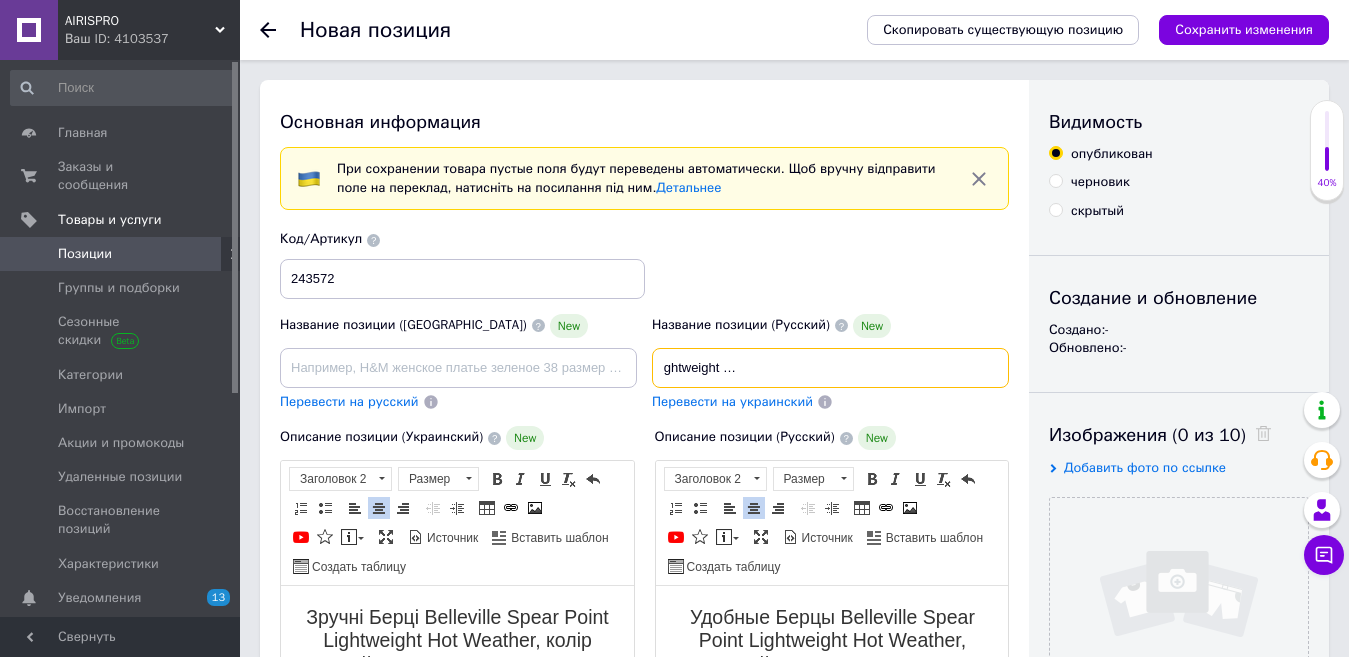 drag, startPoint x: 663, startPoint y: 361, endPoint x: 1000, endPoint y: 367, distance: 337.0534 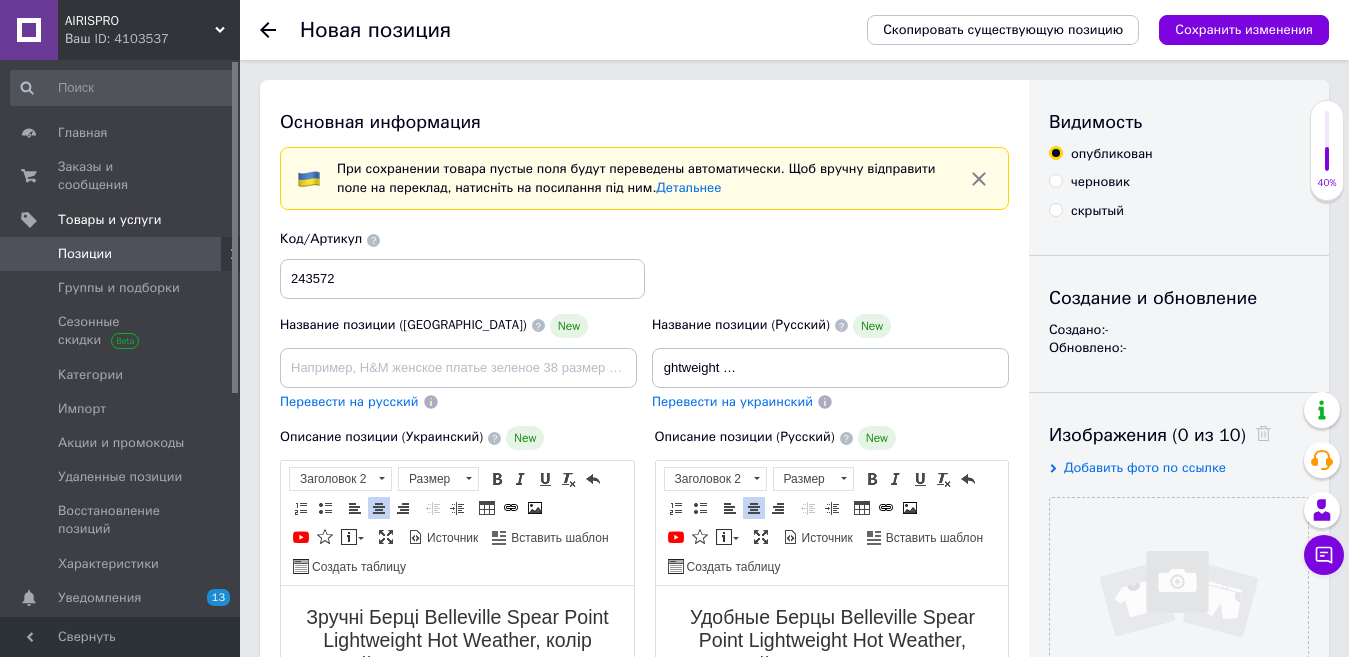 scroll, scrollTop: 0, scrollLeft: 0, axis: both 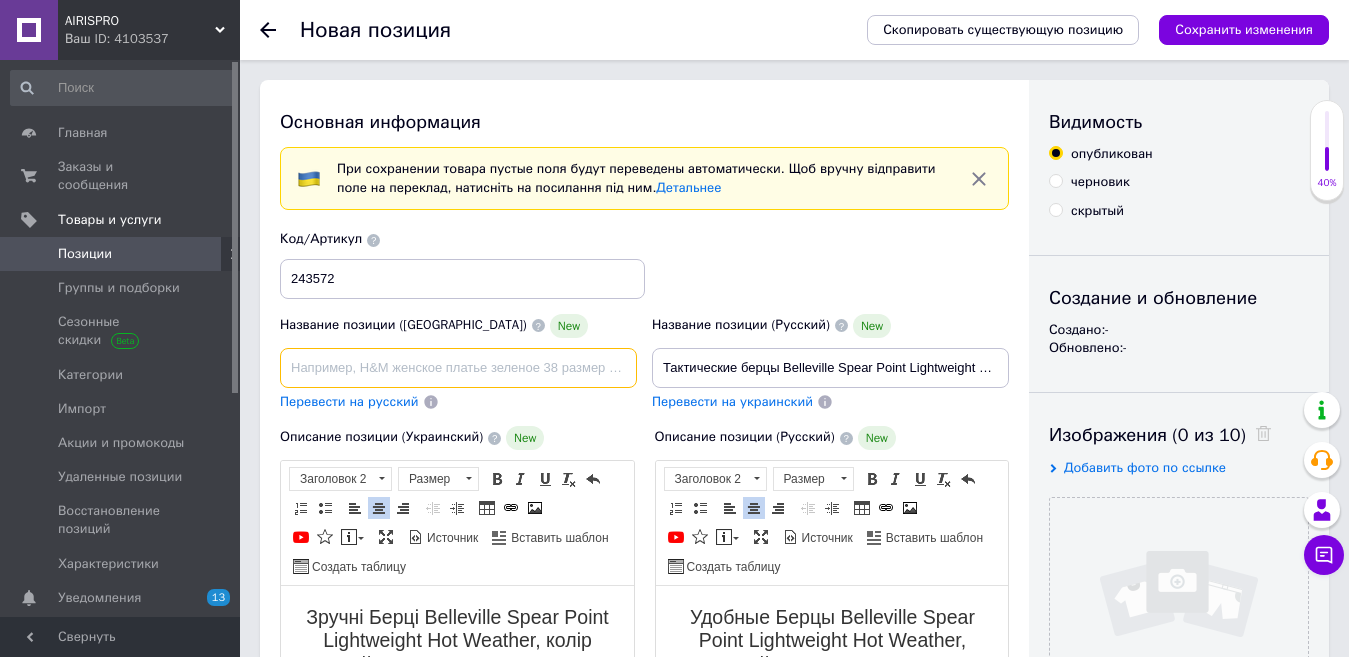 click at bounding box center (458, 368) 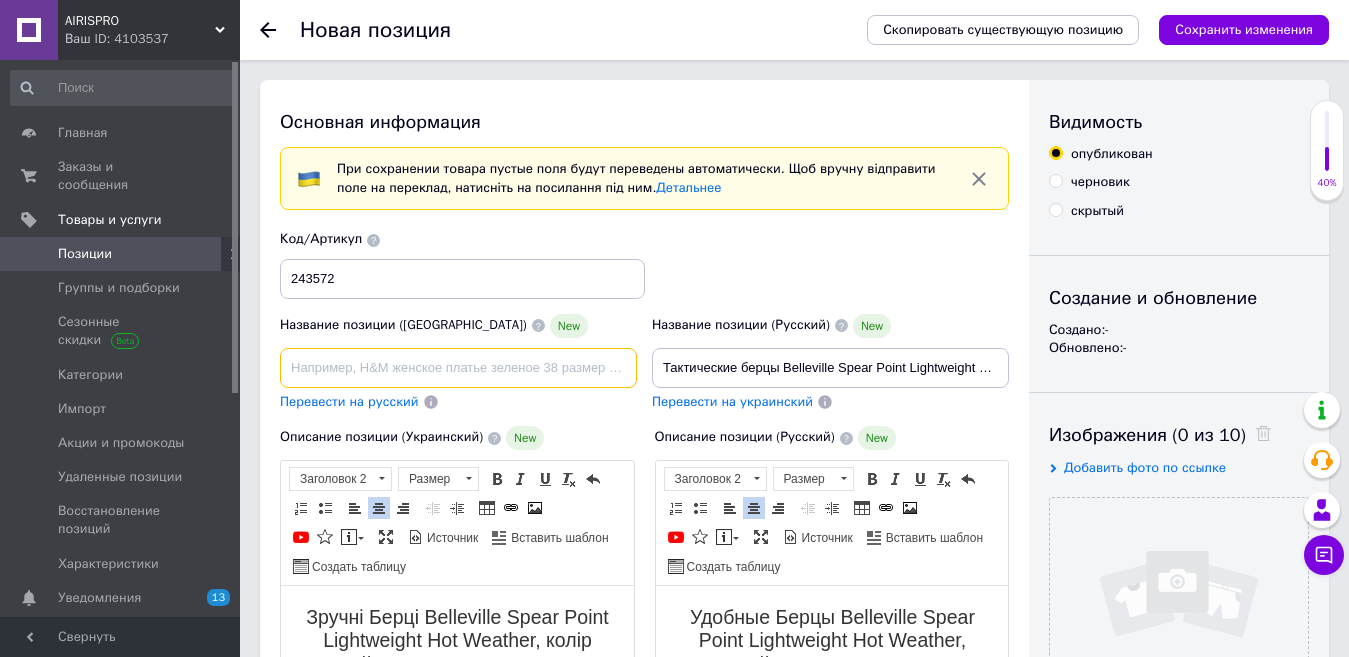 paste on "Тактичні берці Belleville Spear Point Lightweight для спекотної погоди колір койот США" 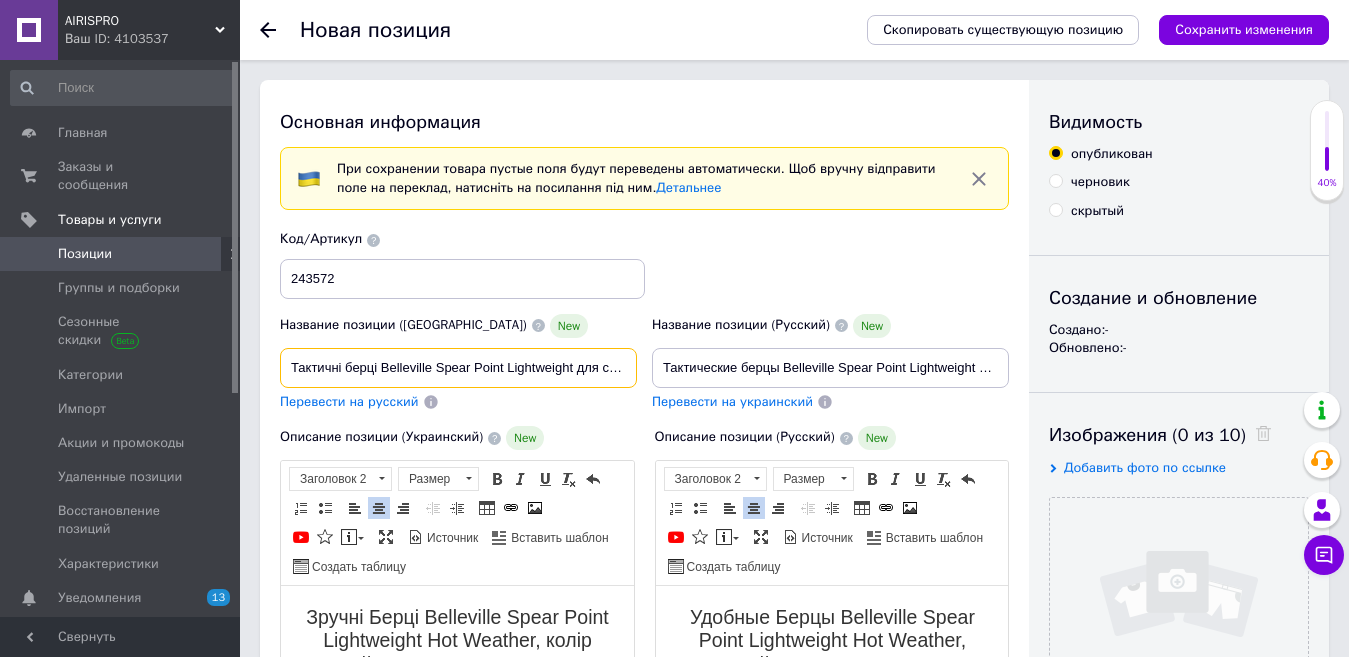scroll, scrollTop: 0, scrollLeft: 184, axis: horizontal 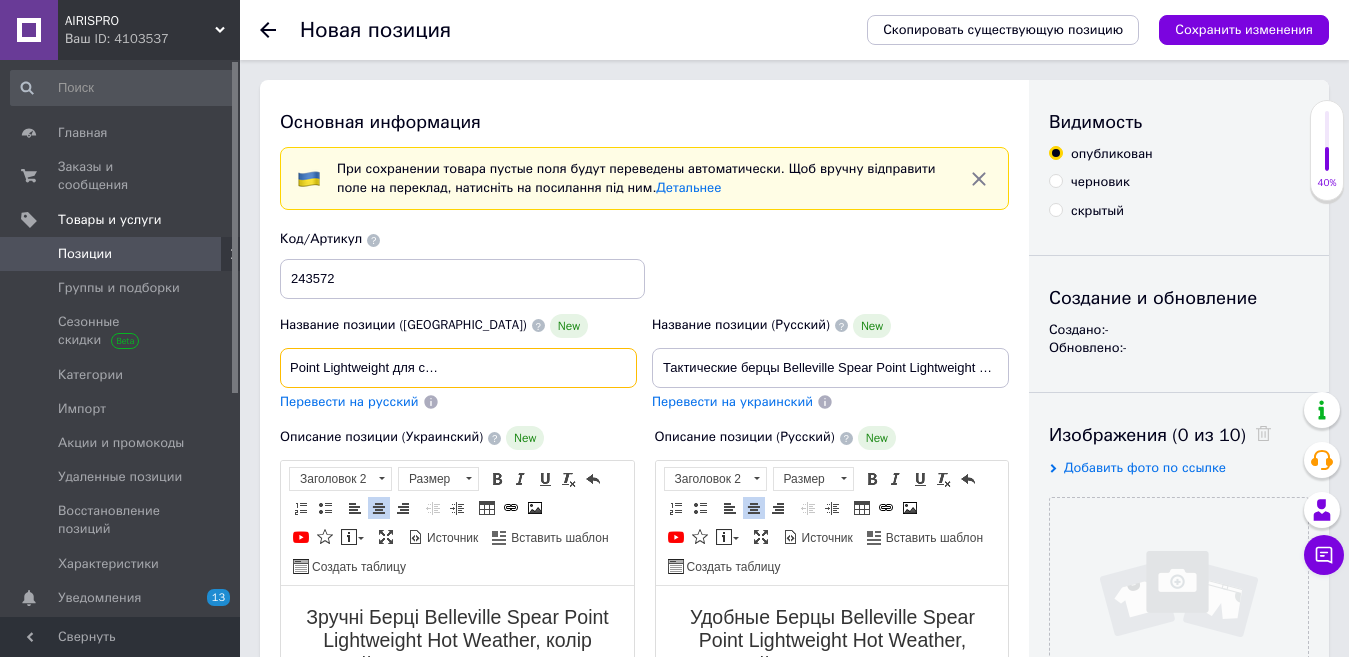 click on "Тактичні берці Belleville Spear Point Lightweight для спекотної погоди колір койот США" at bounding box center [458, 368] 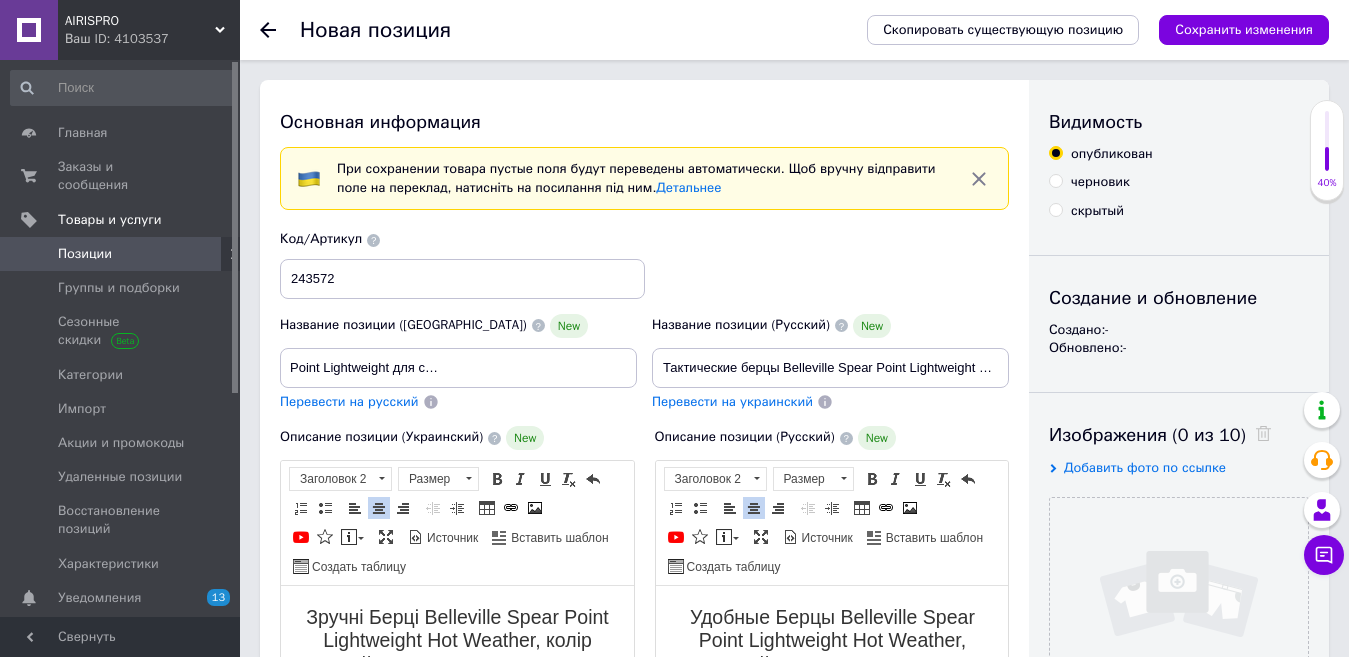 scroll, scrollTop: 0, scrollLeft: 0, axis: both 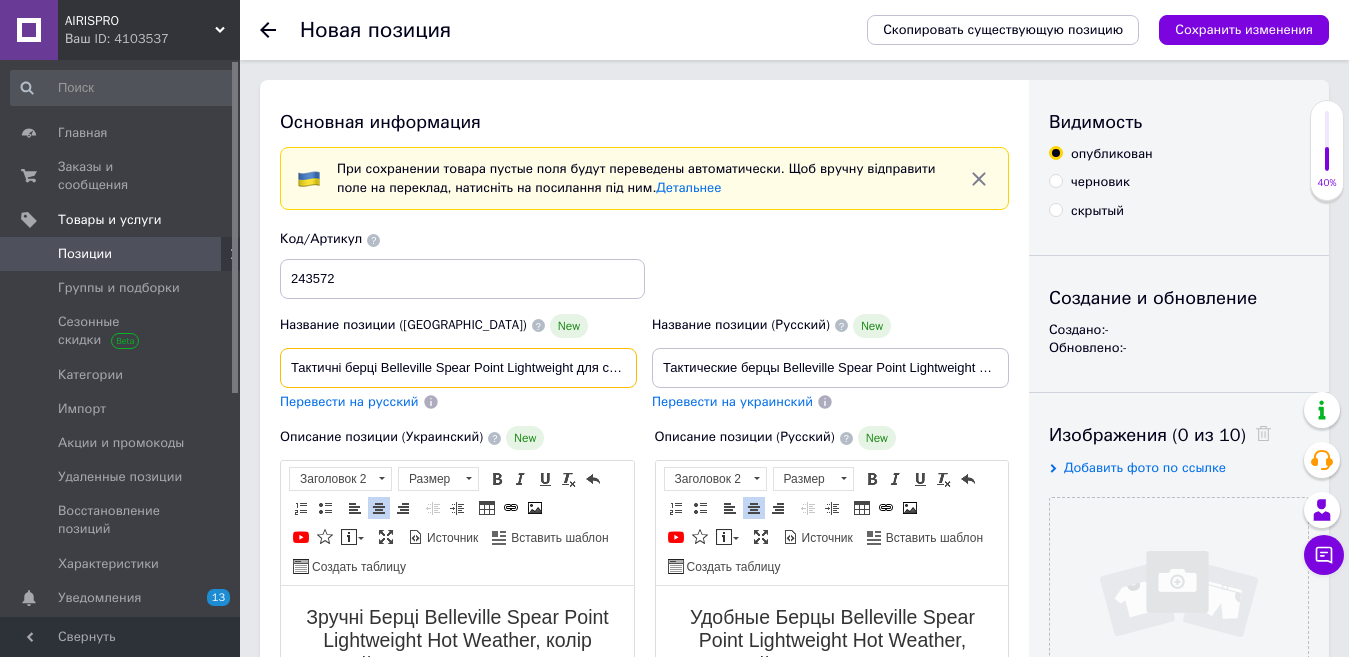 click on "Тактичні берці Belleville Spear Point Lightweight для спекотної погоди колір койот США" at bounding box center (458, 368) 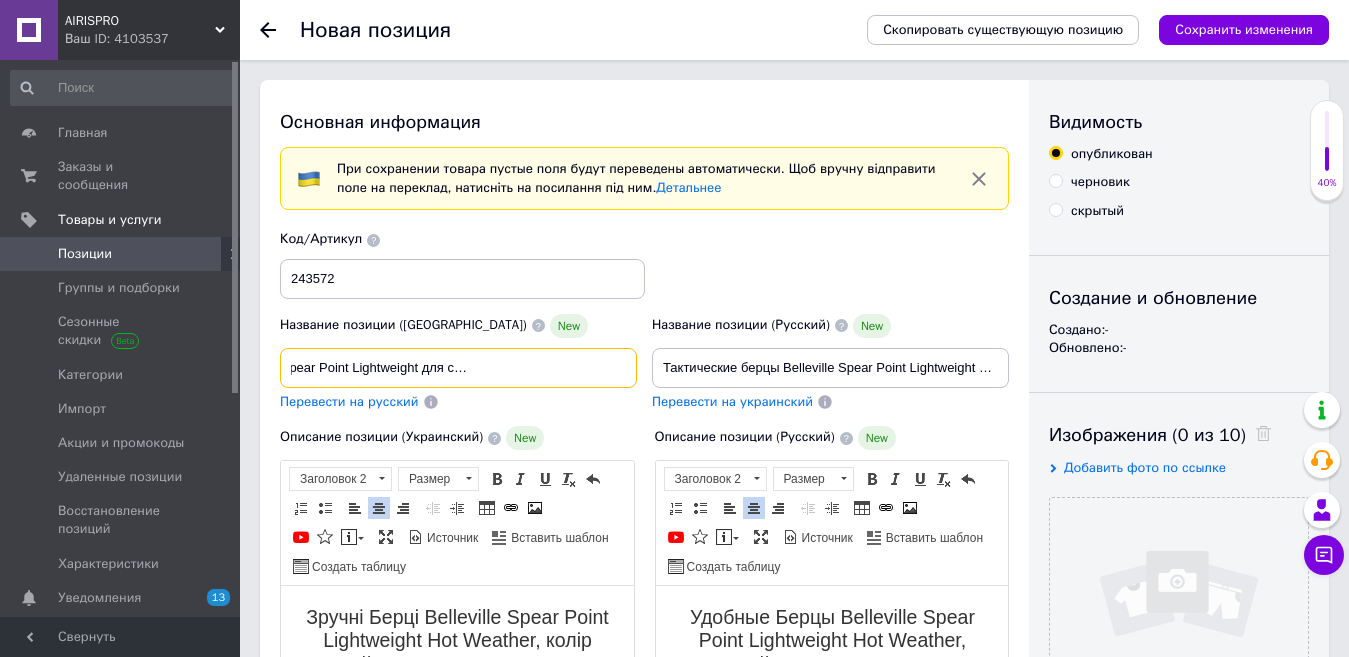 scroll, scrollTop: 0, scrollLeft: 184, axis: horizontal 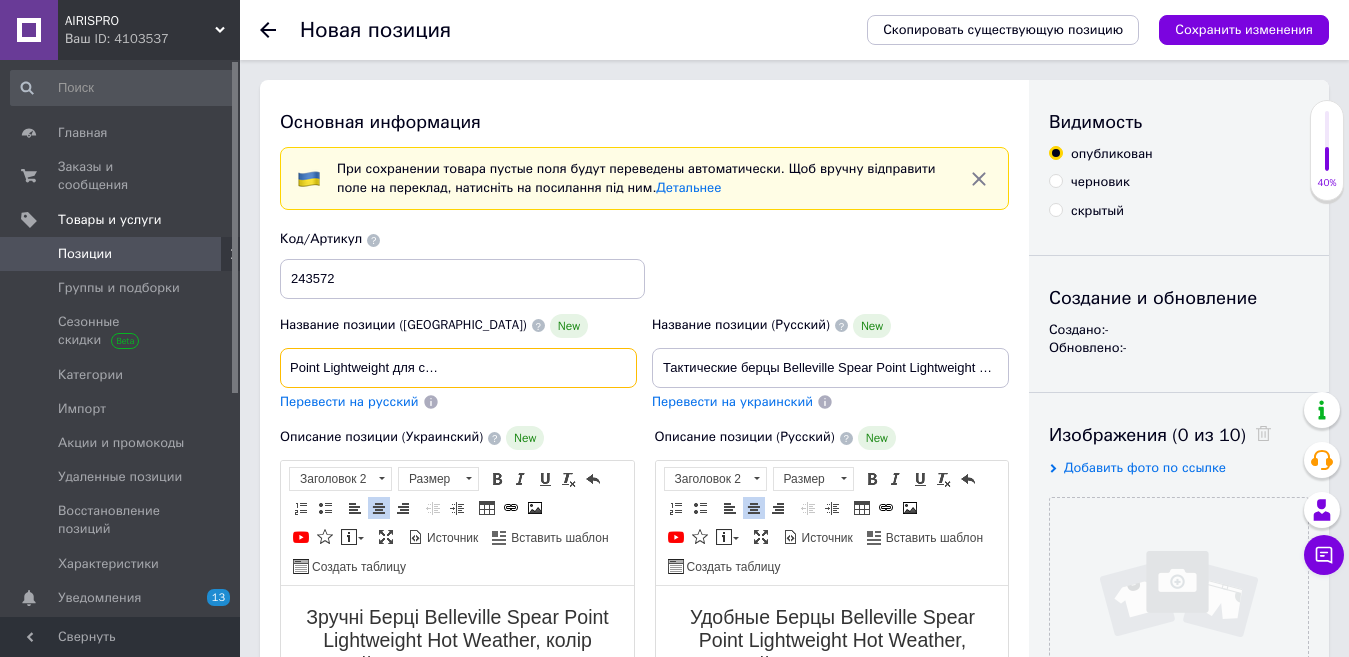 click on "Тактичні берці Belleville Spear Point Lightweight для спекотної погоди колір койот США" at bounding box center [458, 368] 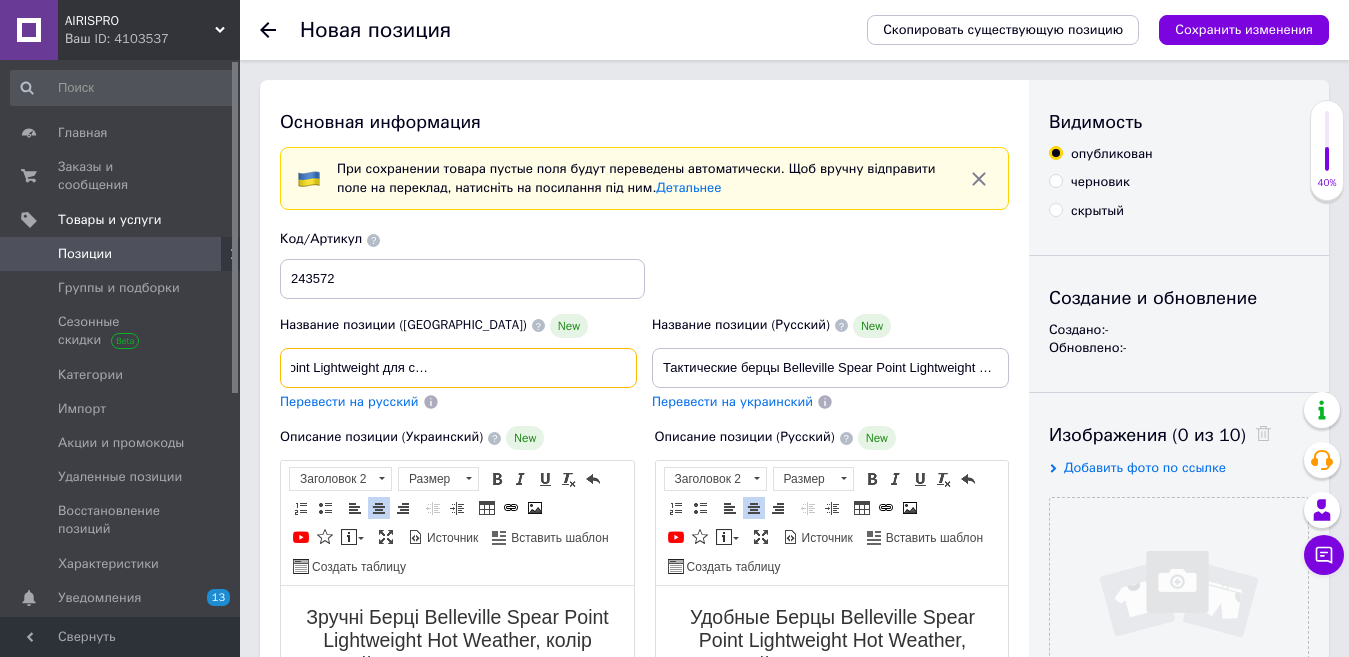 scroll, scrollTop: 0, scrollLeft: 223, axis: horizontal 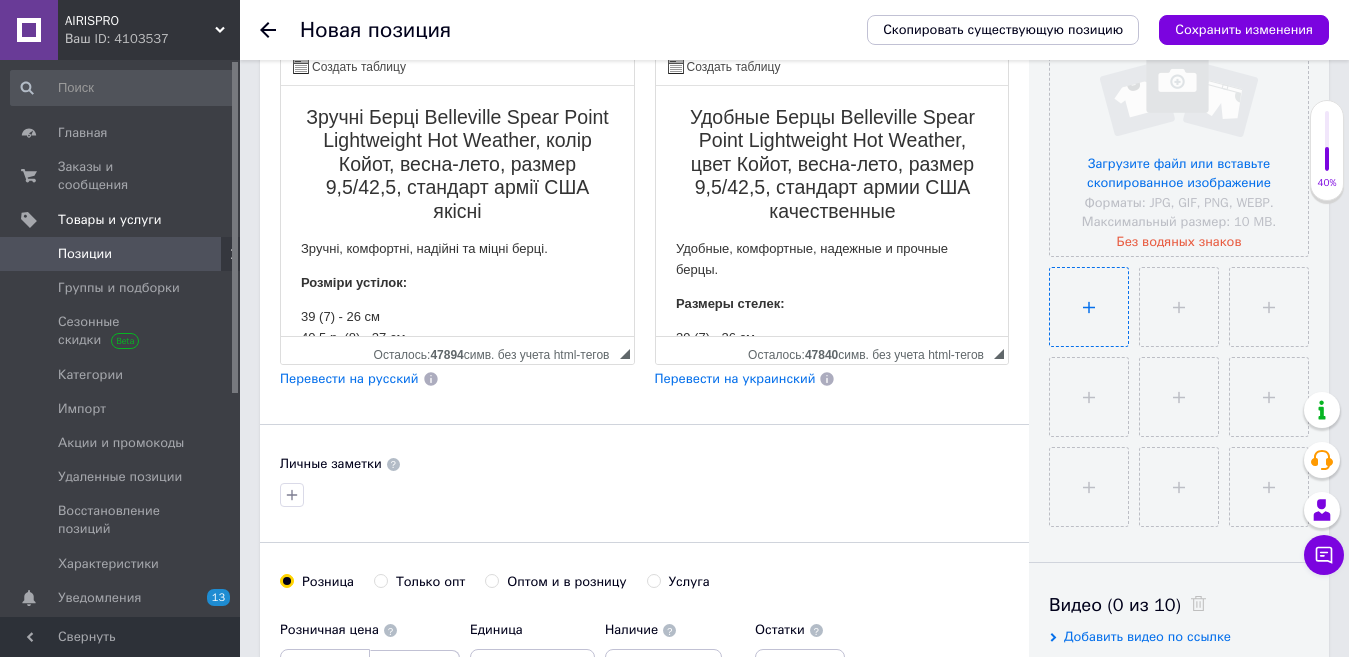 type on "Тактичні берці Belleville Spear Point Lightweight для спекотної погоди колір койот якість США" 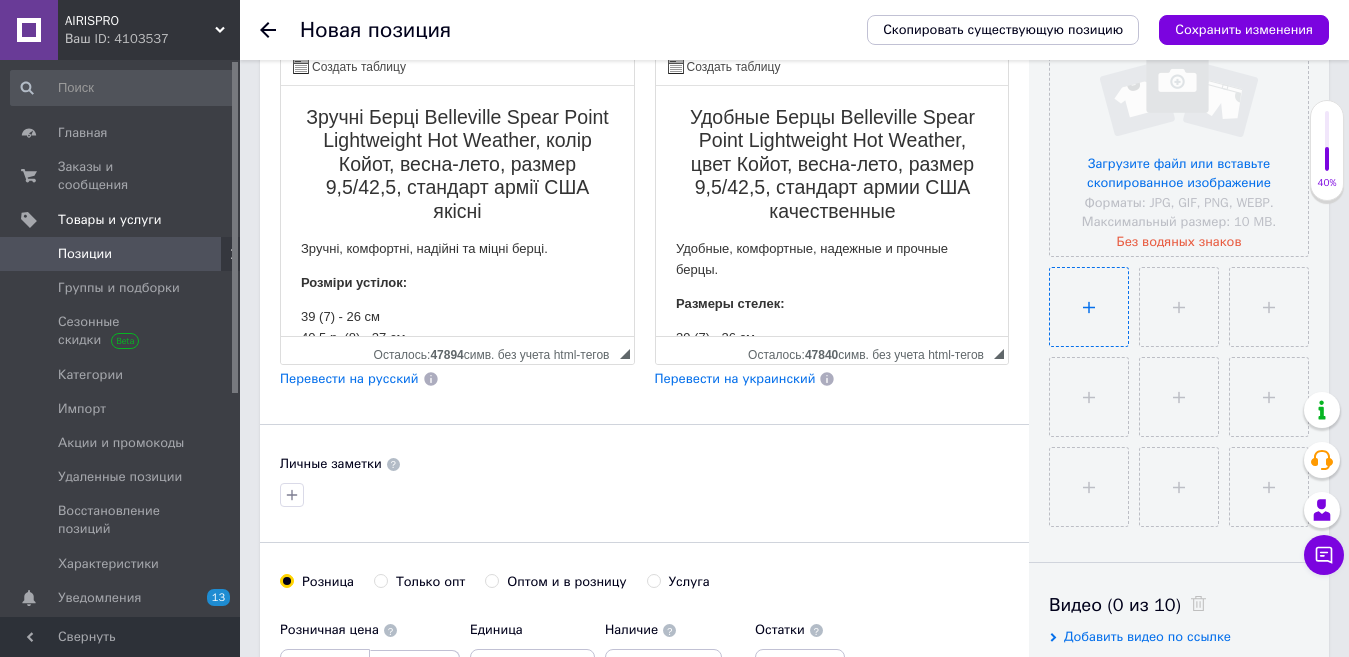 type on "C:\fakepath\брц1.PNG" 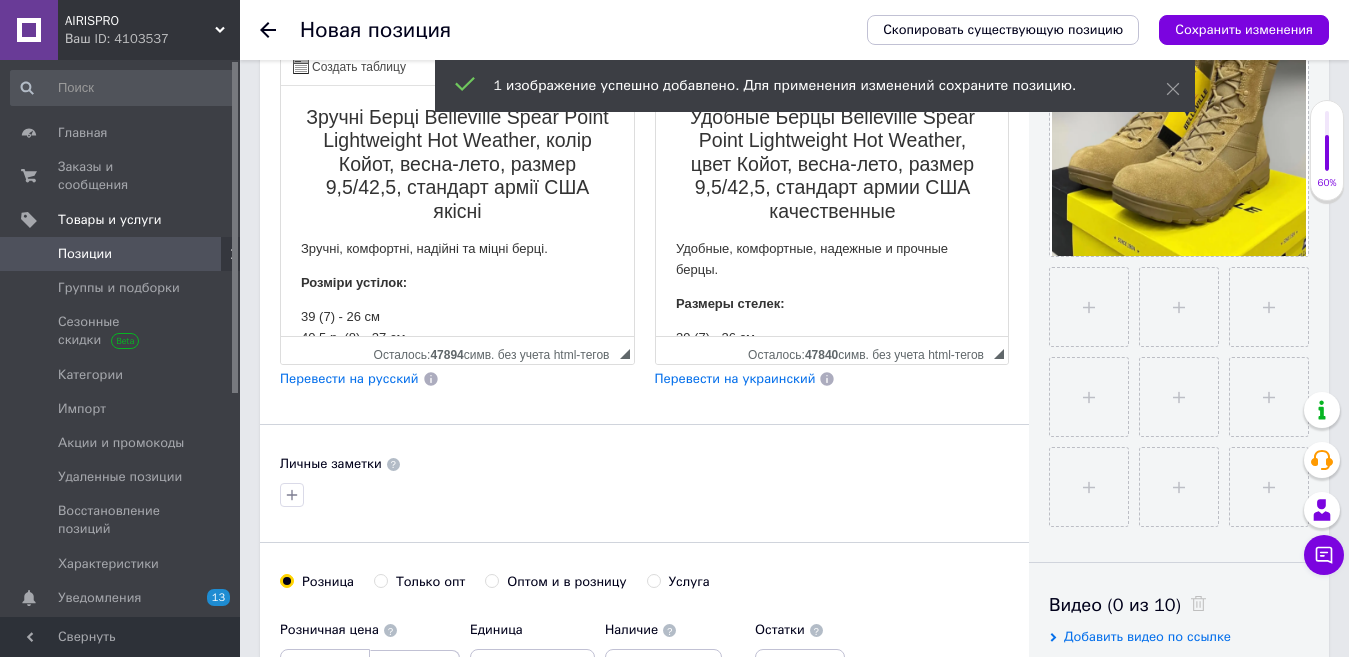 click on "Удобные Берцы Belleville Spear Point Lightweight Hot Weather, цвет Койот, весна-лето, размер 9,5/42,5, стандарт армии США качественные Удобные, комфортные, надежные и прочные берцы. Размеры стелек: 39 (7) - 26 см 40,5 р. (8) - 27 см 41,5 (8,5)  -27,5 см 42 р. (9) - 28 см 42,5 р. (9,5) - 28,5 см 43 р. (10) - 29 см 43,5 р. (10,5) - 29,3 см 44 р. (11) - 29,5 см 44,5 р. (11,5) - 30 см 45,5 р. (12) - 30,5 см Верхняя часть  изготовлена  из натуральной кожи  и имеет вставки из  баллистического нейлона  плотностью 1680D, что придает им следующие преимущества: высокая износостойкость прочность стойкость к грязи легкость в уходе водоотталкиваемость  состоит из EVA" at bounding box center (831, 1585) 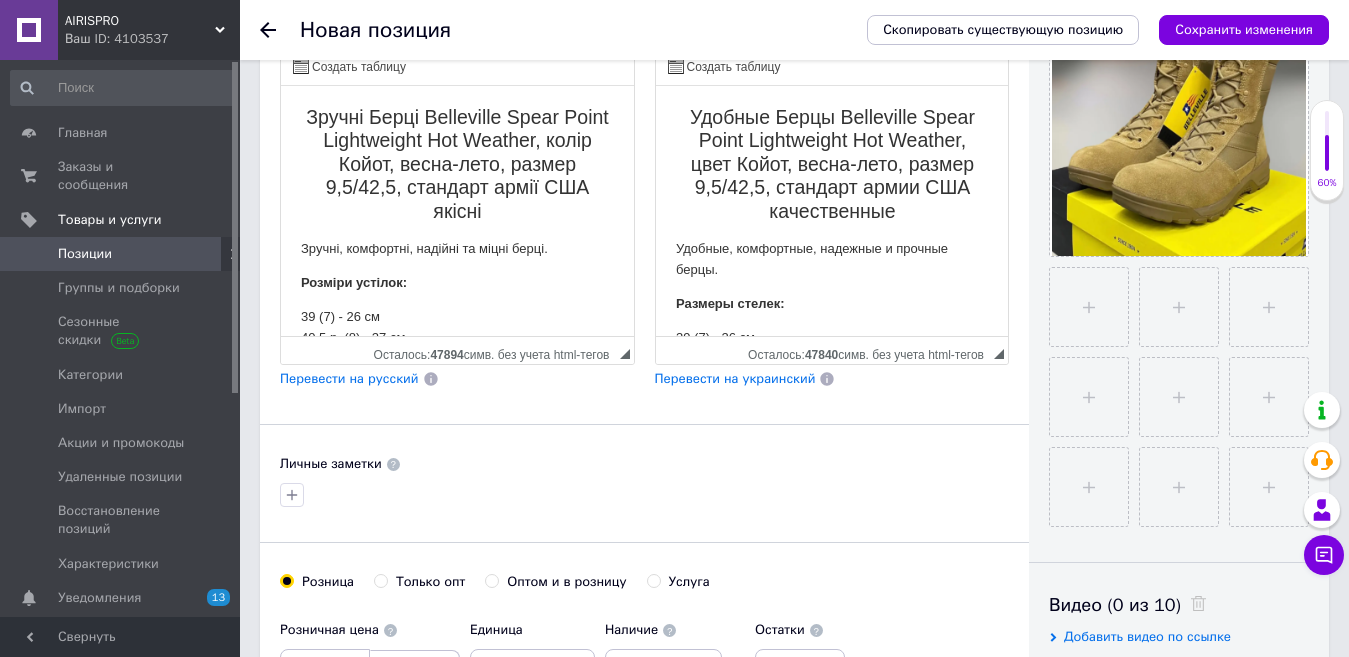 click on "Зручні Берці Belleville Spear Point Lightweight Hot Weather, колір Койот, весна-лето, размер 9,5/42,5, стандарт армії США якісні Зручні, комфортні, надійні та міцні берці. Розміри устілок: 39 (7) - 26 см 40,5 р. (8) - 27 см 41,5 (8,5)  -27,5 см 42 р. (9) - 28 см 42,5 р. (9,5) - 28,5 см 43 р. (10) - 29 см 43,5 р. (10,5) - 29,3 см 44 р. (11) - 29,5 см 44,5 р. (11,5) - 30 см 45,5 р. (12) - 30,5 см Верхня частина  виготовлена  із натуральної шкіри  та має вставки із  балістичного нейлону  щільністю 1680D, що надає їм такі переваги: висока зносостійкість міцність стійкість до бруду легкість у догляді водовіштовхуваність дихаючі властивості Внутрішня підкладка ." at bounding box center [457, 1522] 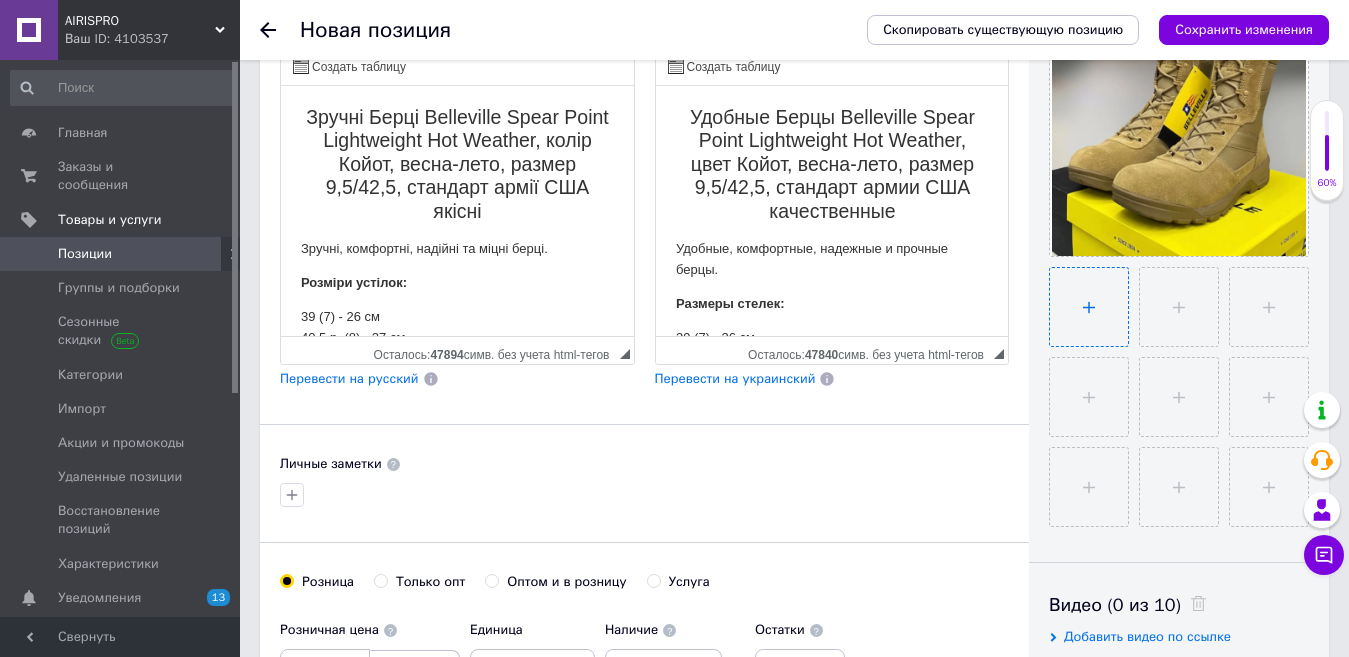 click at bounding box center [1089, 307] 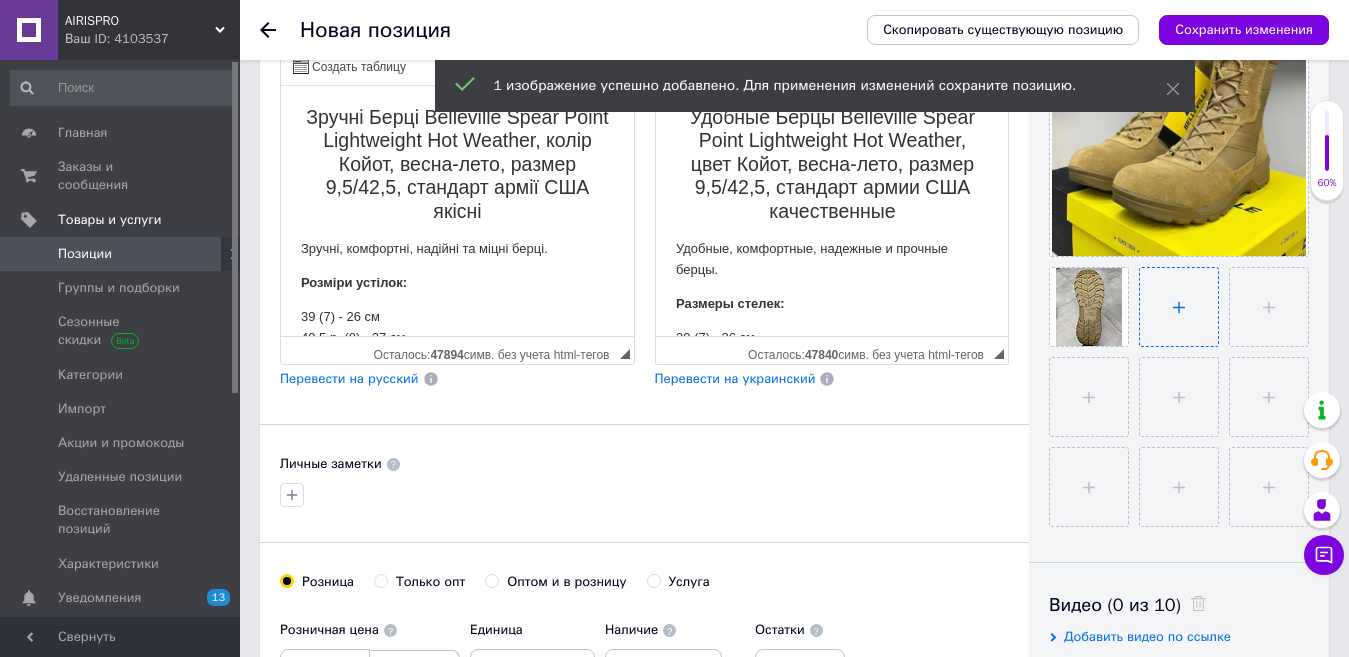click at bounding box center (1179, 307) 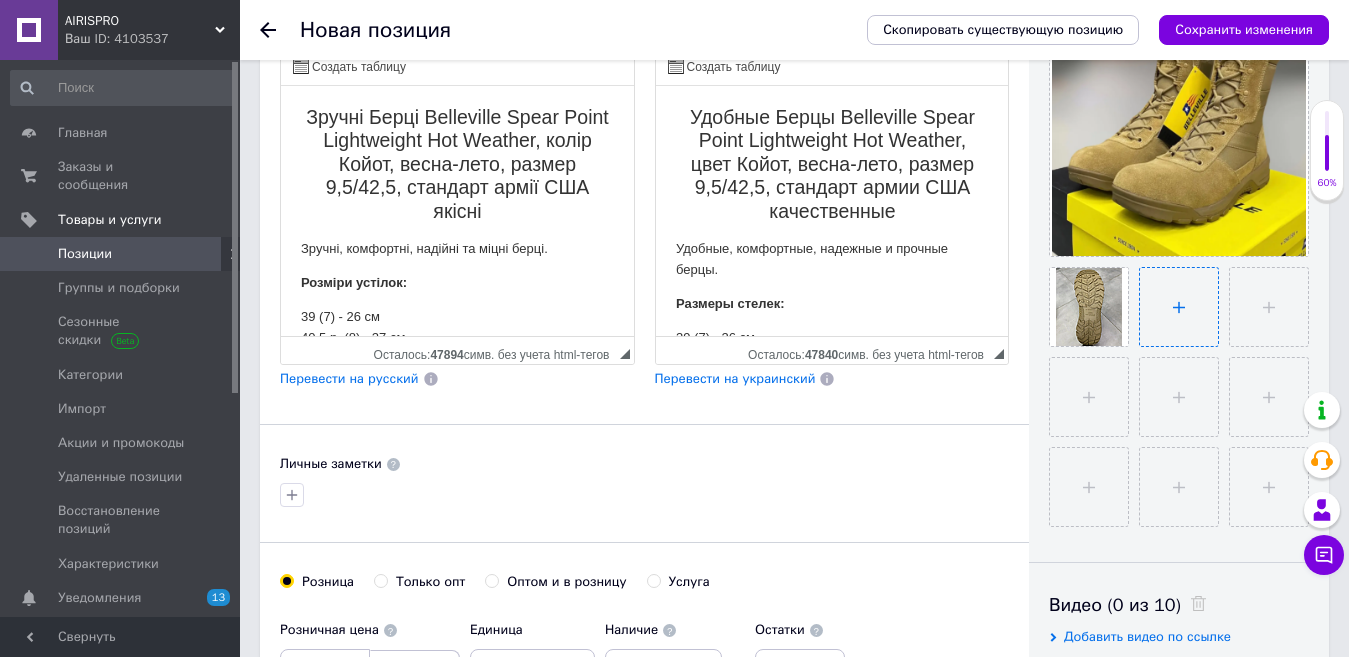 type on "C:\fakepath\брц3.PNG" 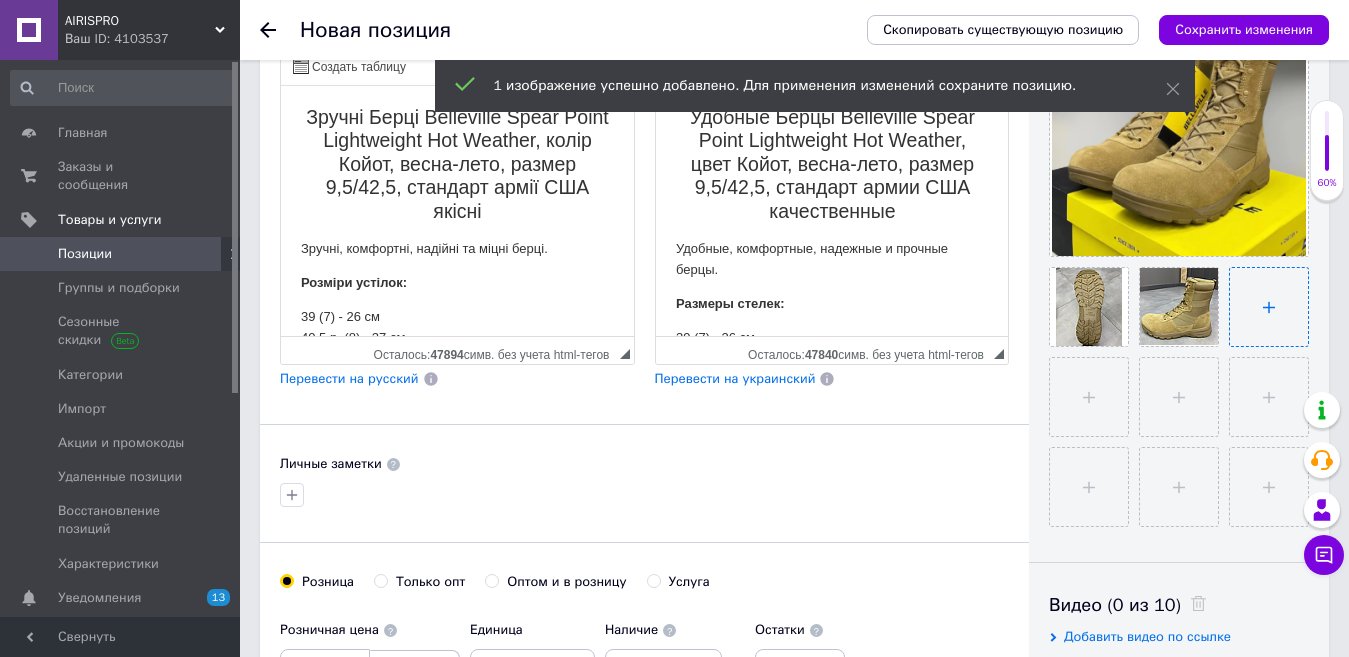 click at bounding box center (1269, 307) 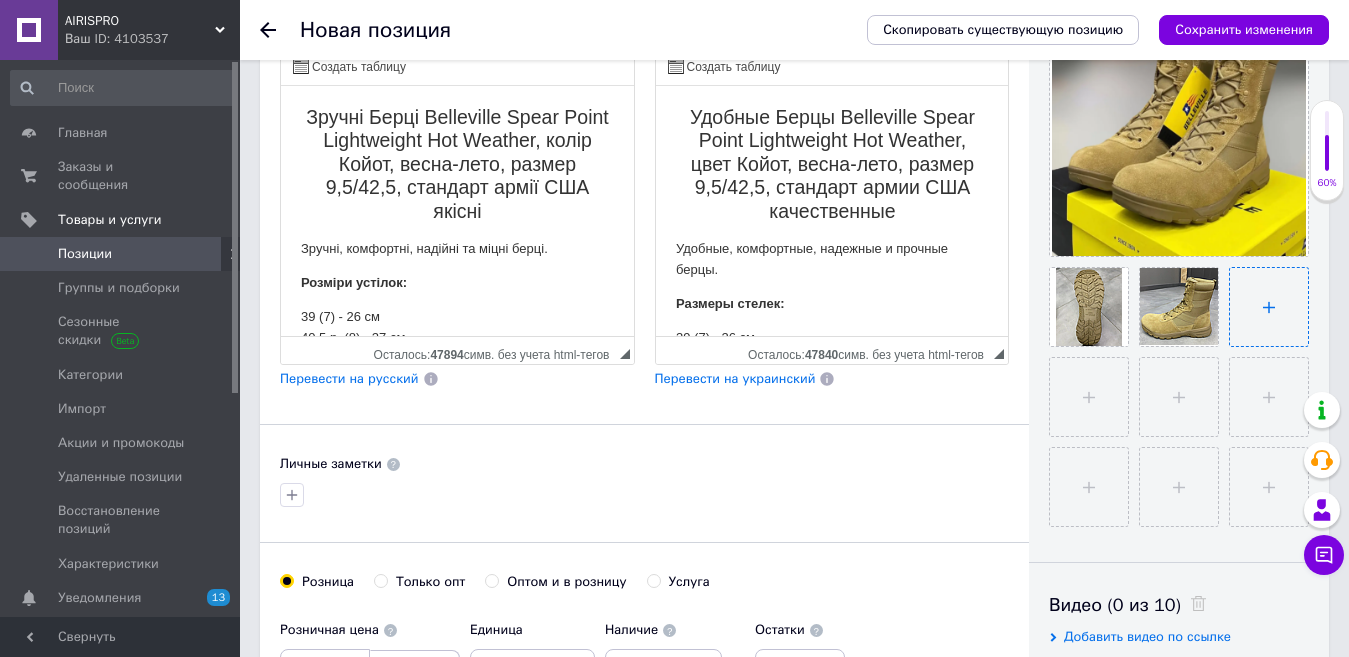 type on "C:\fakepath\брц4.PNG" 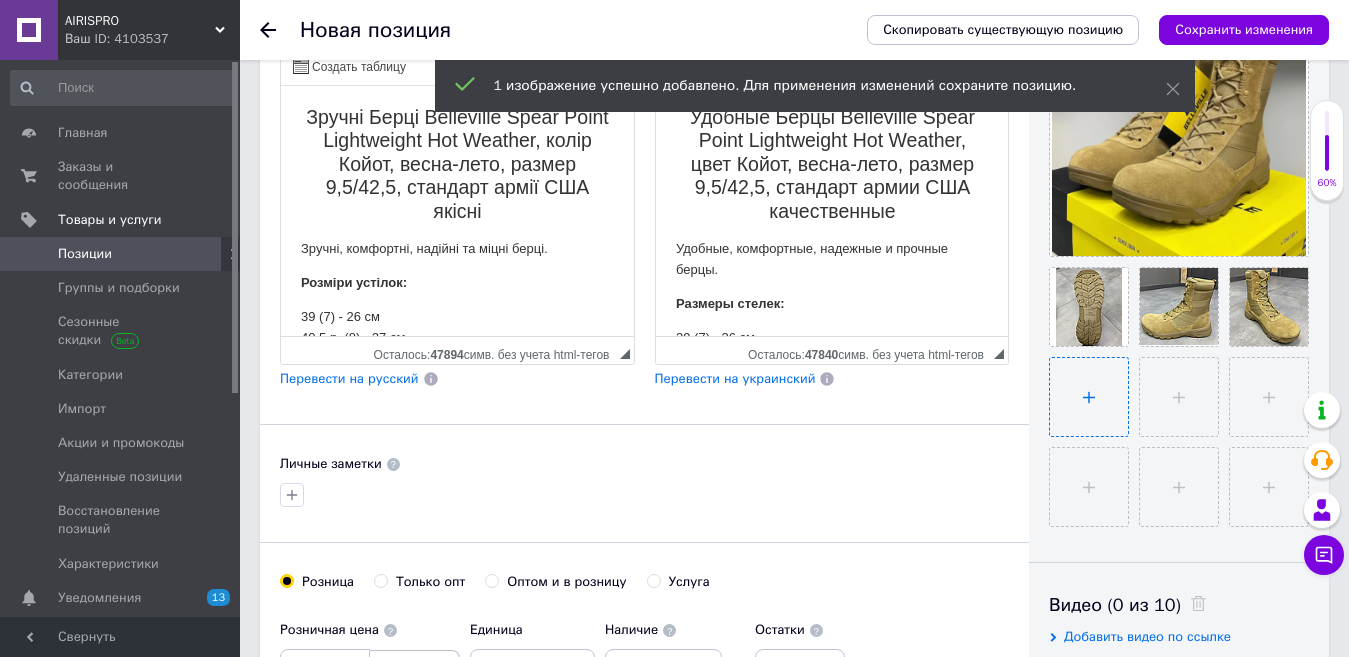 click at bounding box center (1089, 397) 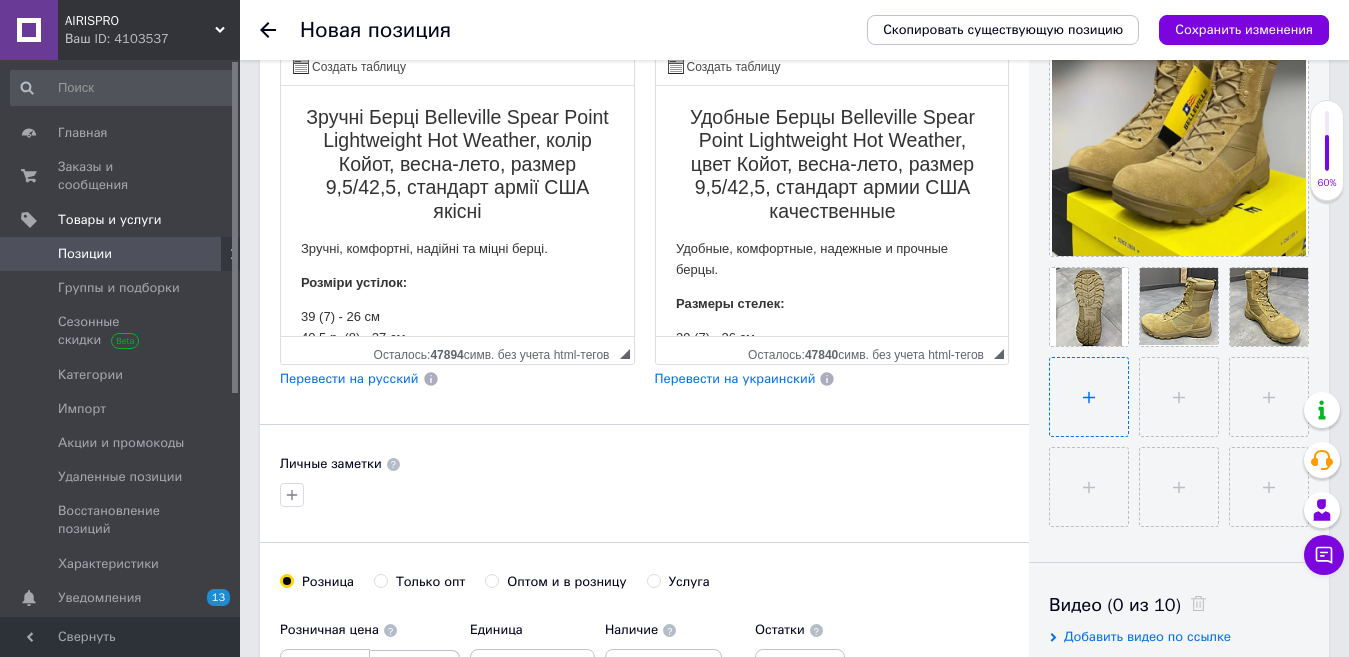 type on "C:\fakepath\брц5.PNG" 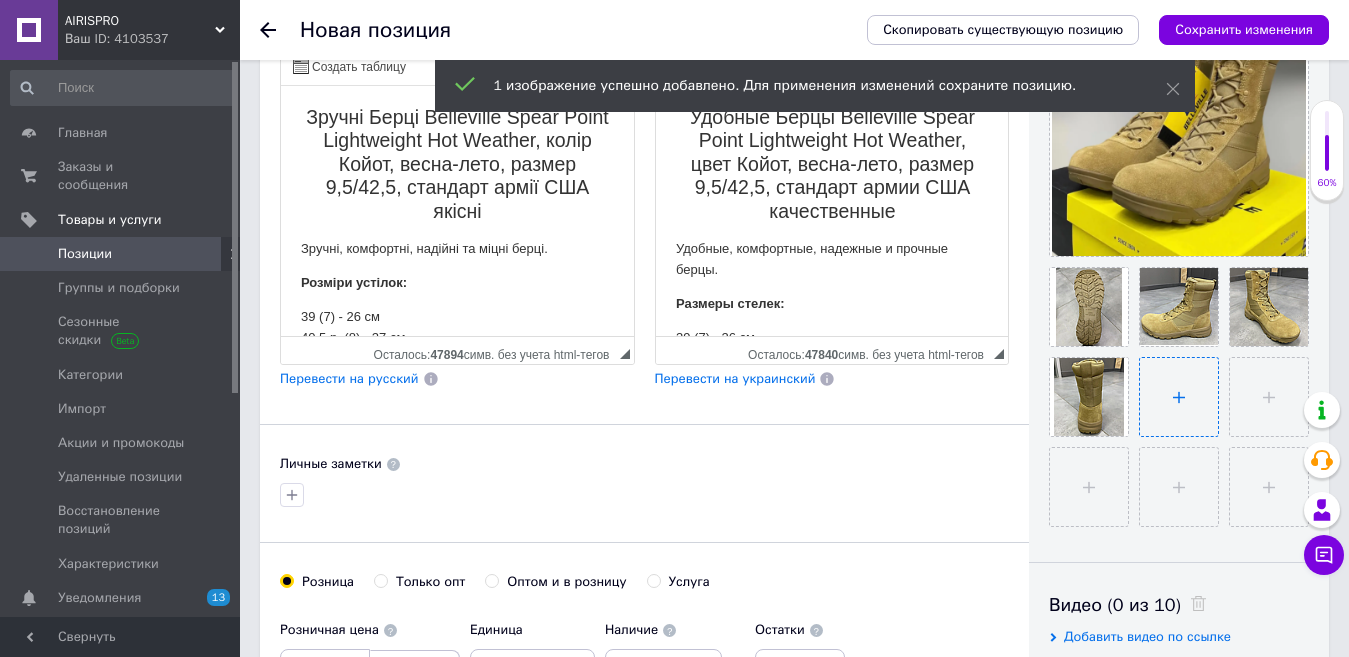 click at bounding box center [1179, 397] 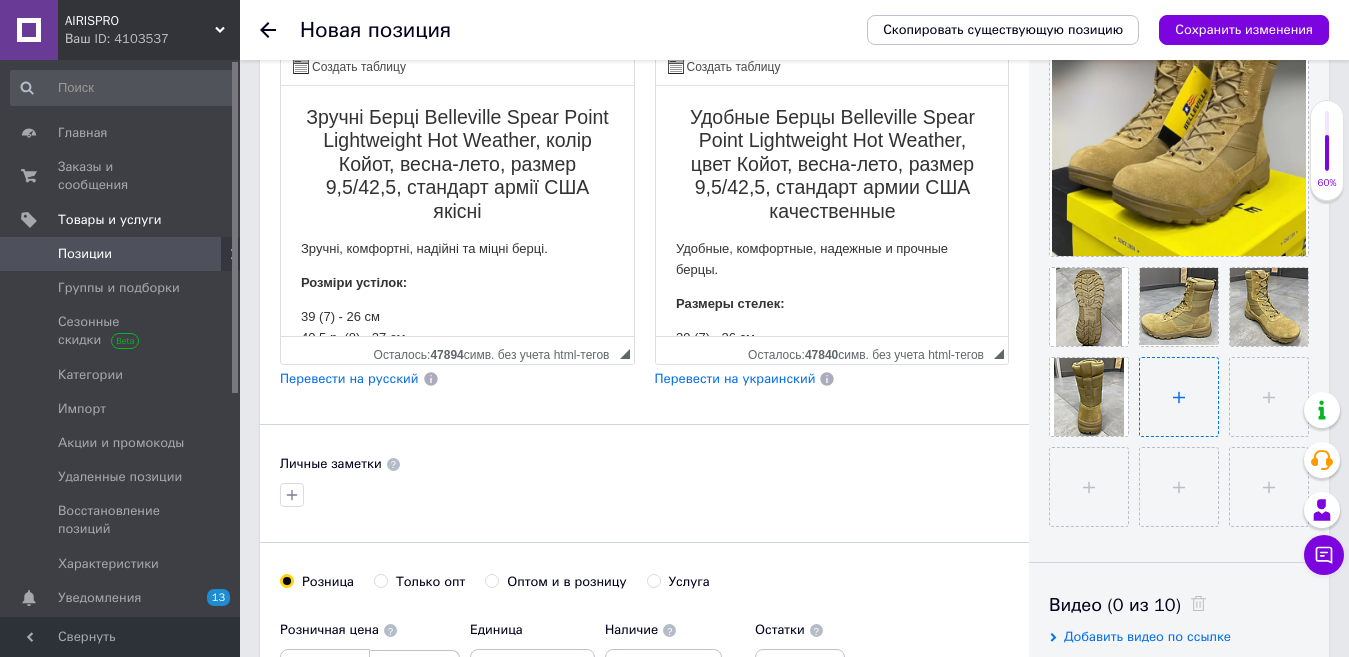 type on "C:\fakepath\брц5.PNG" 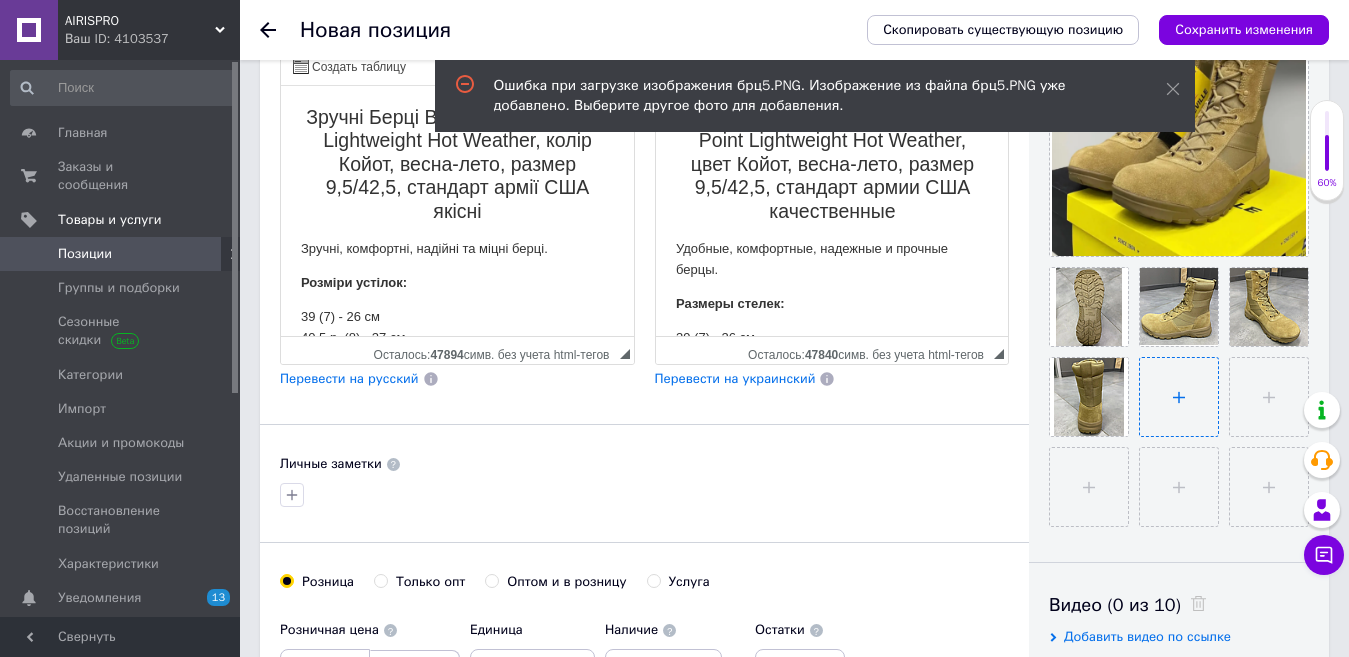 click at bounding box center [1179, 397] 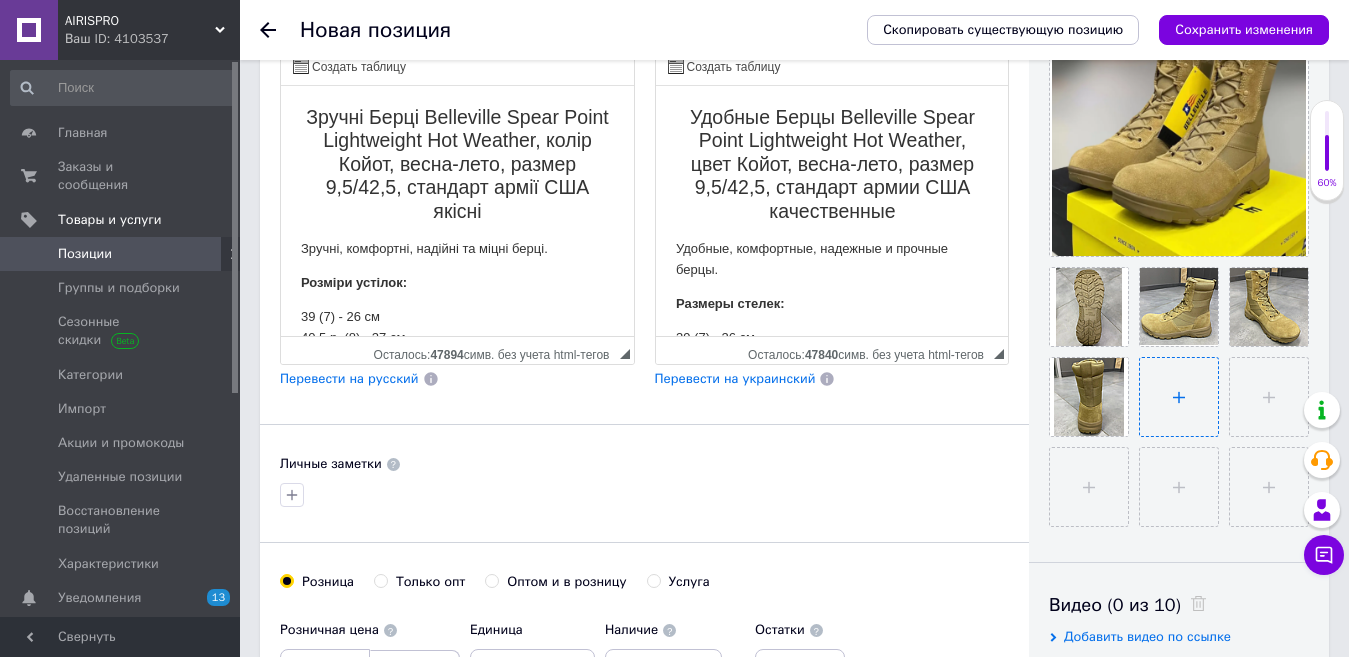 type on "C:\fakepath\брц6.PNG" 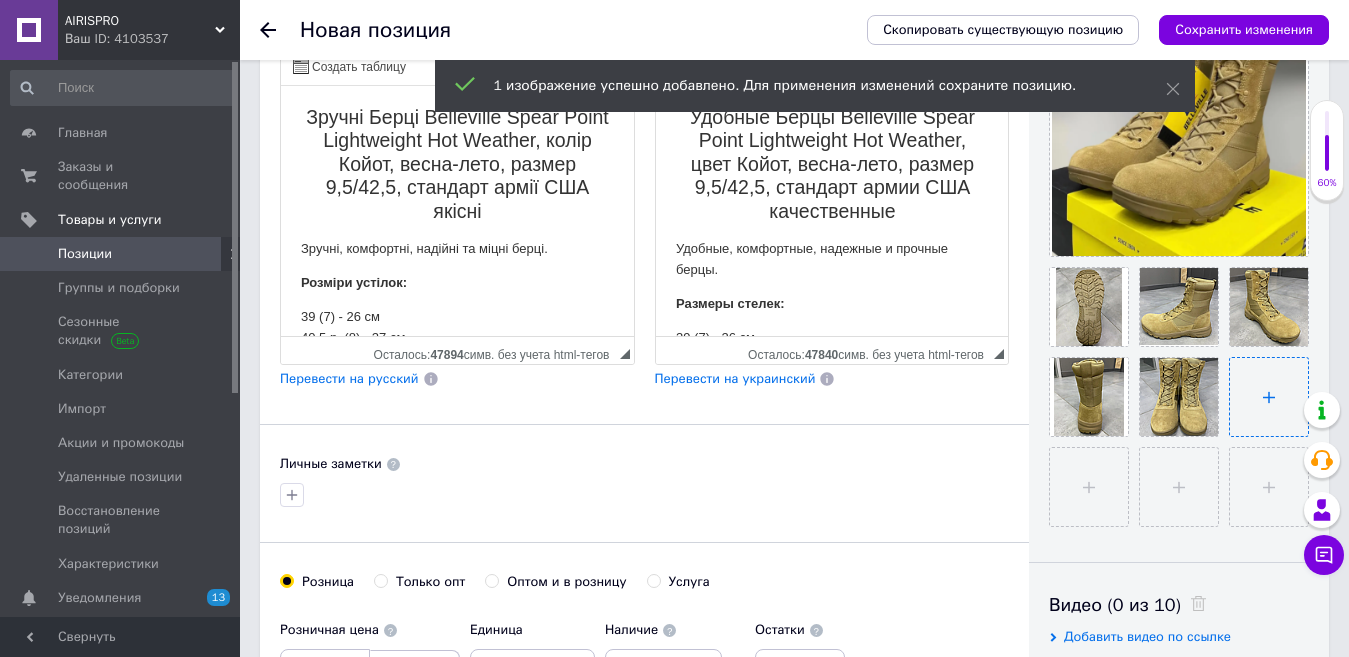 click at bounding box center [1269, 397] 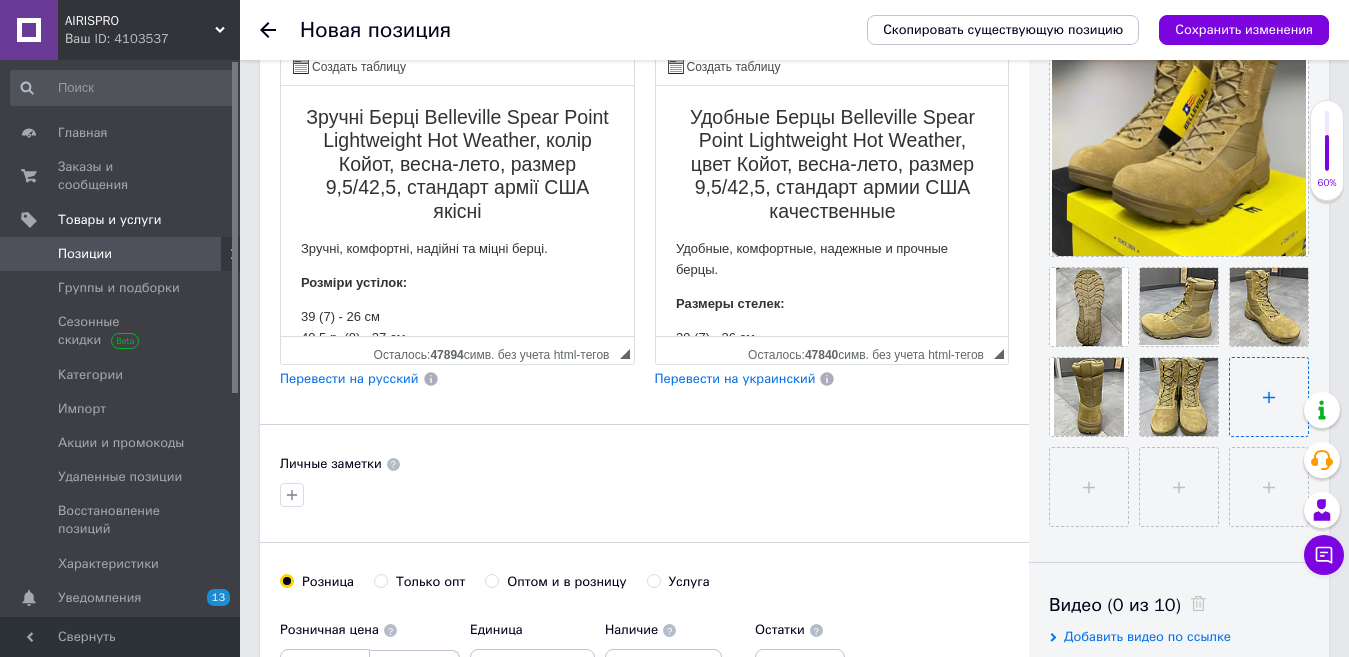 type on "C:\fakepath\брц7.PNG" 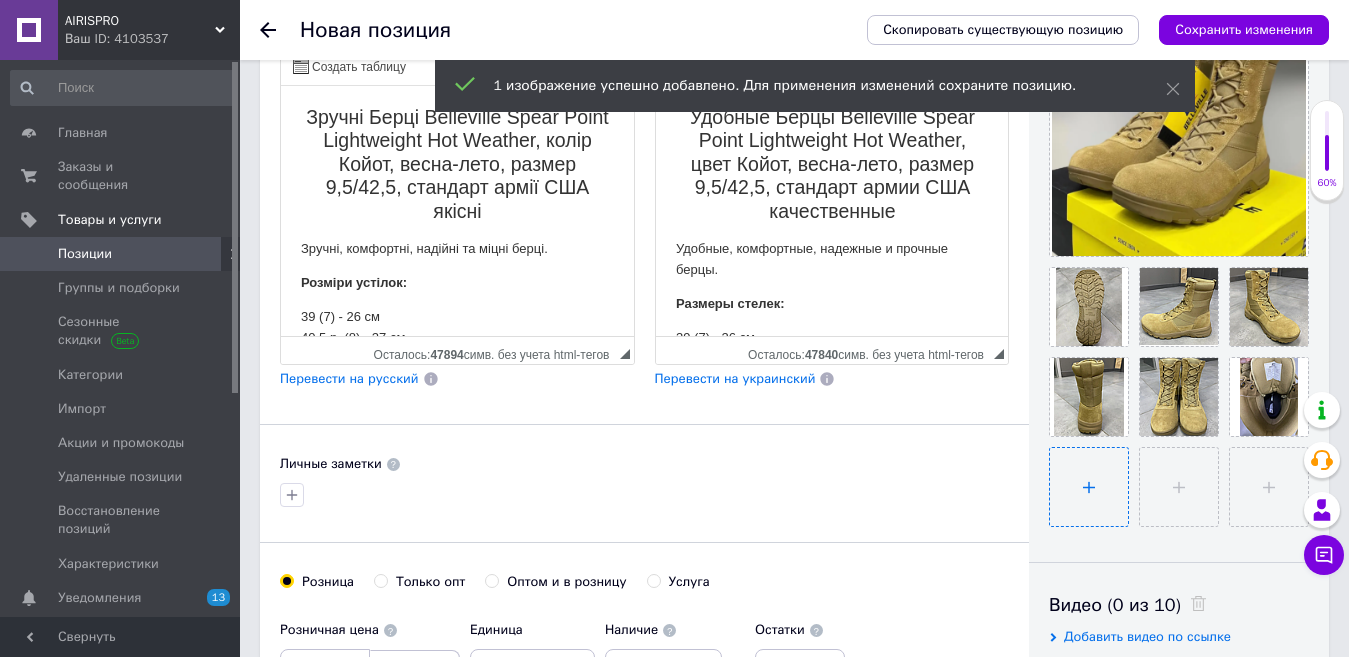 click at bounding box center (1089, 487) 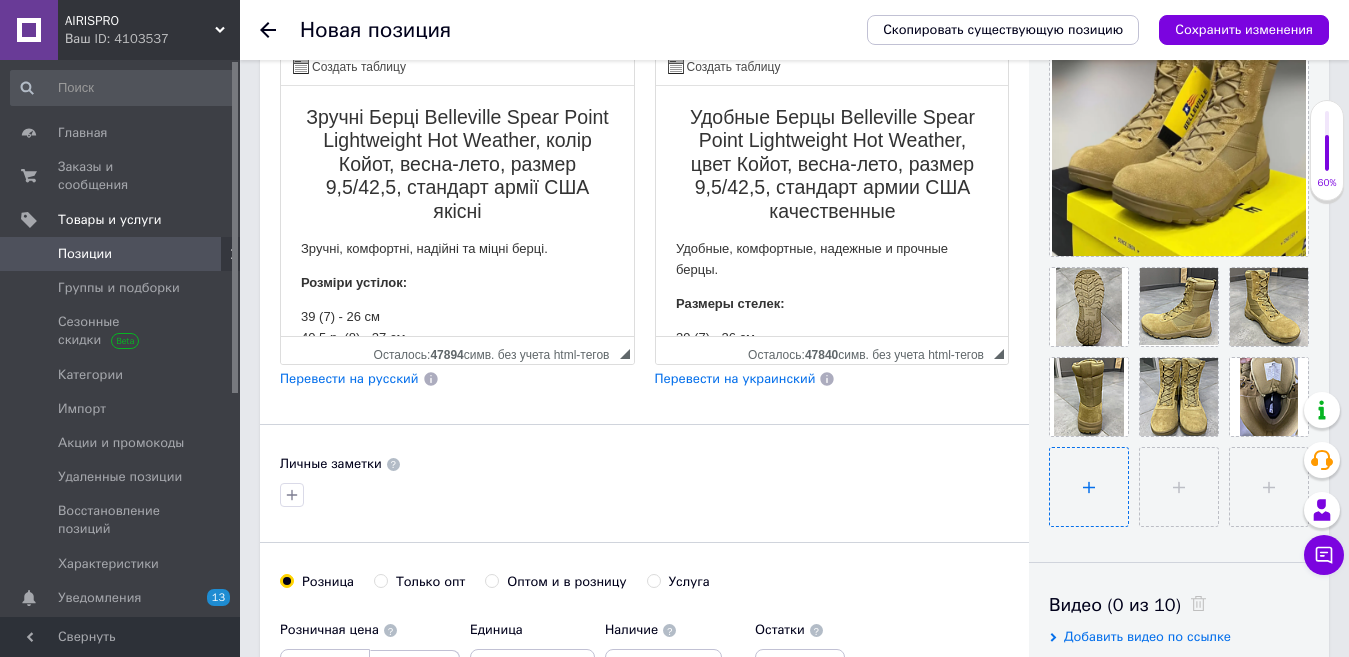 type on "C:\fakepath\брц8.PNG" 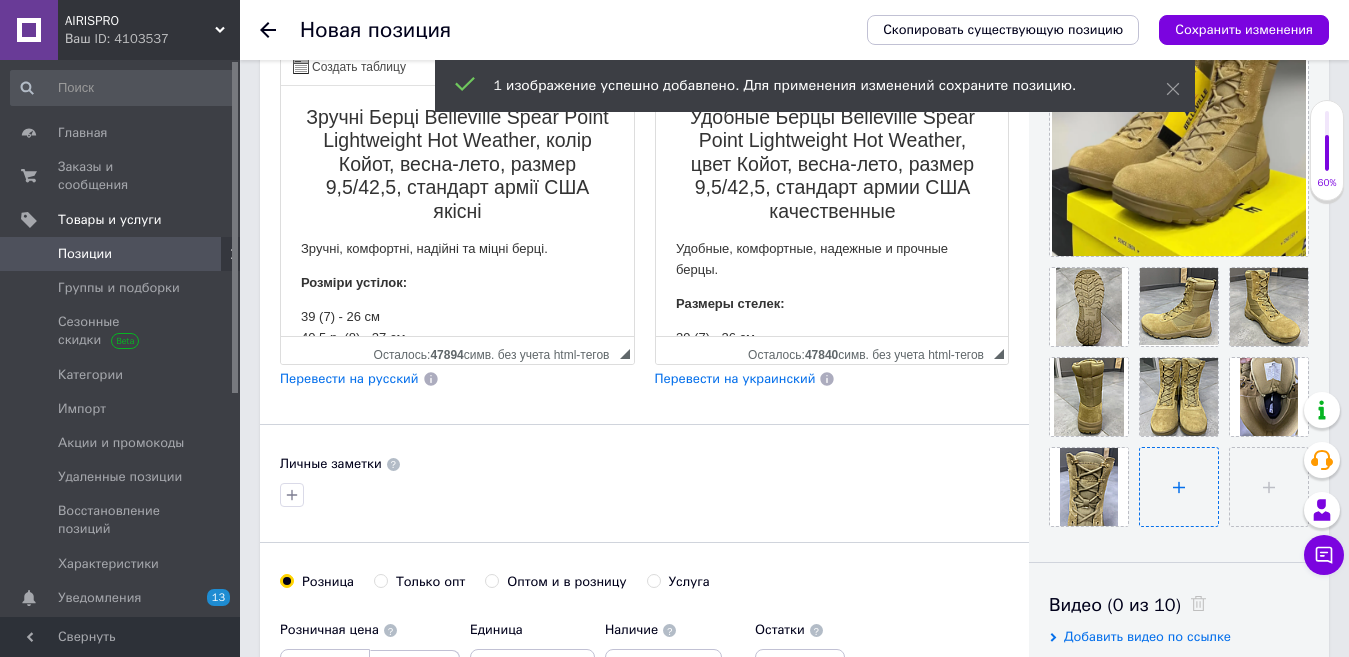 click at bounding box center [1179, 487] 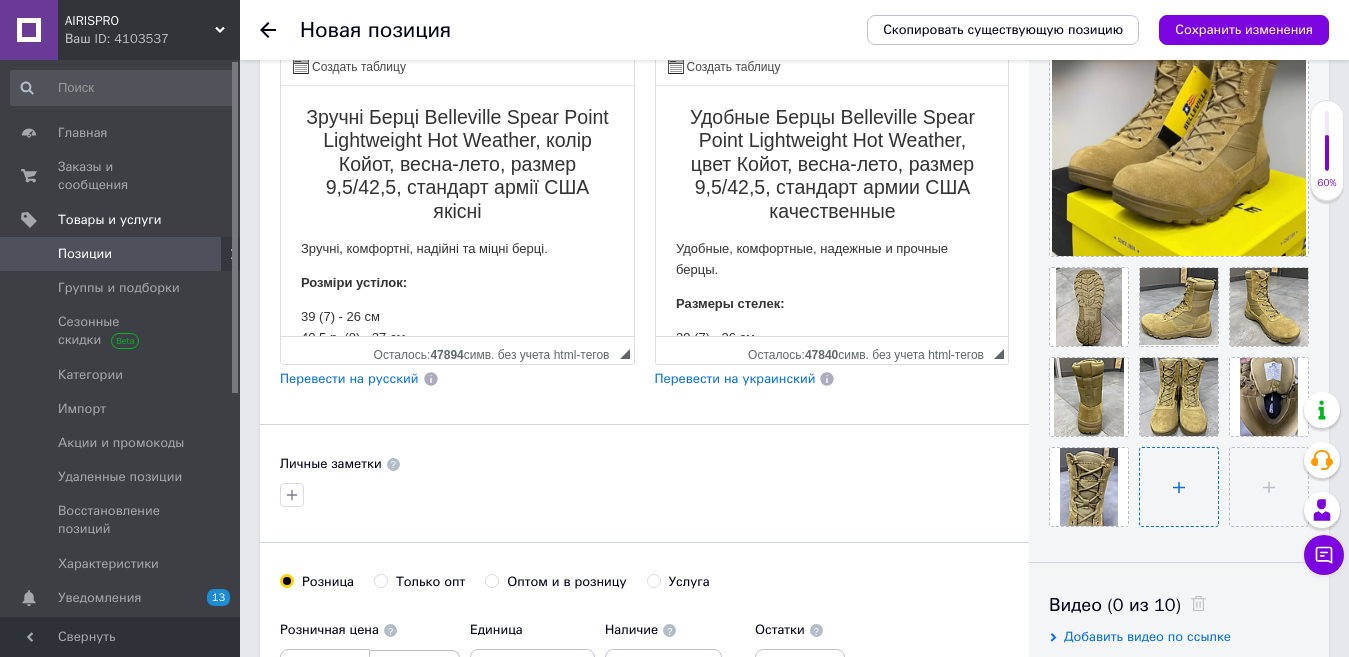 type on "C:\fakepath\брц9.PNG" 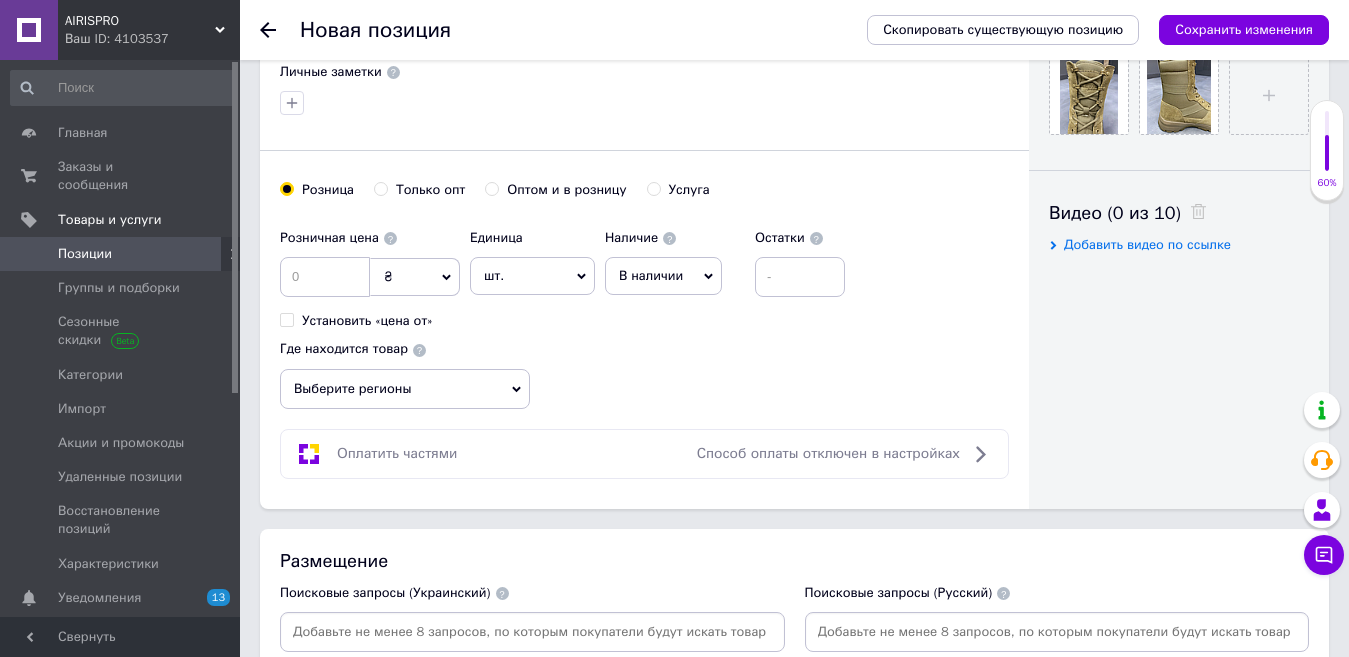 scroll, scrollTop: 900, scrollLeft: 0, axis: vertical 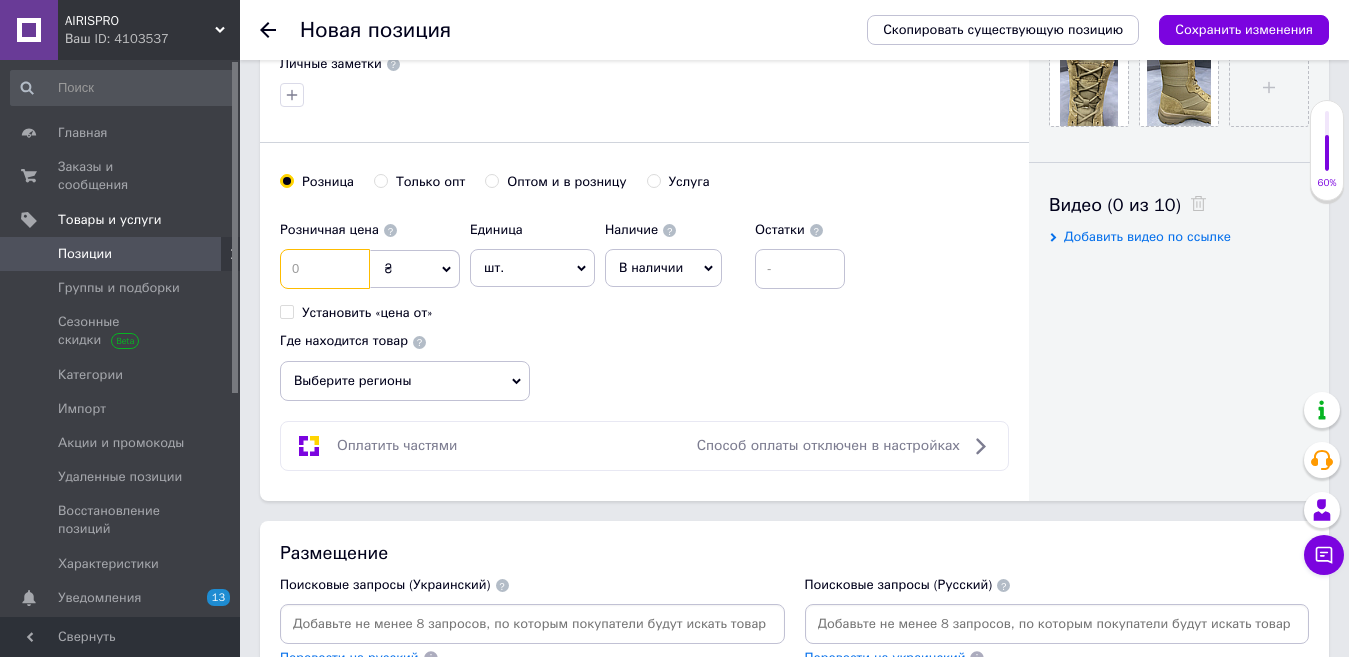 click at bounding box center [325, 269] 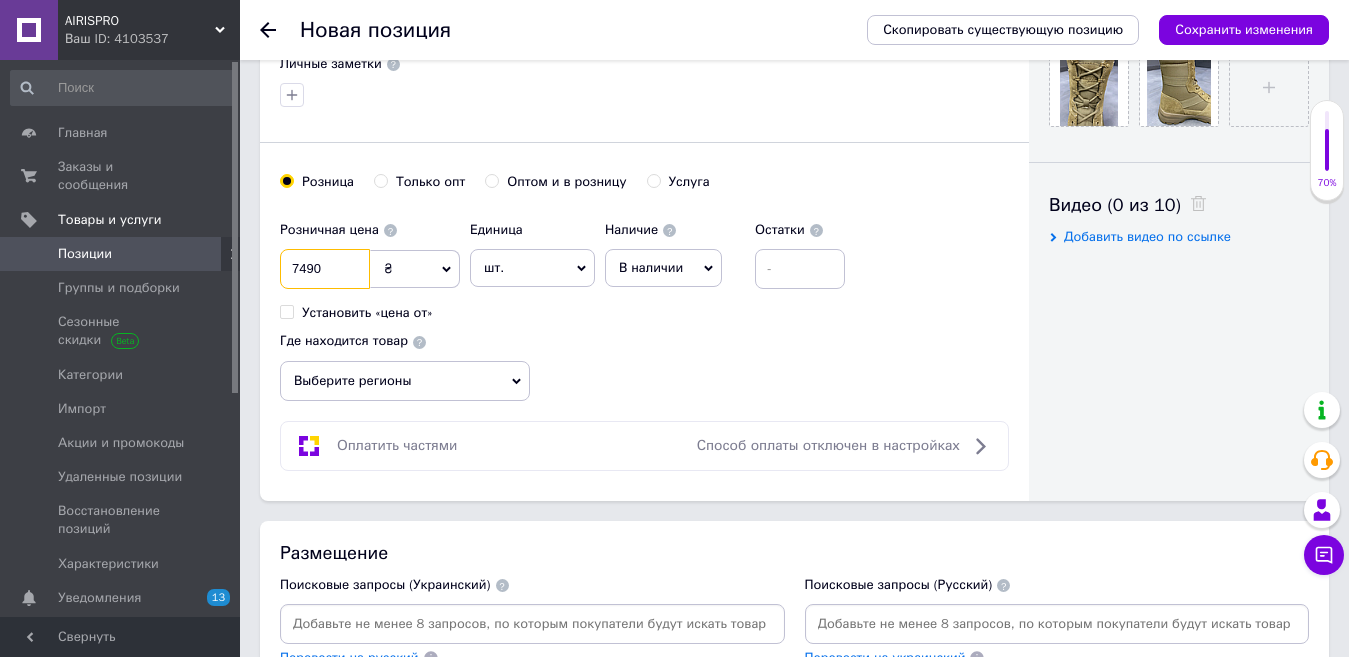 type on "7490" 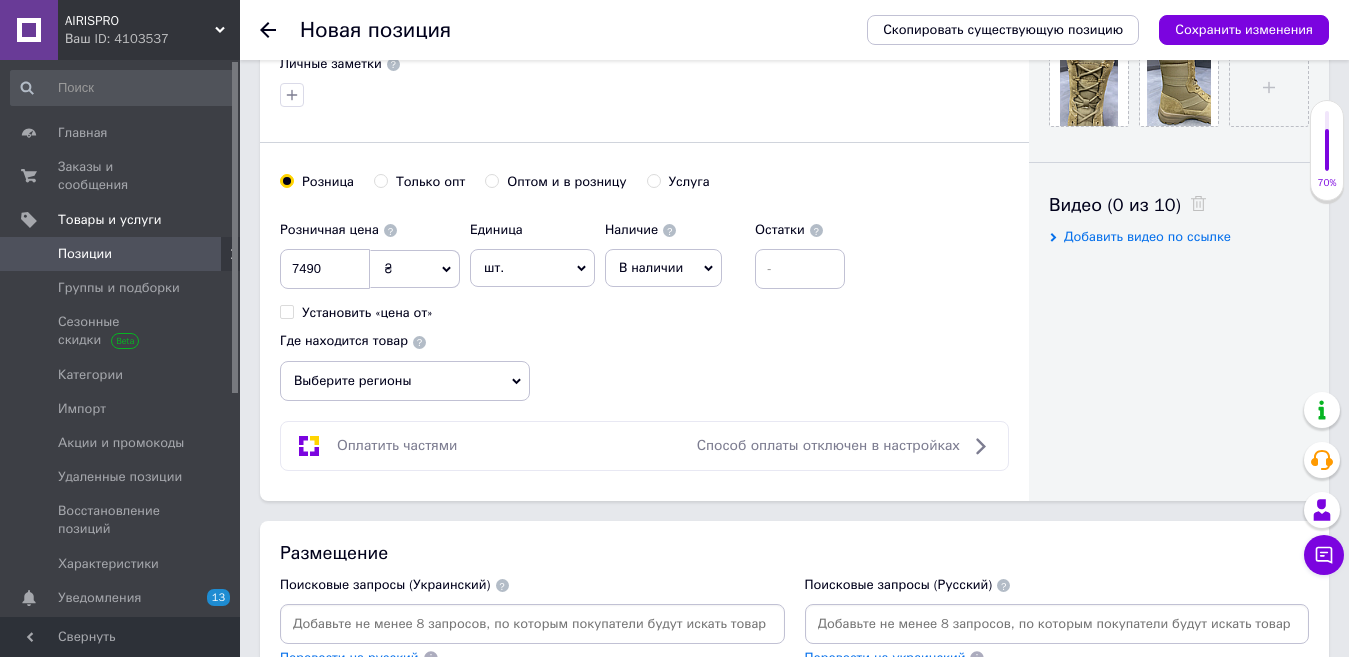 click on "В наличии" at bounding box center (663, 268) 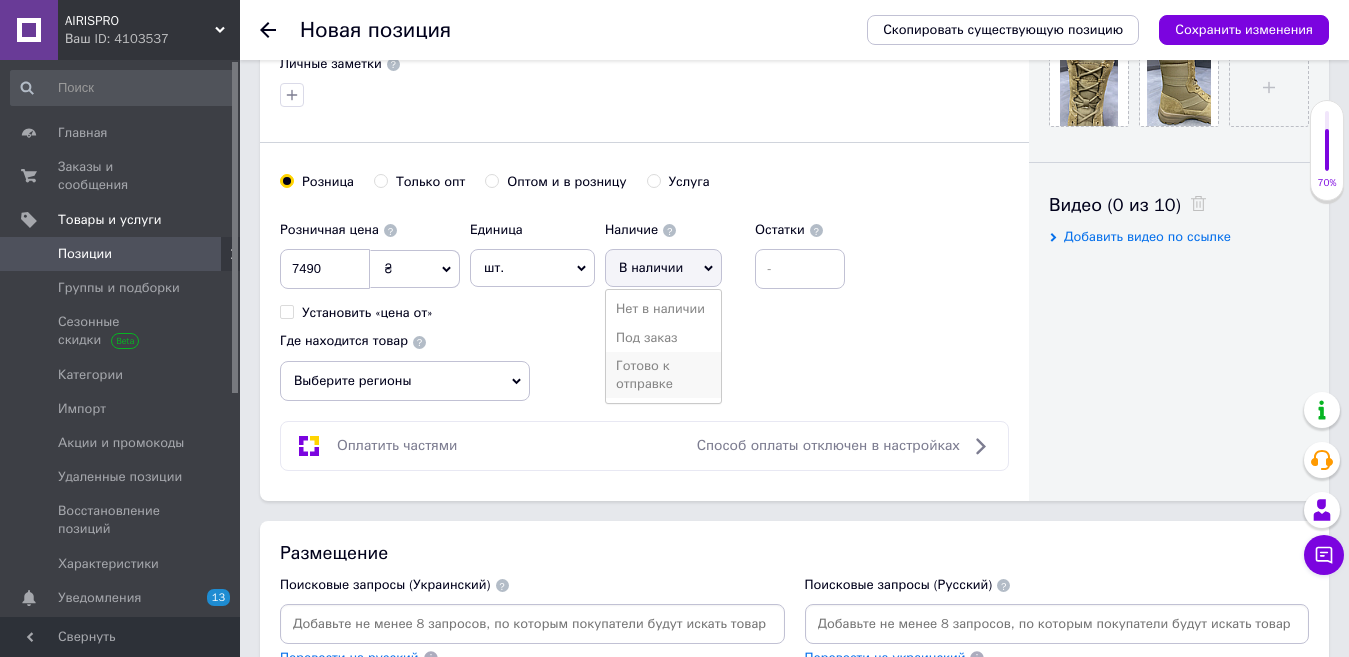 click on "Готово к отправке" at bounding box center [663, 375] 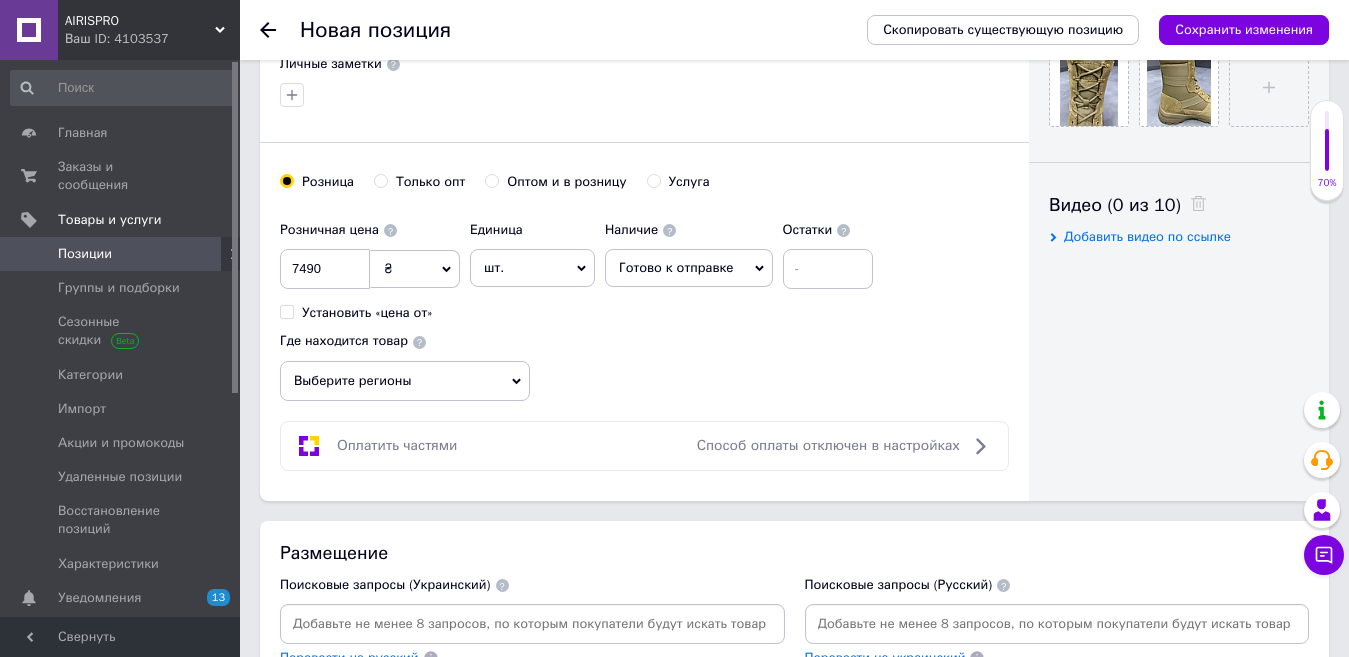 click on "Выберите регионы" at bounding box center (405, 381) 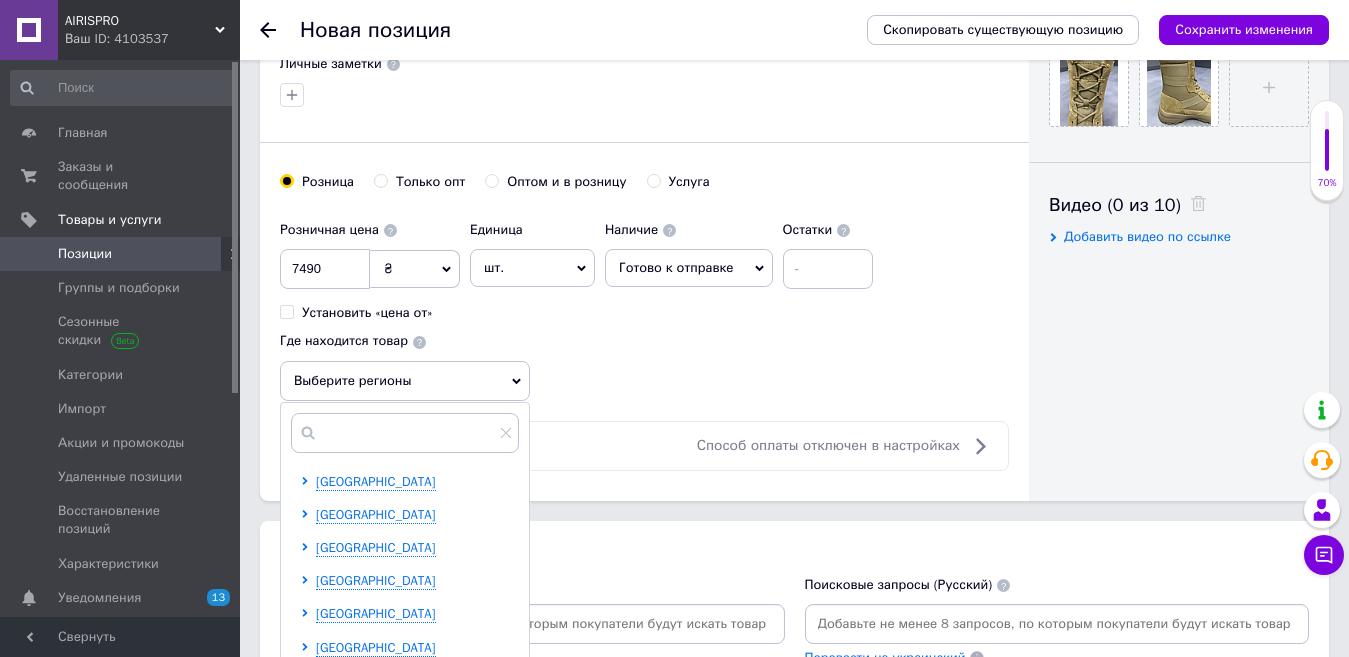click on "Выберите регионы" at bounding box center [405, 381] 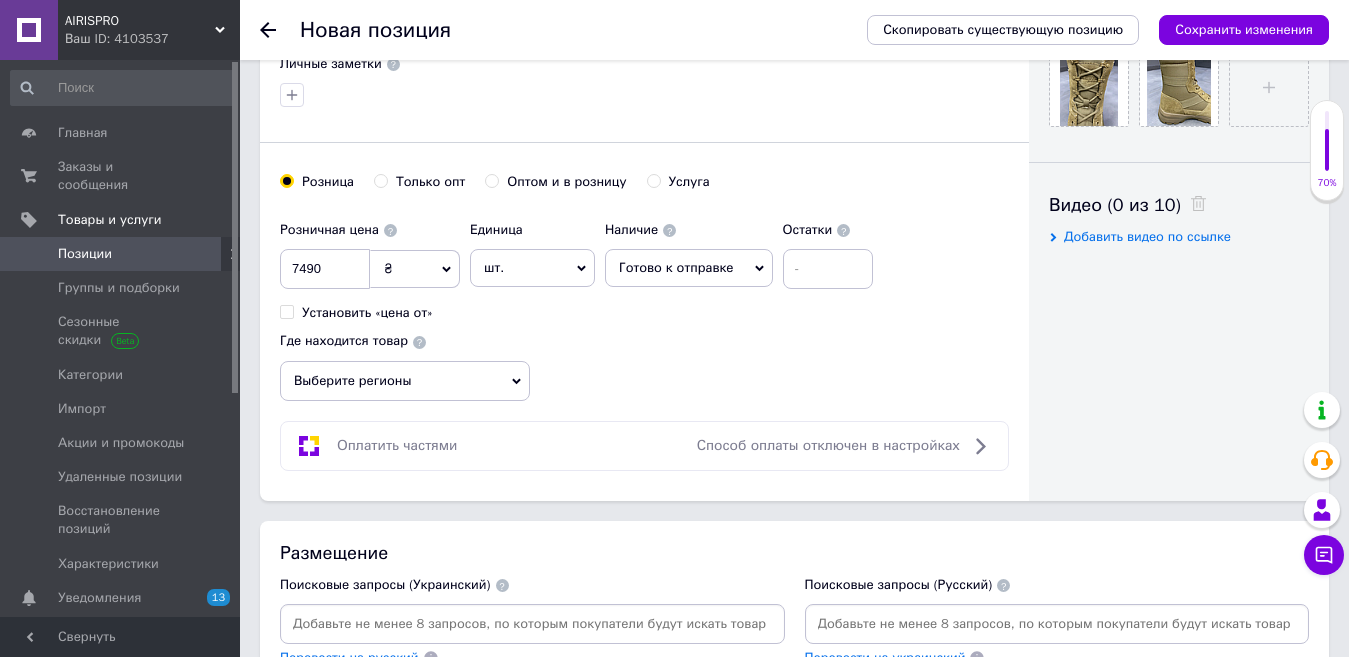 click on "Выберите регионы" at bounding box center [405, 381] 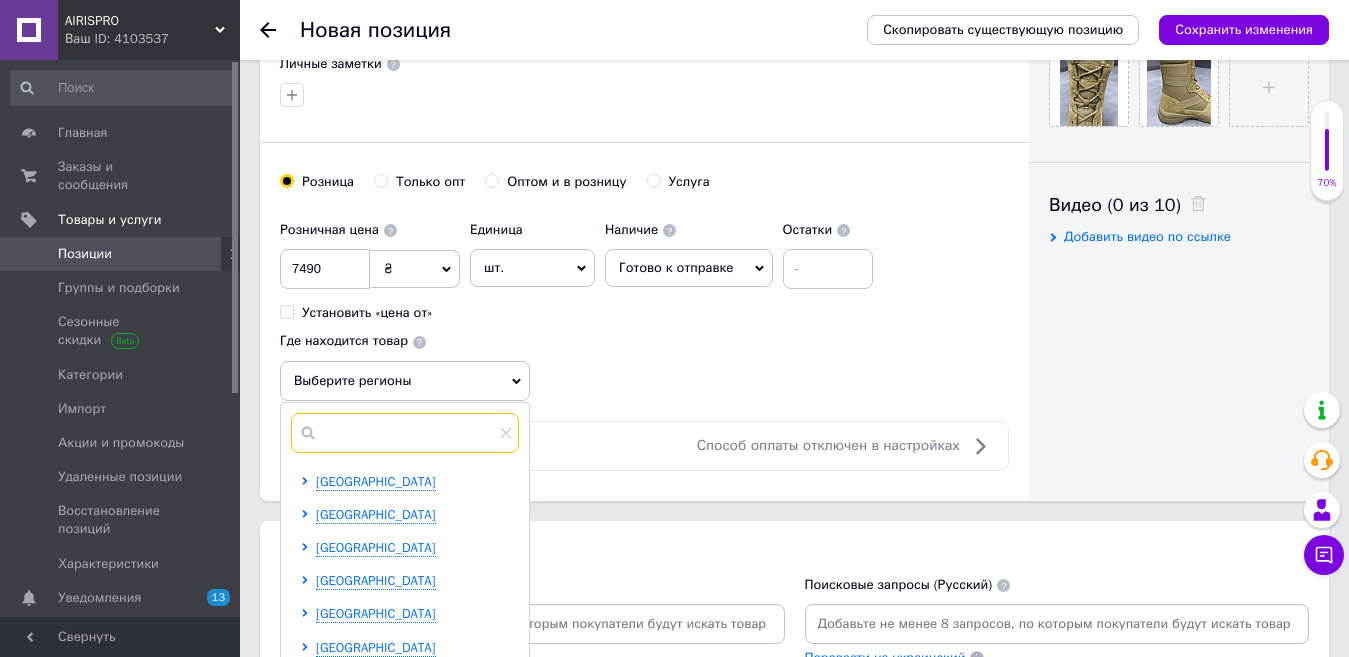 click at bounding box center (405, 433) 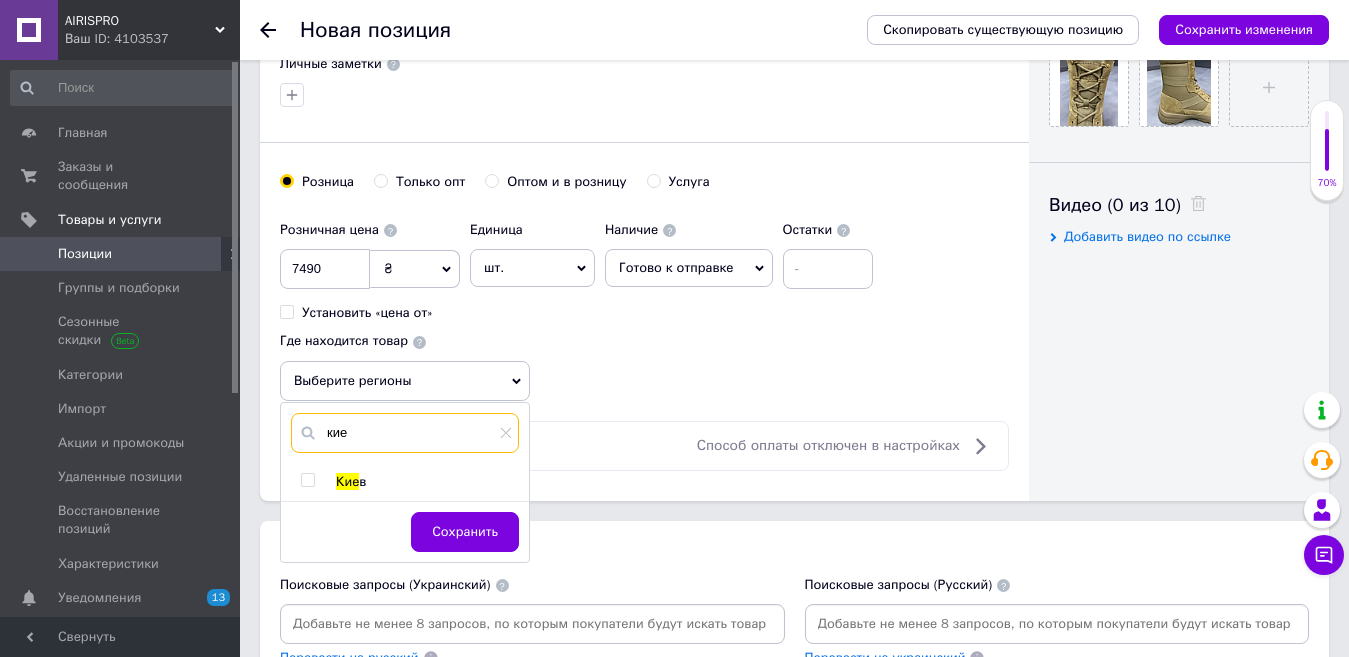 type on "кие" 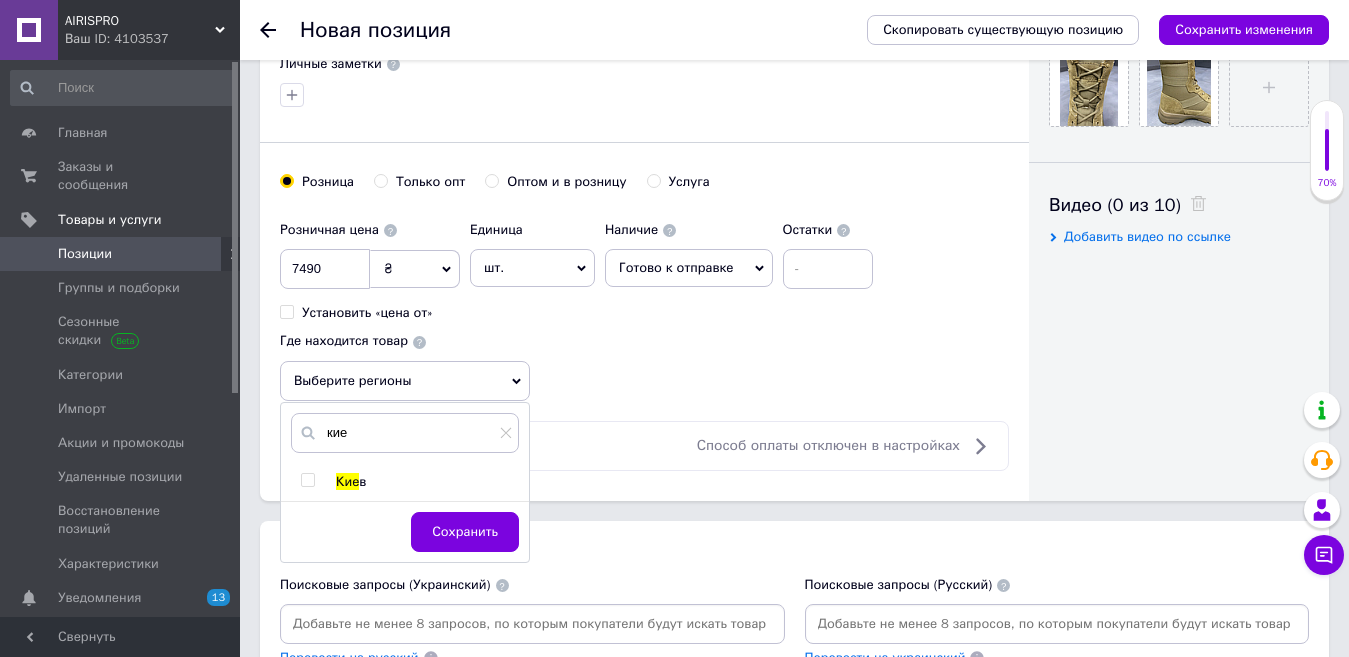 click on "Кие в" at bounding box center (404, 482) 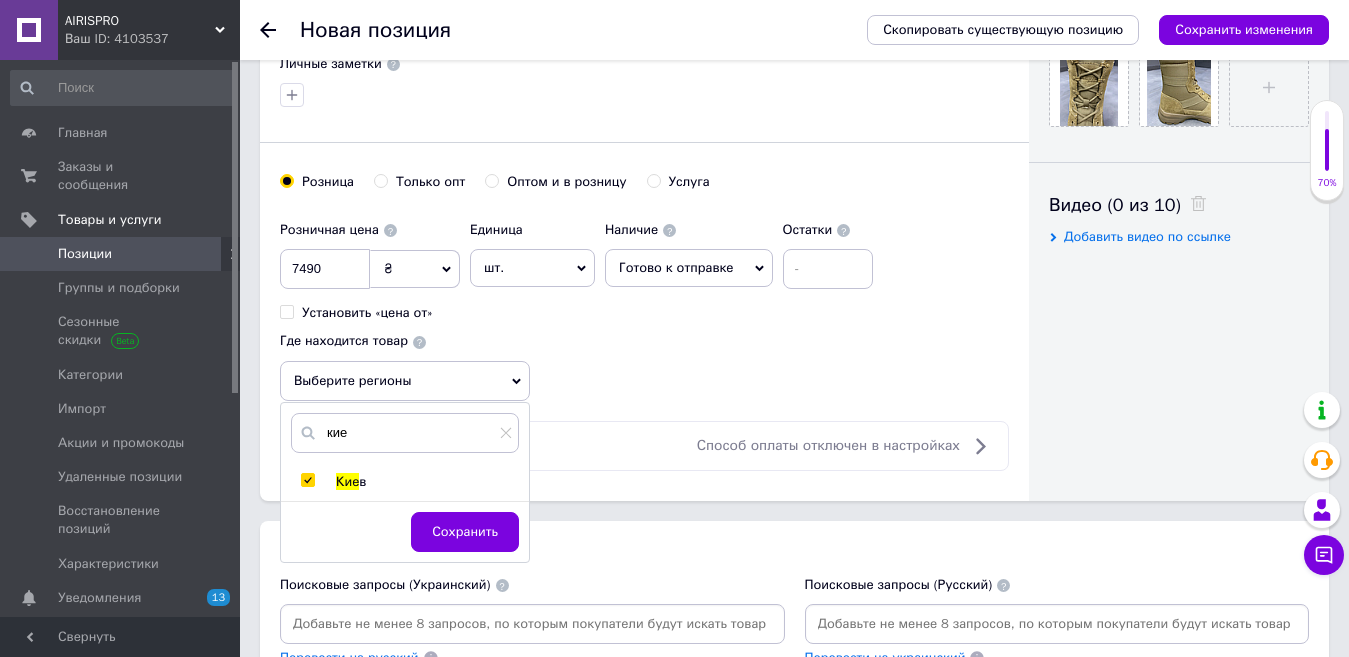 checkbox on "true" 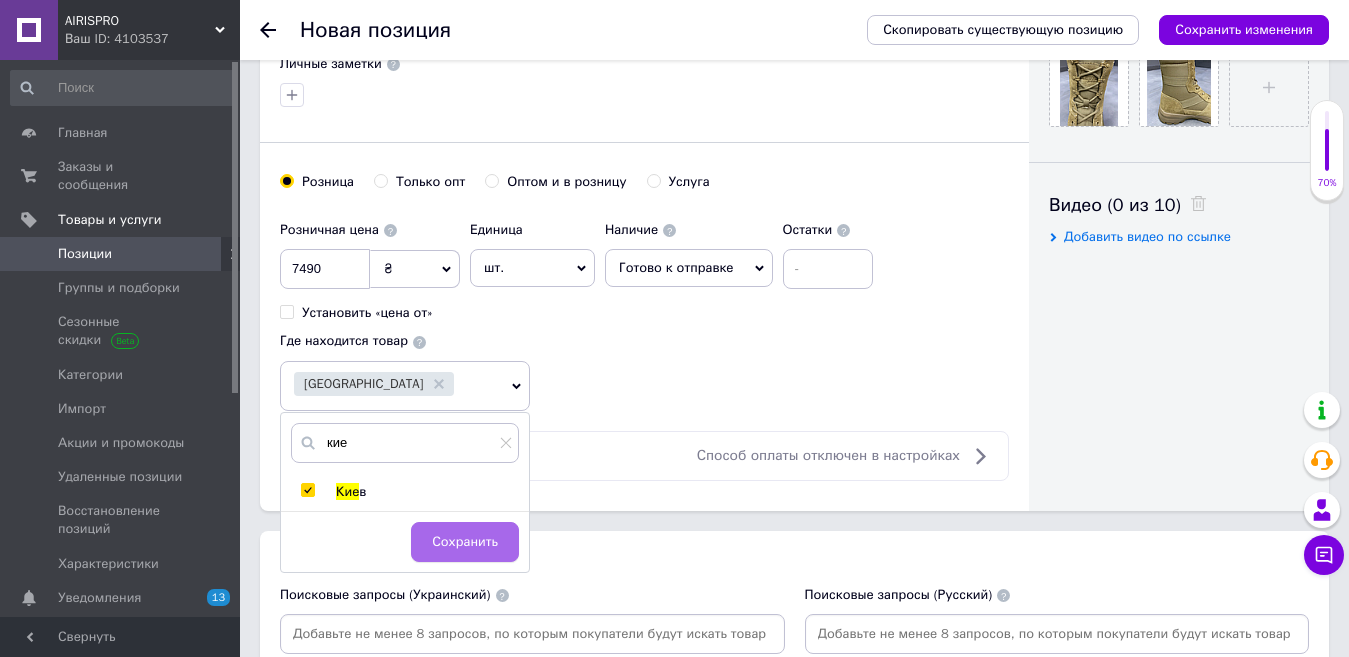 click on "Сохранить" at bounding box center [465, 542] 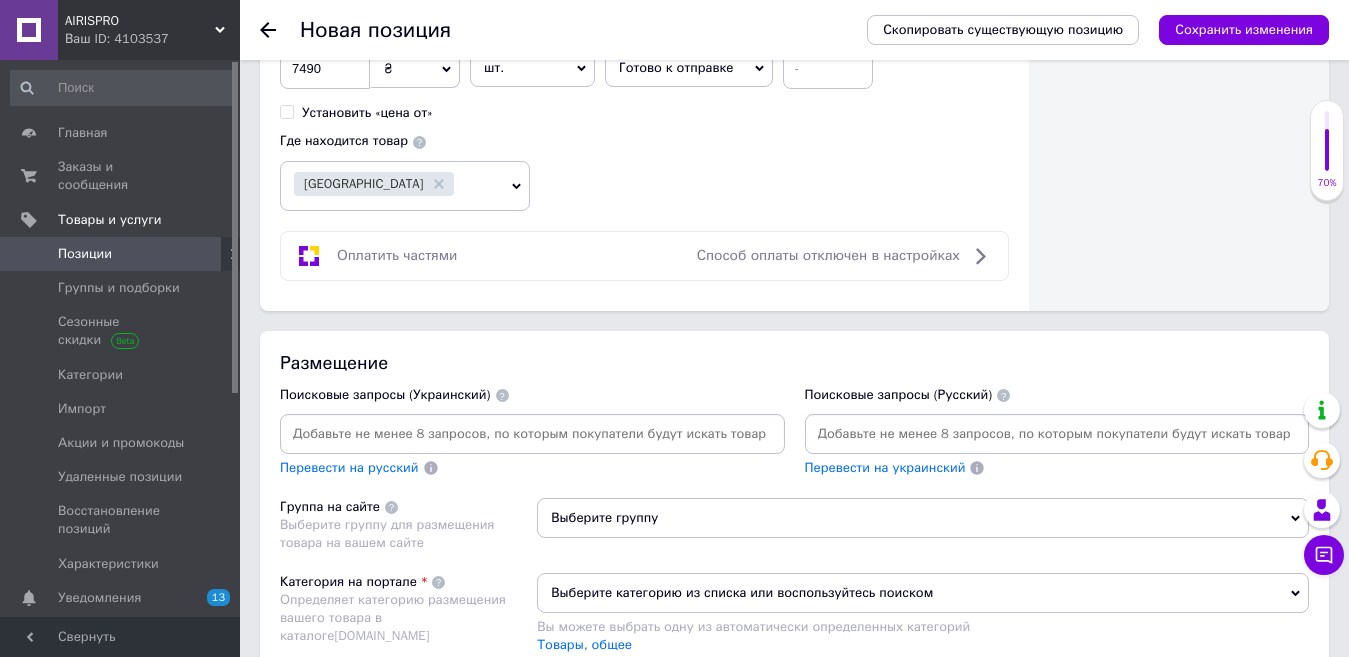 scroll, scrollTop: 1200, scrollLeft: 0, axis: vertical 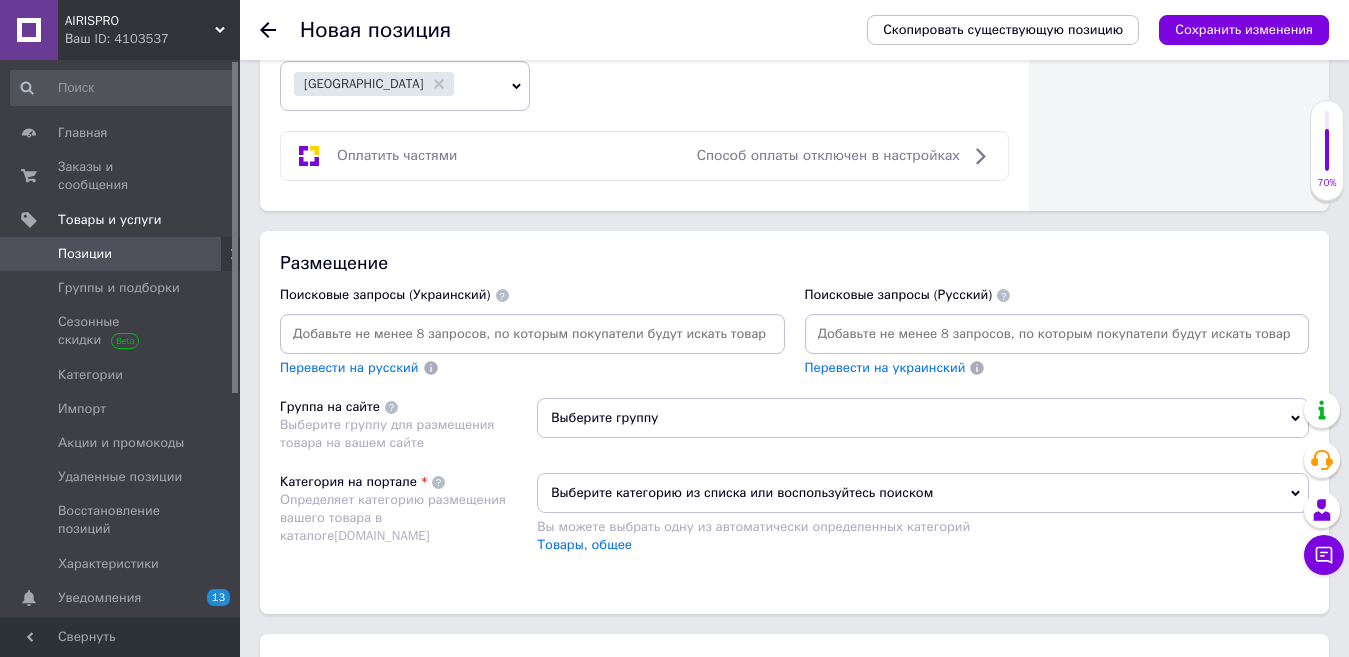 click at bounding box center (1057, 334) 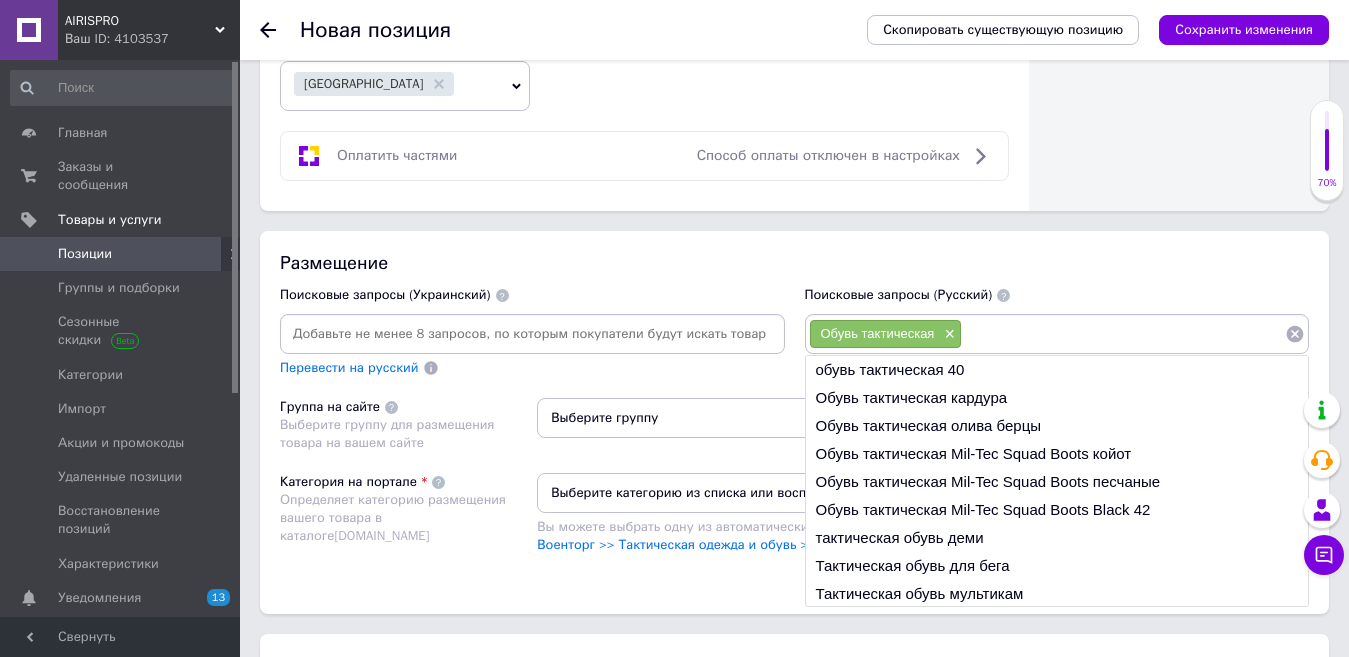 paste on "Берцы тактические" 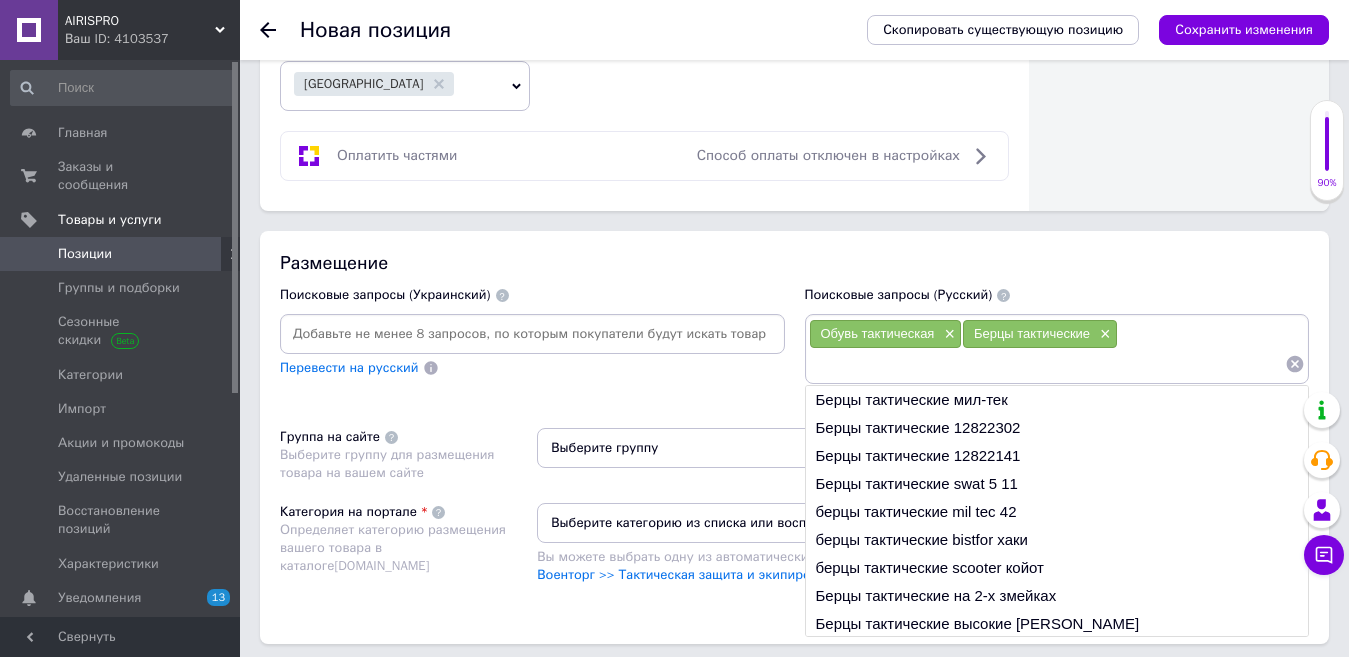 paste on "Берцы обувь" 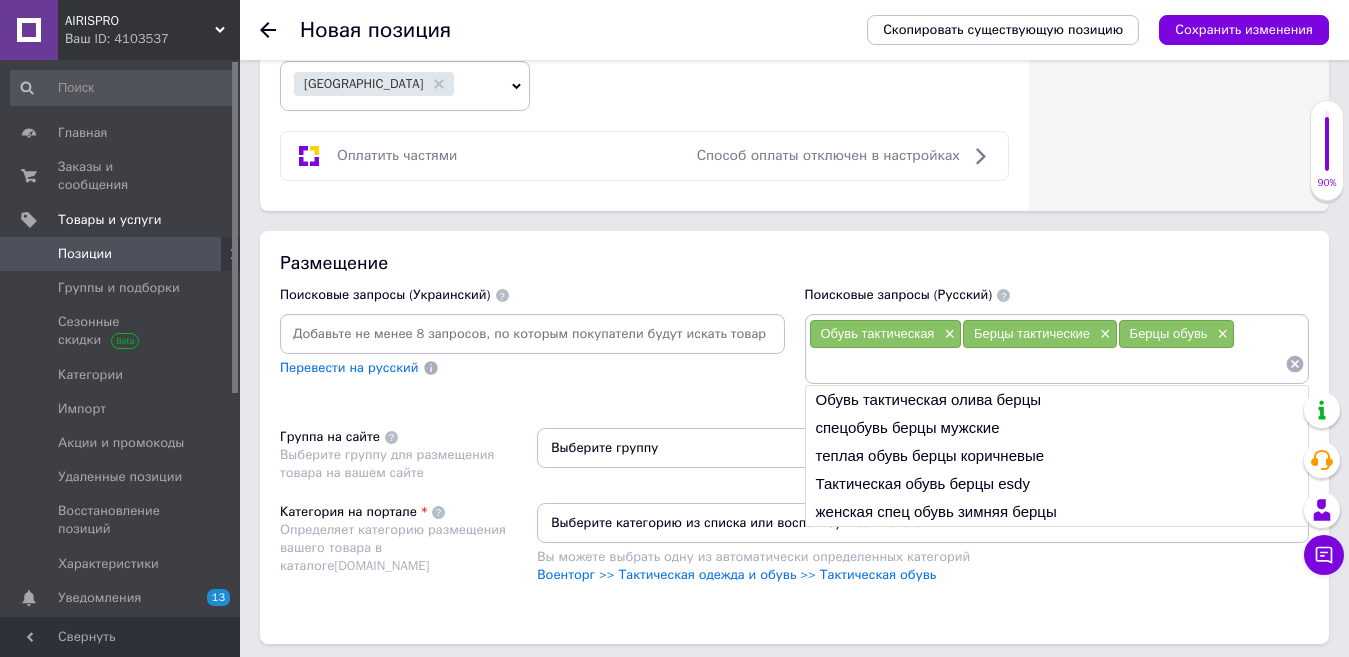 paste on "Берцы тактика" 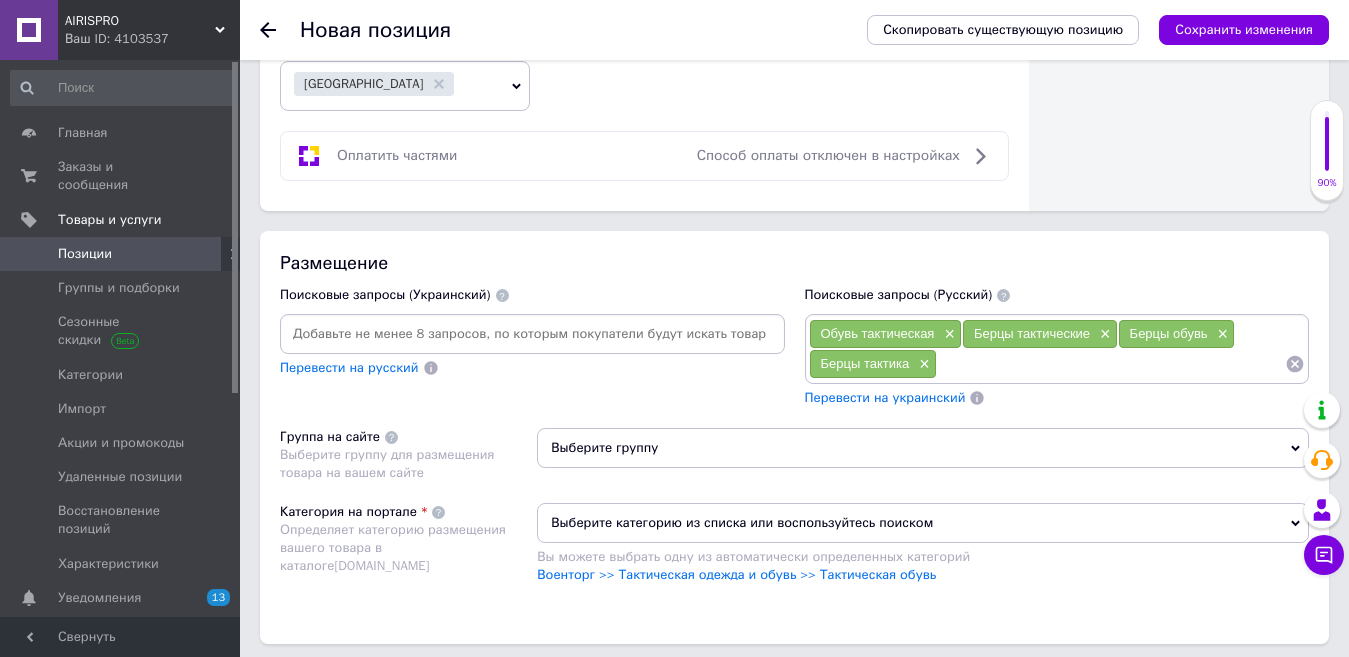 paste on "Тактическая обувь" 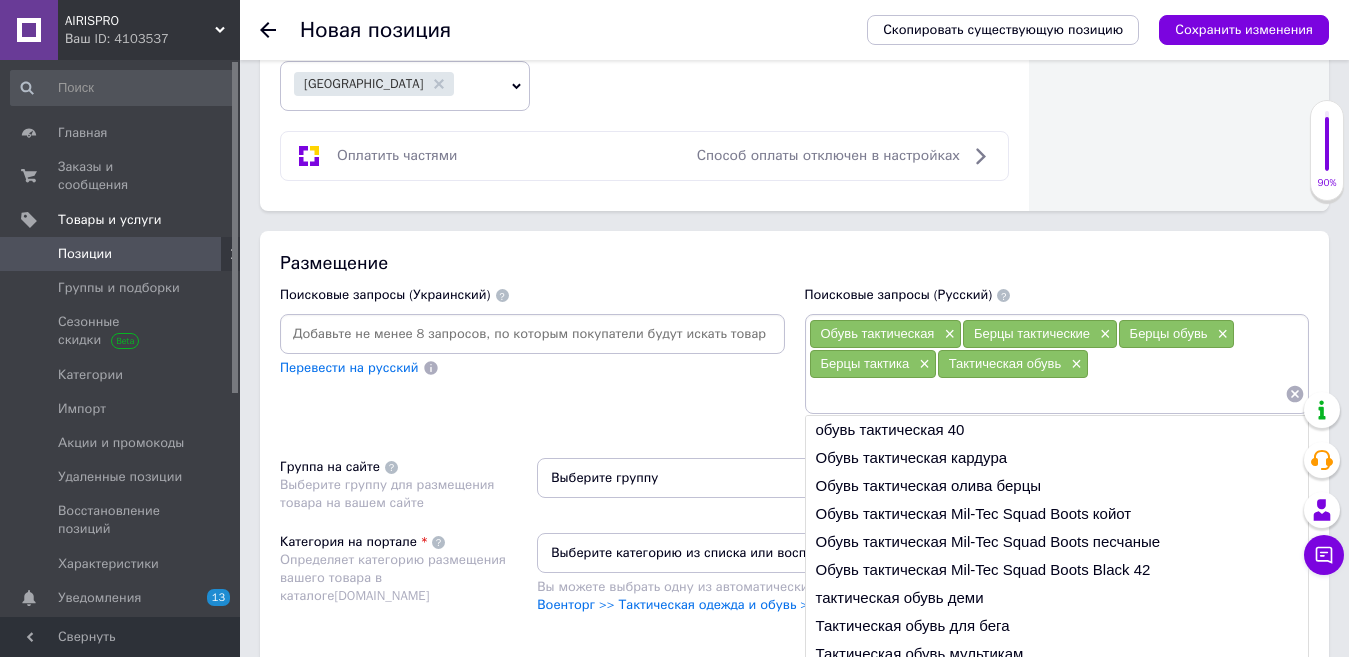 paste on "Берцы" 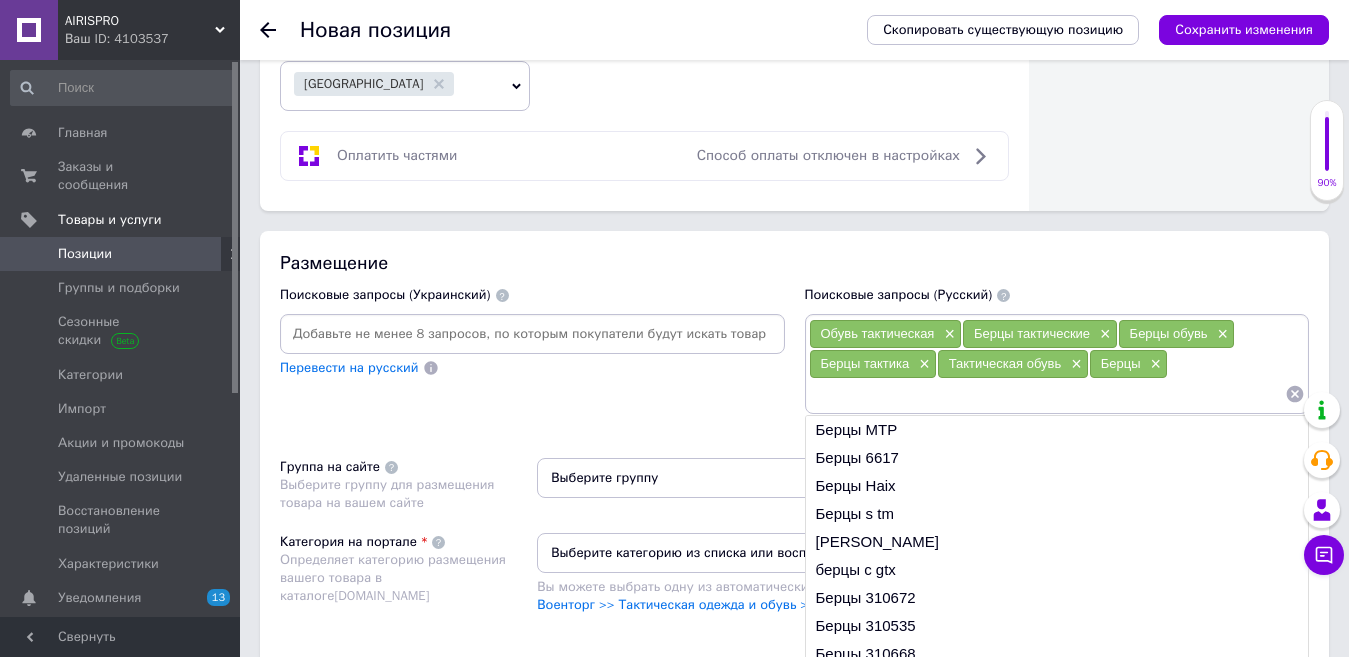 paste on "Тактические летние берцы" 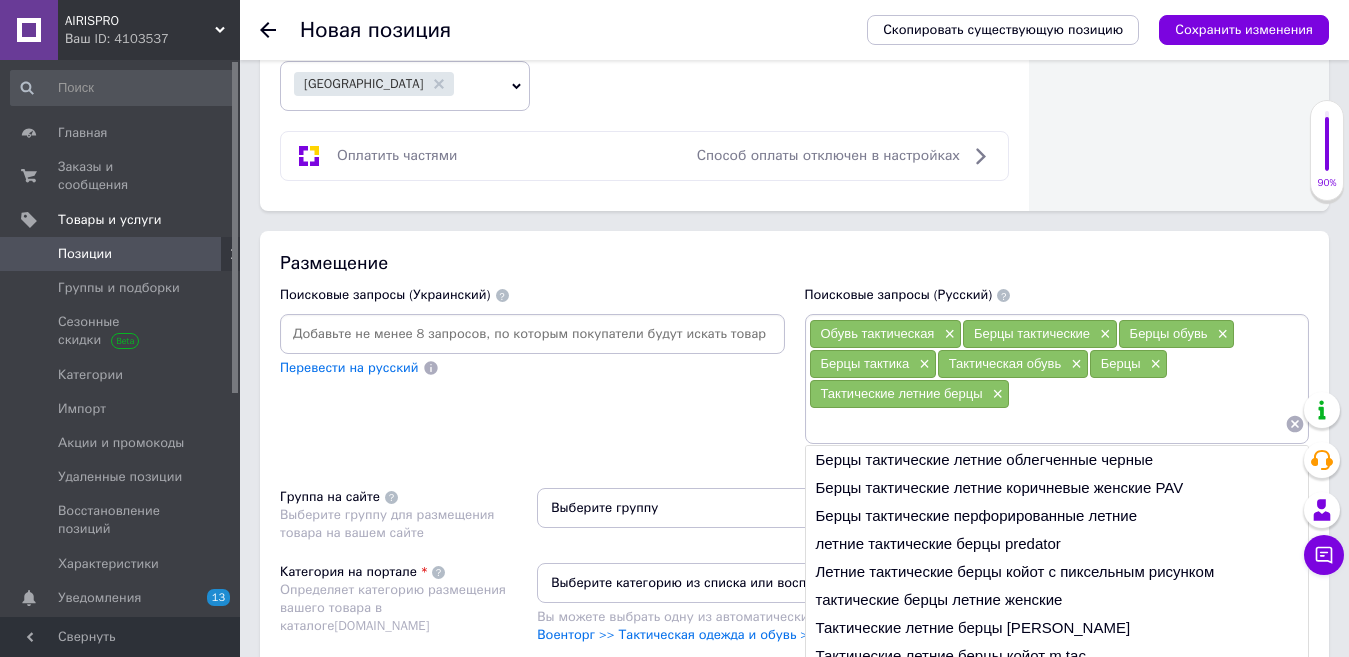 paste on "Берцы тактические для мужчин" 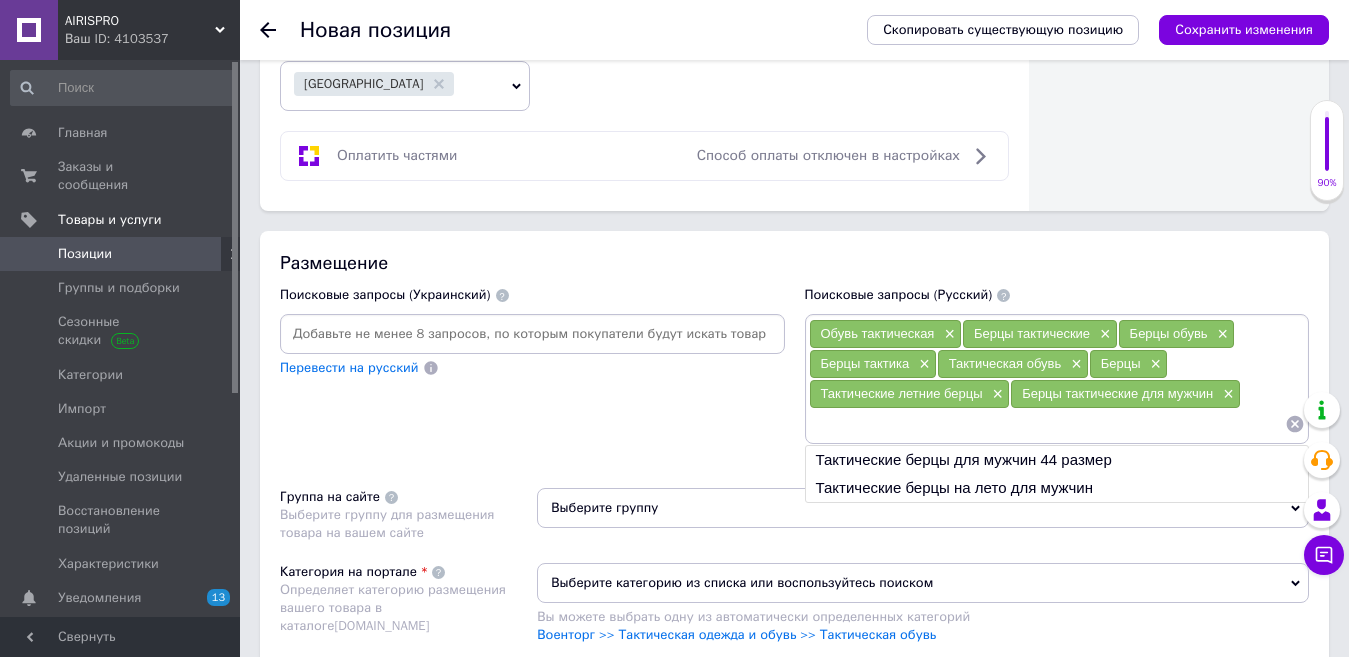 paste on "Военные берцы" 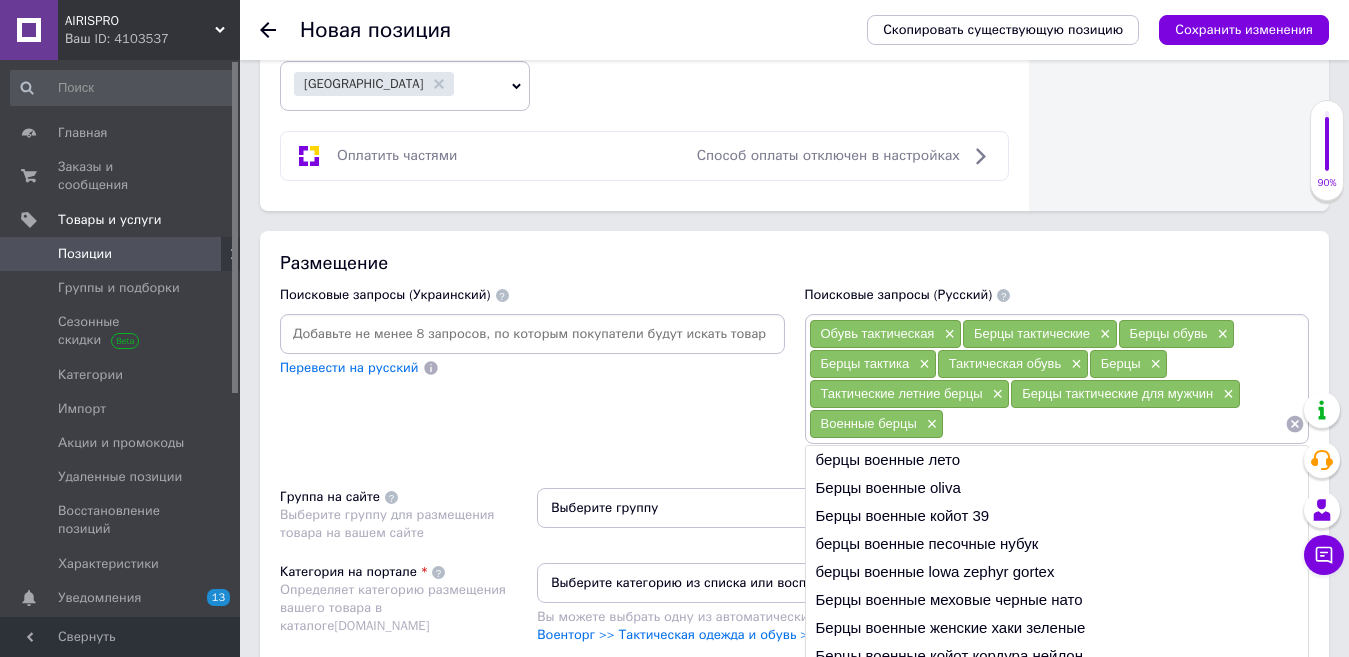 paste on "Belleville BV518 Spear Point" 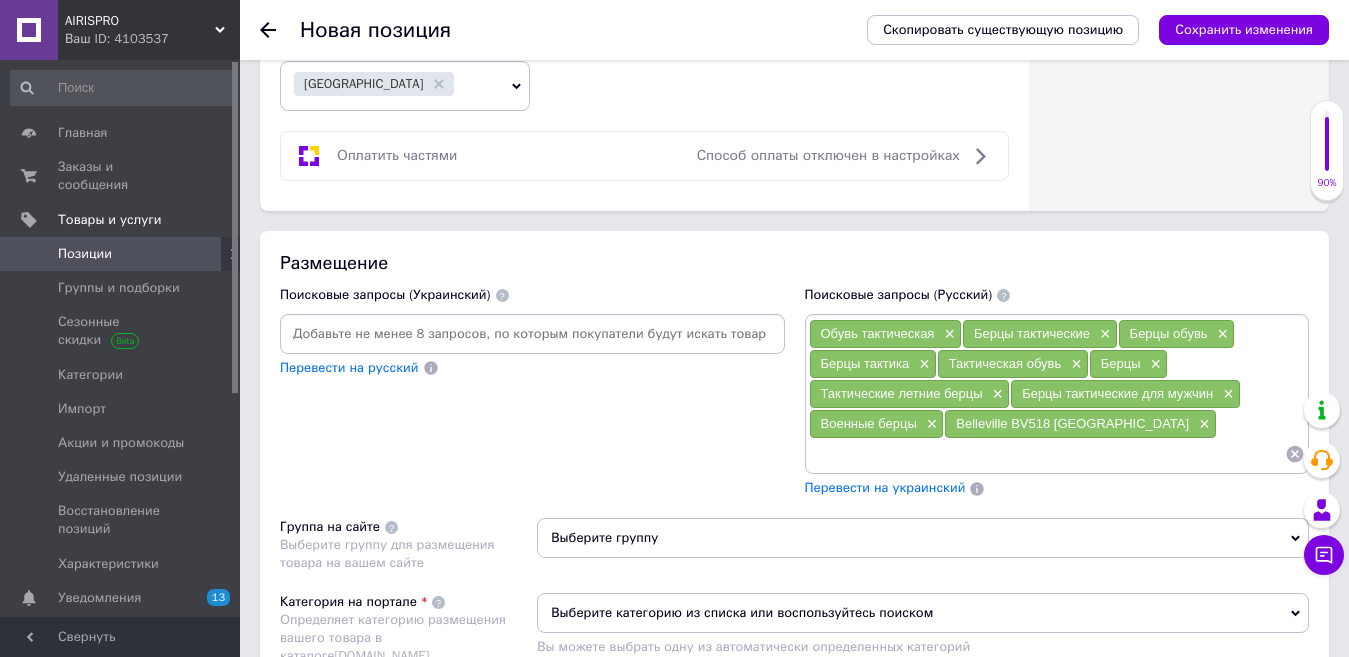type on "Belleville hot weather" 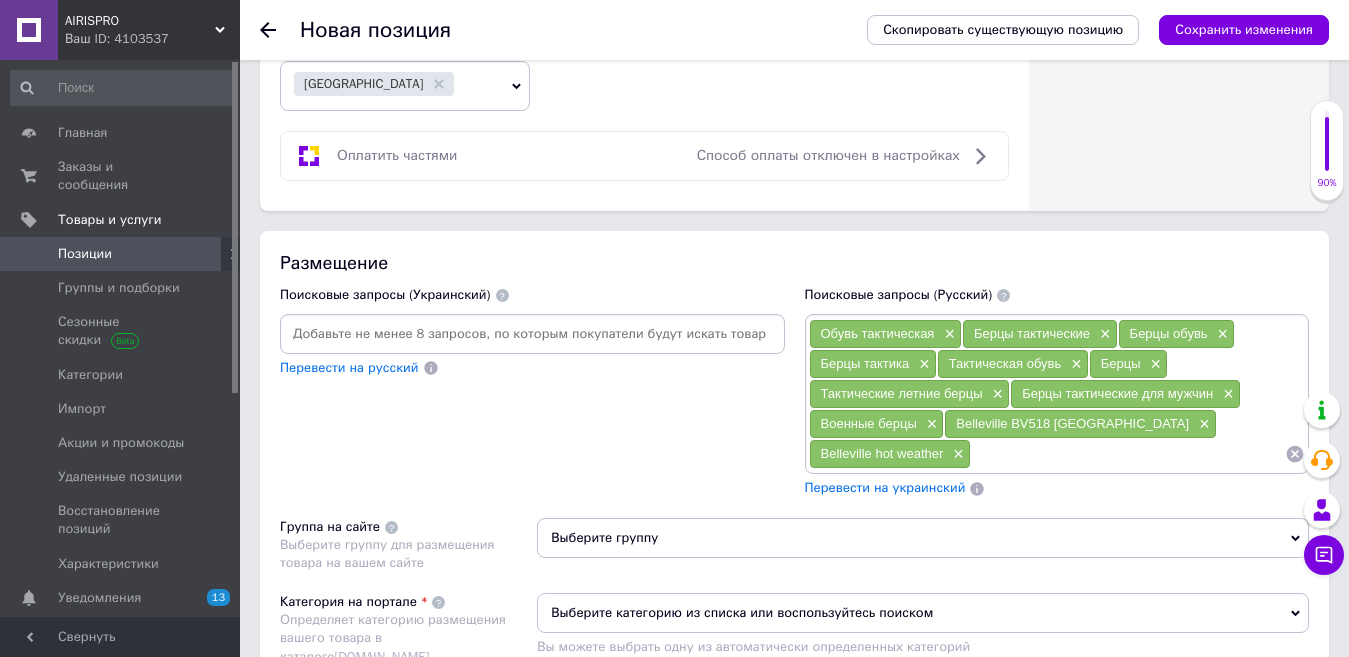 paste on "Тактическая обувь Belleville" 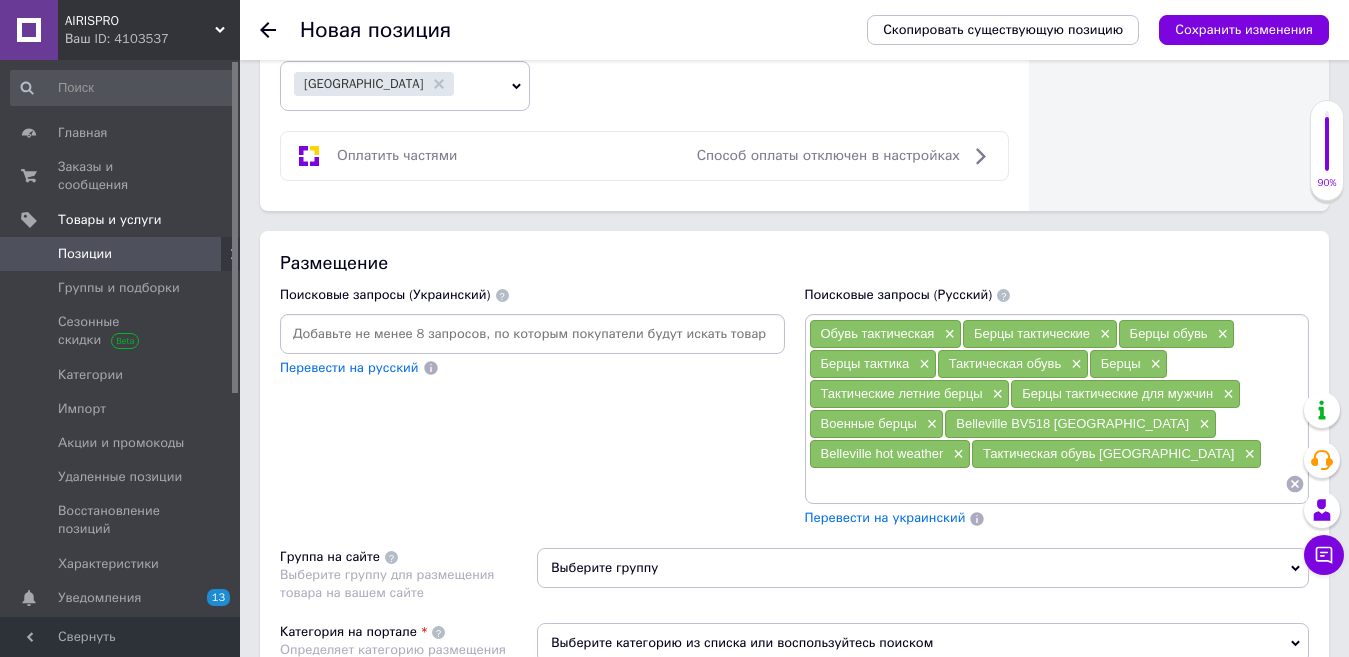 paste on "Военторг" 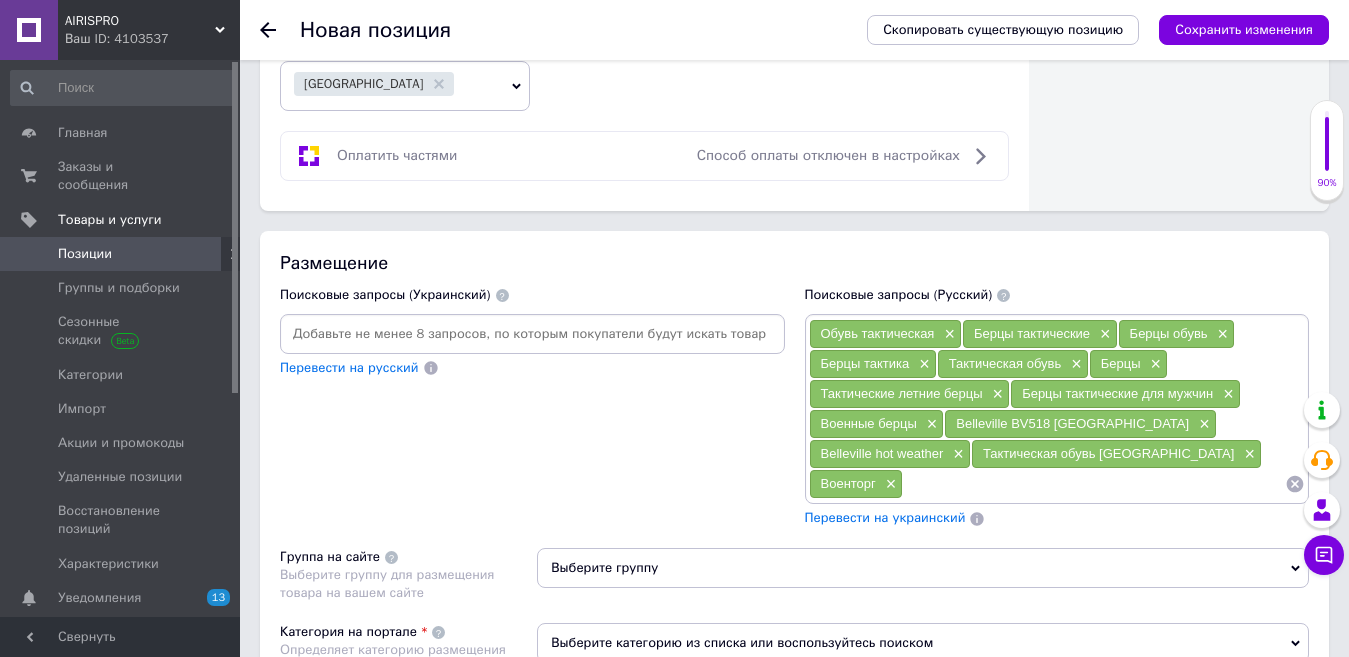 paste on "Belleville берцы" 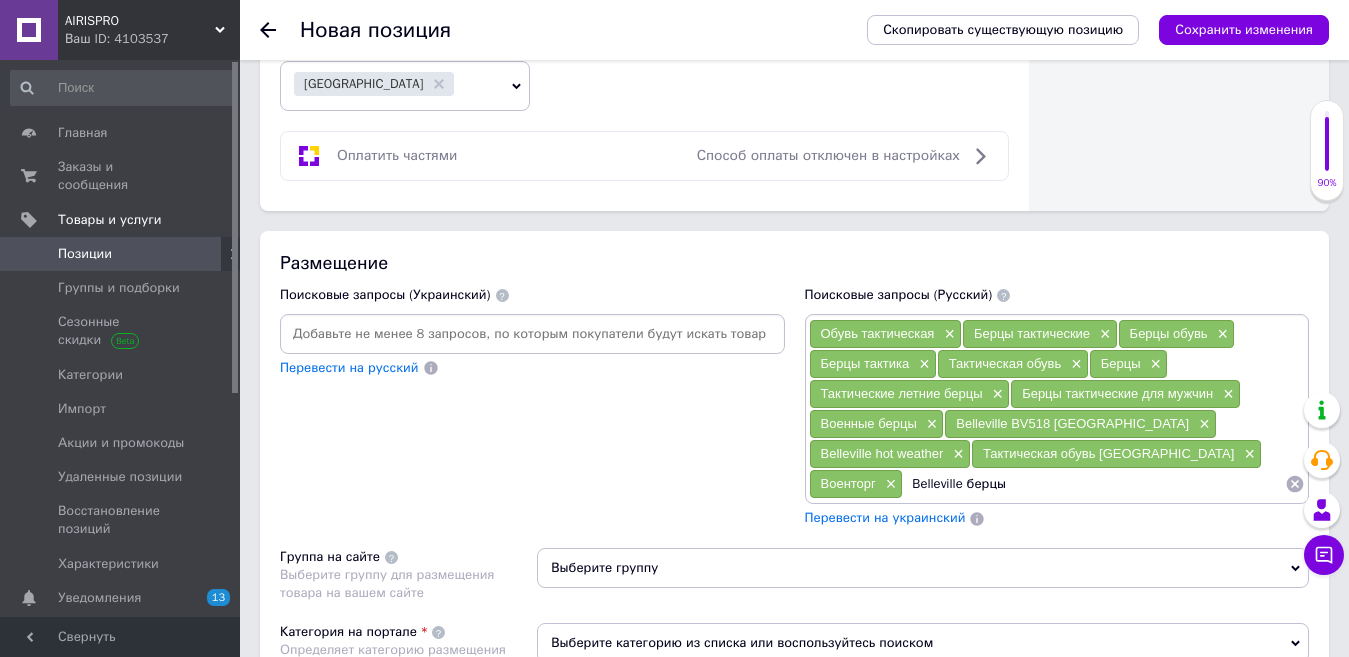 type 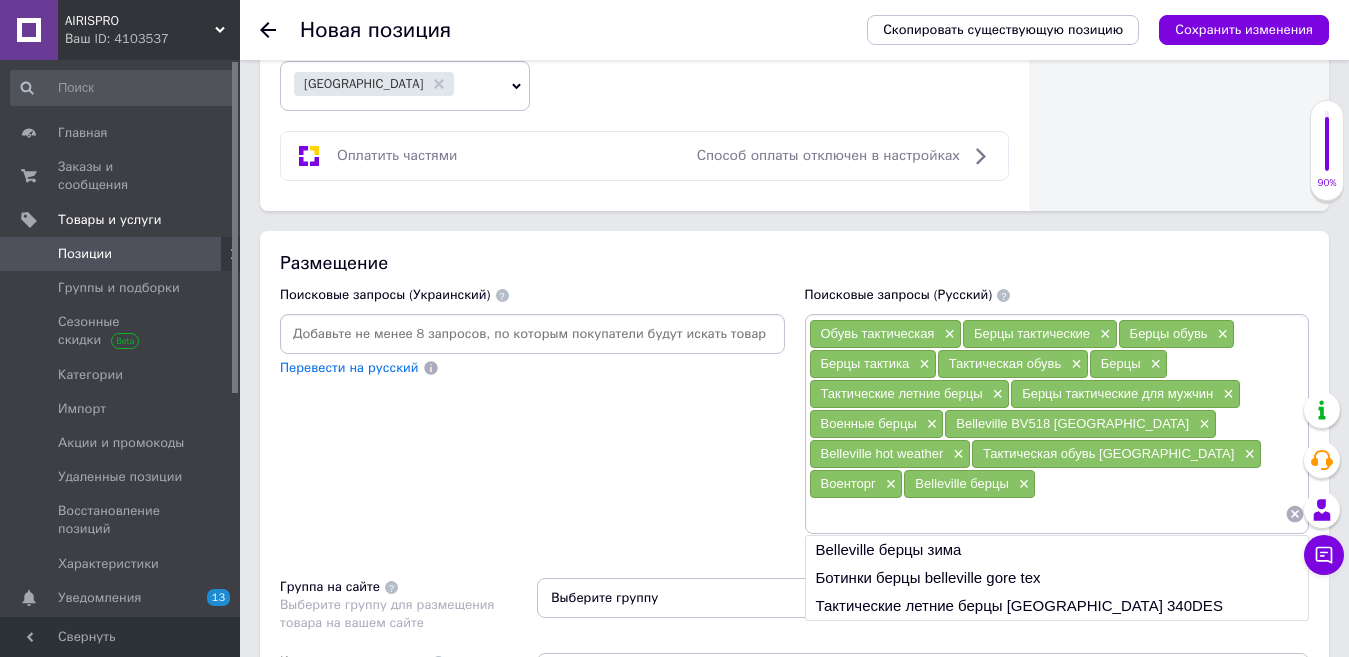 click on "Размещение" at bounding box center (794, 263) 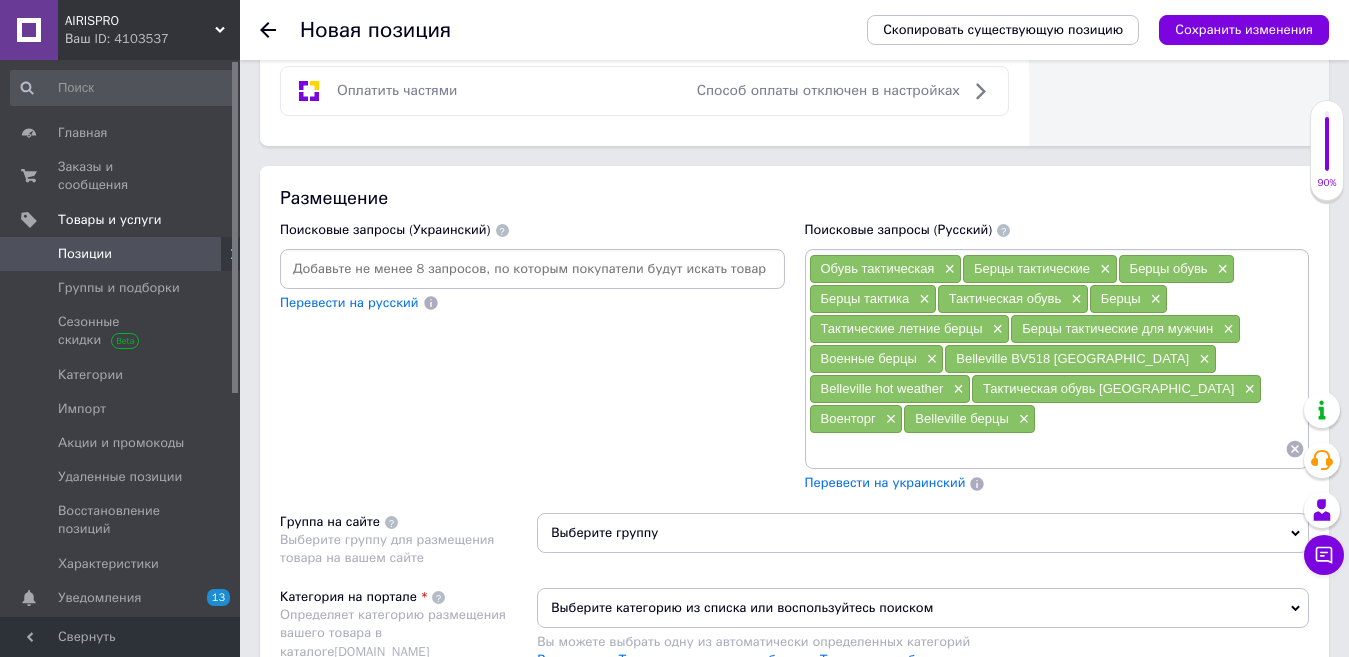 scroll, scrollTop: 1300, scrollLeft: 0, axis: vertical 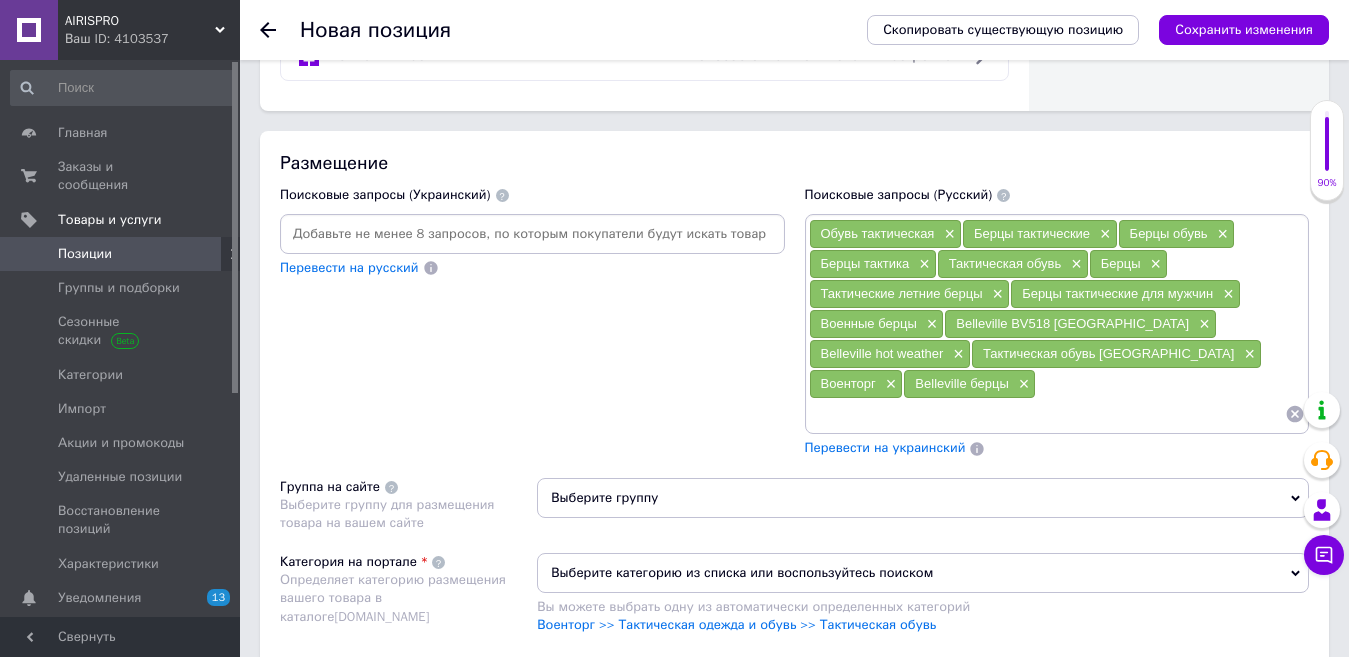 click on "Перевести на украинский" at bounding box center (885, 447) 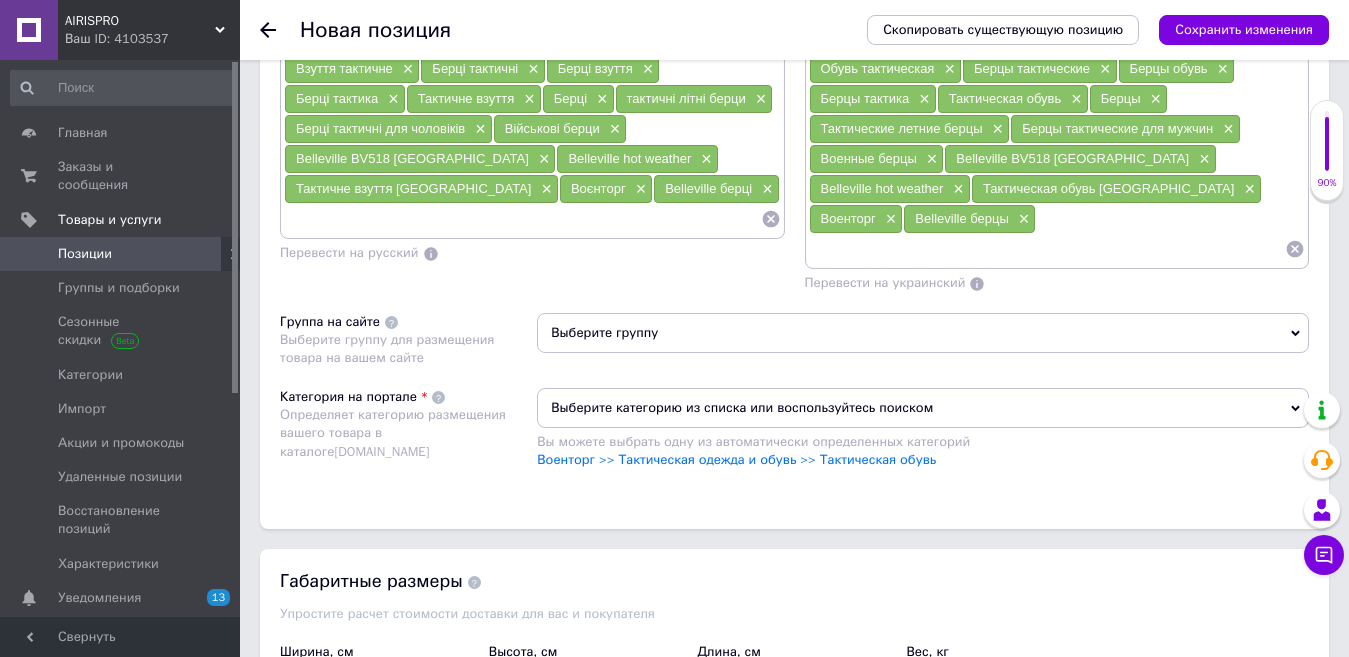 scroll, scrollTop: 1500, scrollLeft: 0, axis: vertical 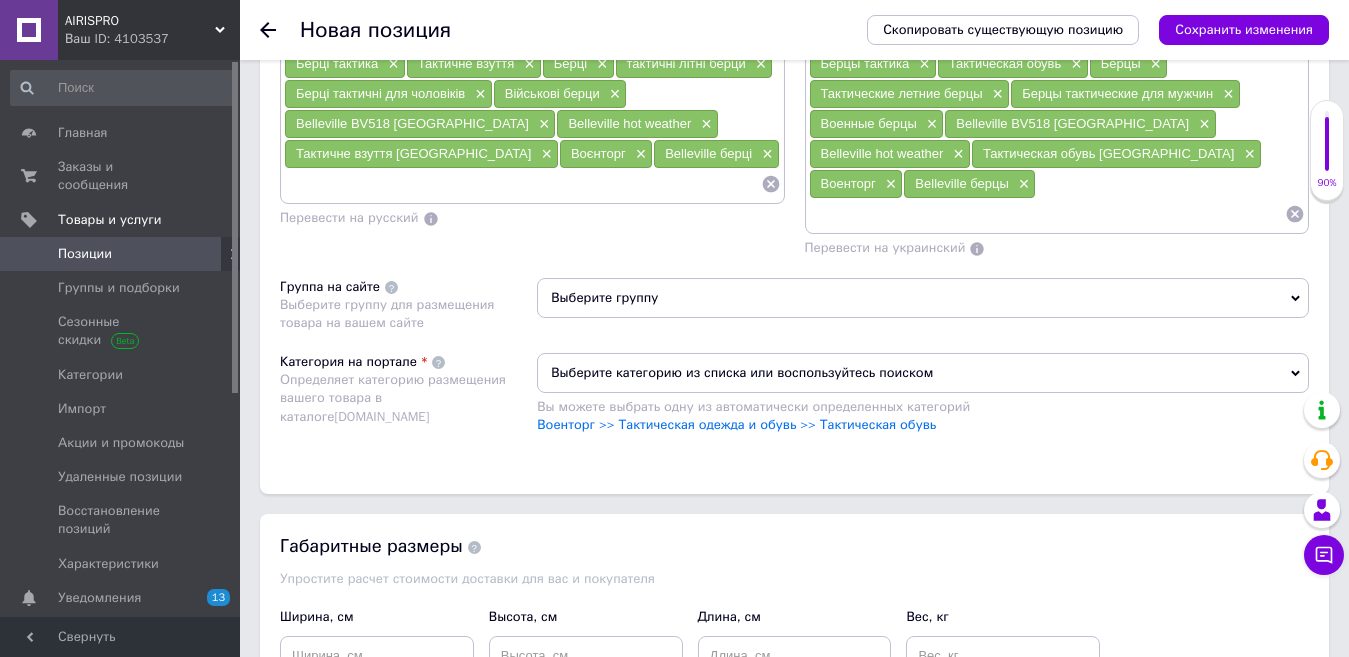 click on "Выберите группу" at bounding box center (923, 298) 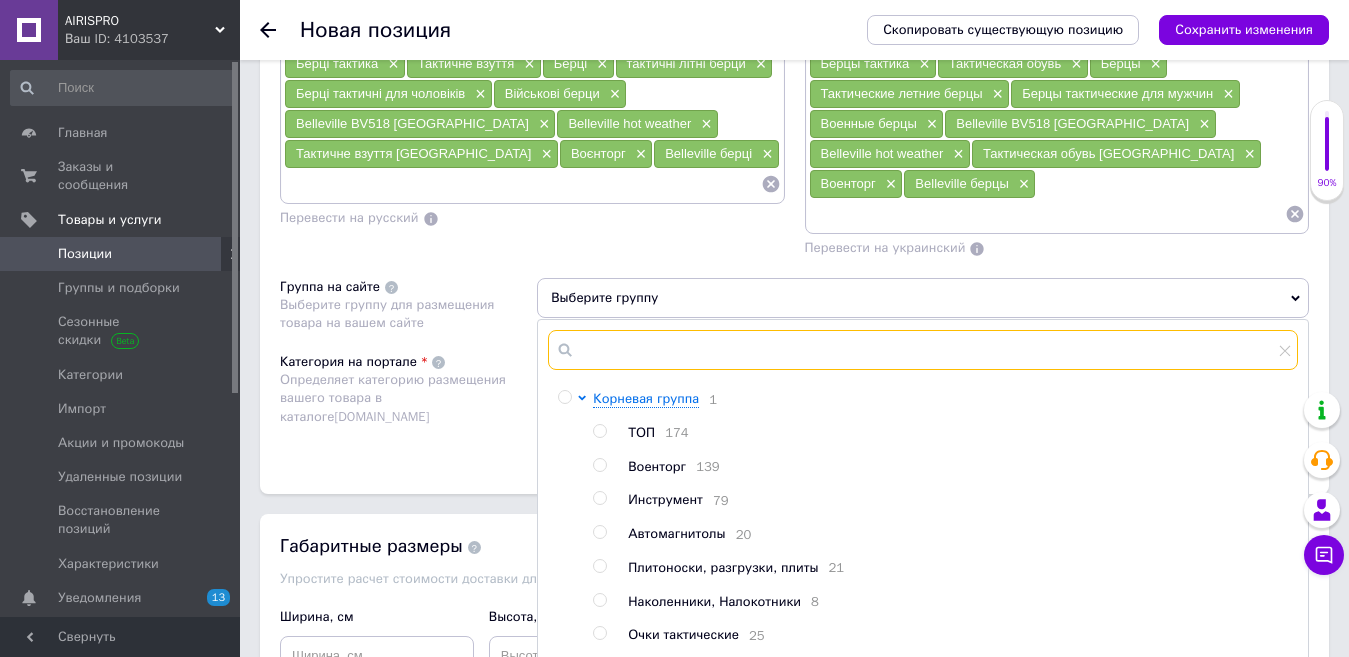 click at bounding box center [923, 350] 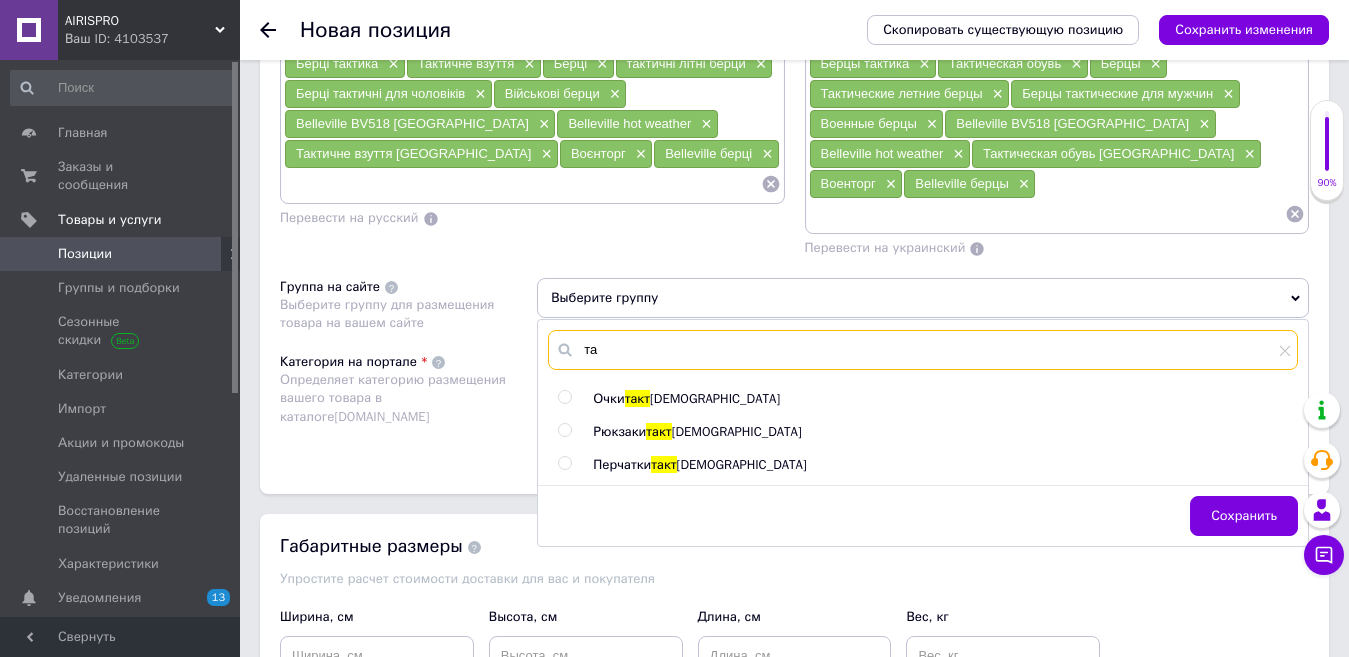 type on "т" 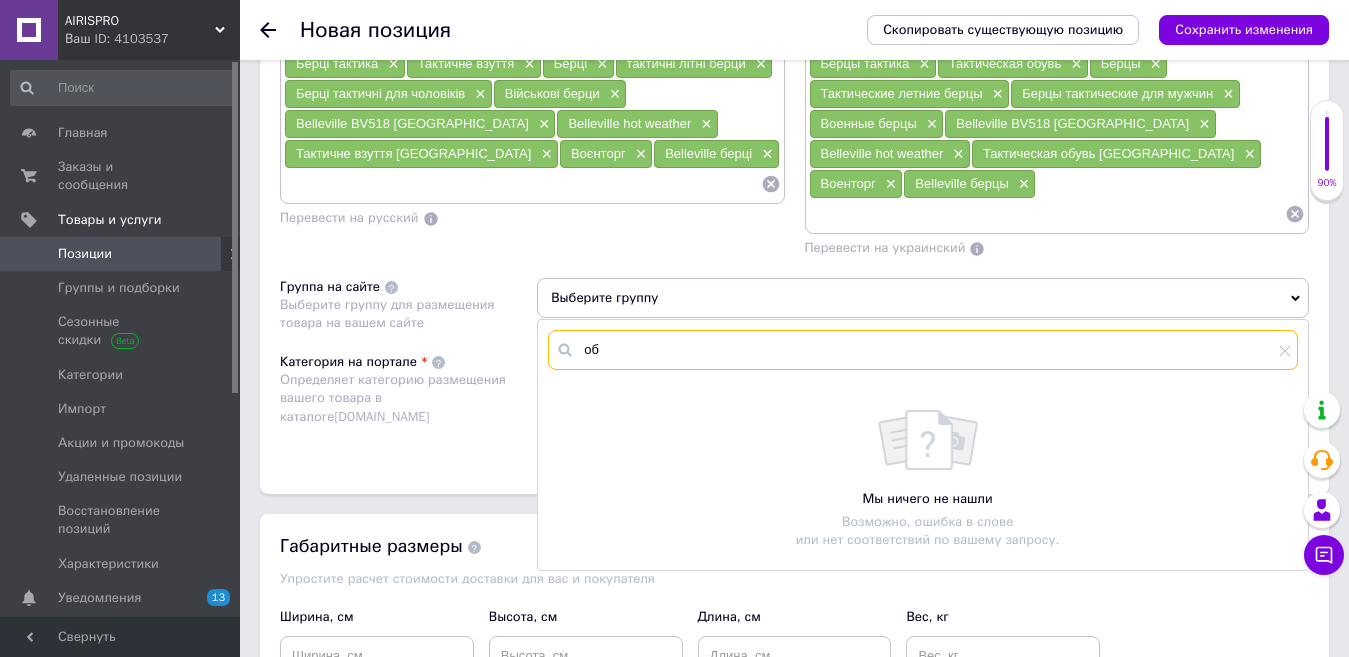 type on "о" 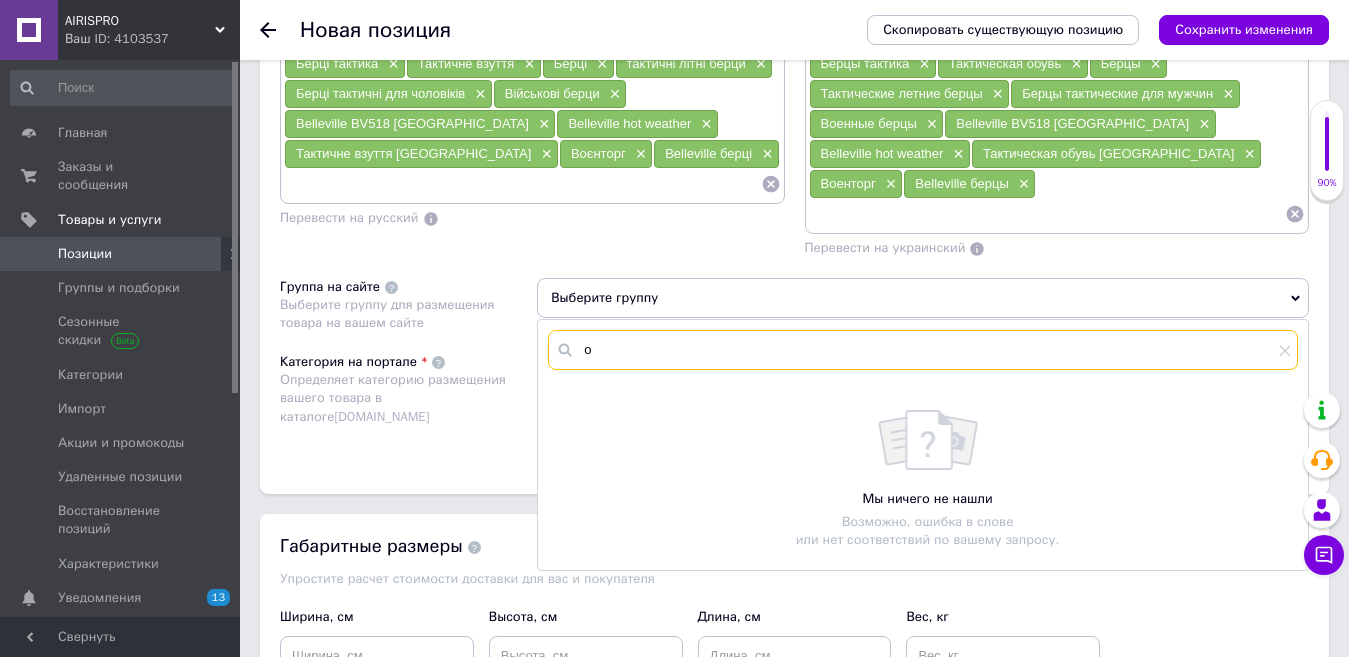 type 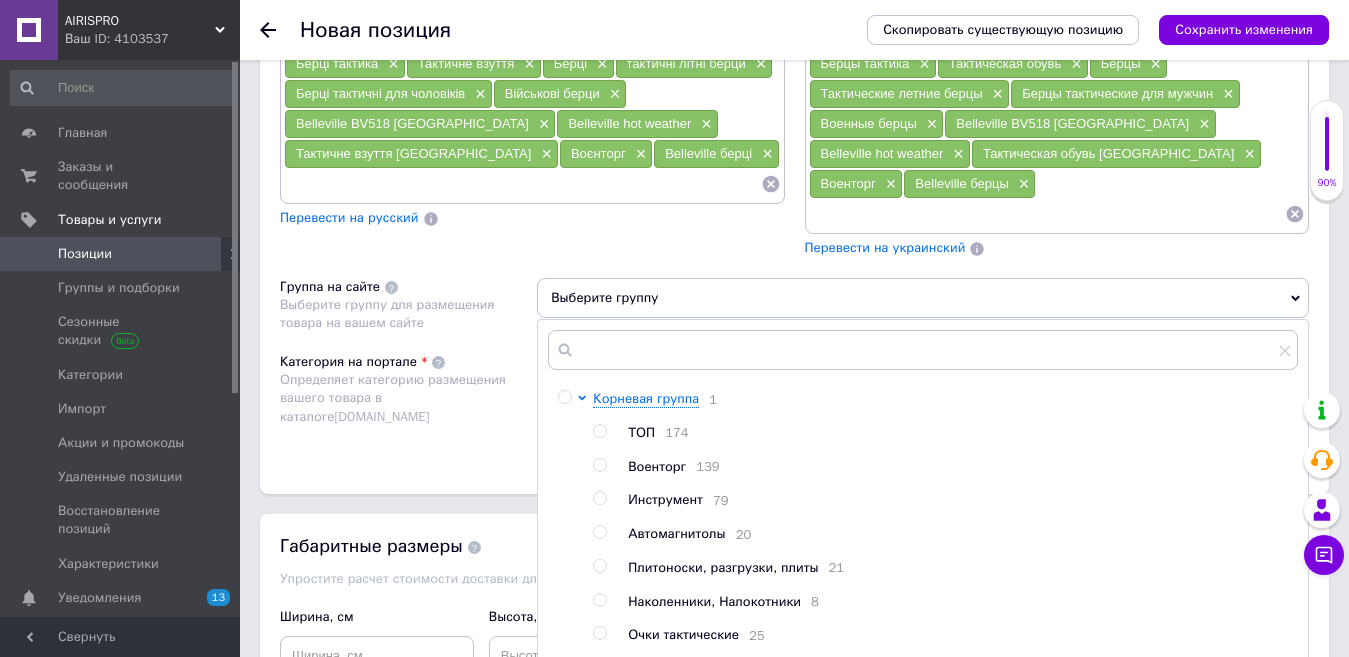 click at bounding box center (599, 465) 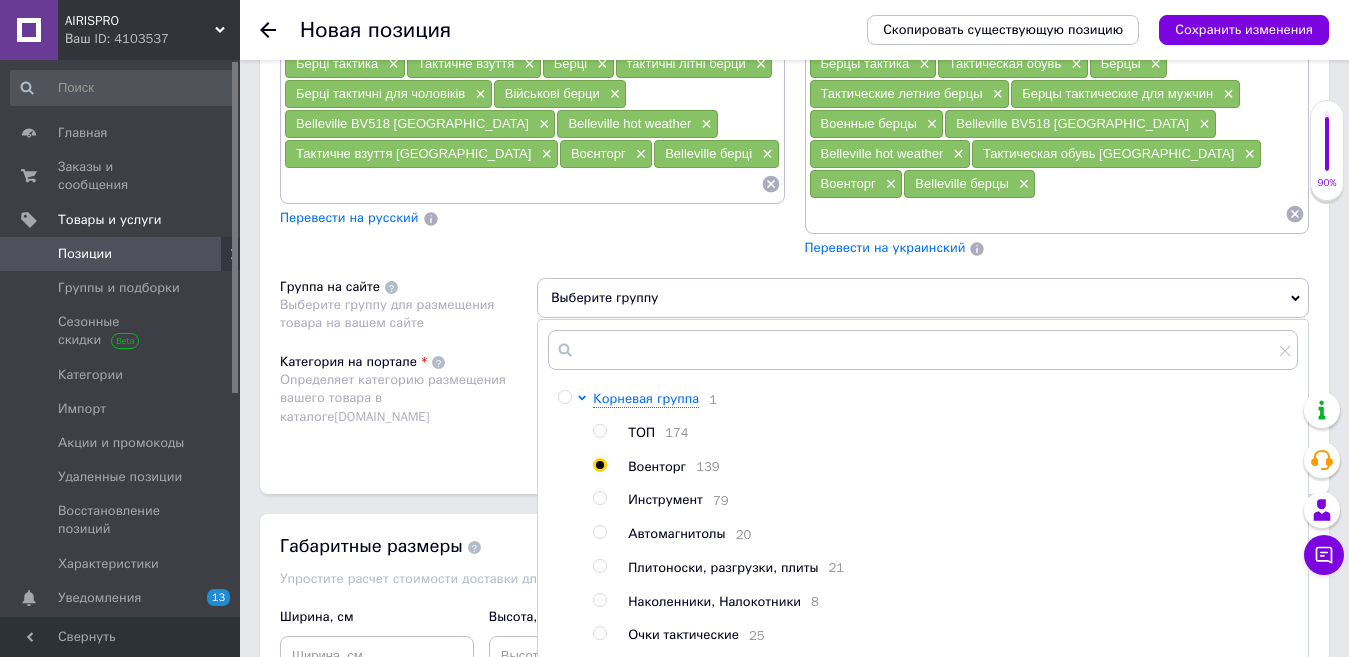 radio on "true" 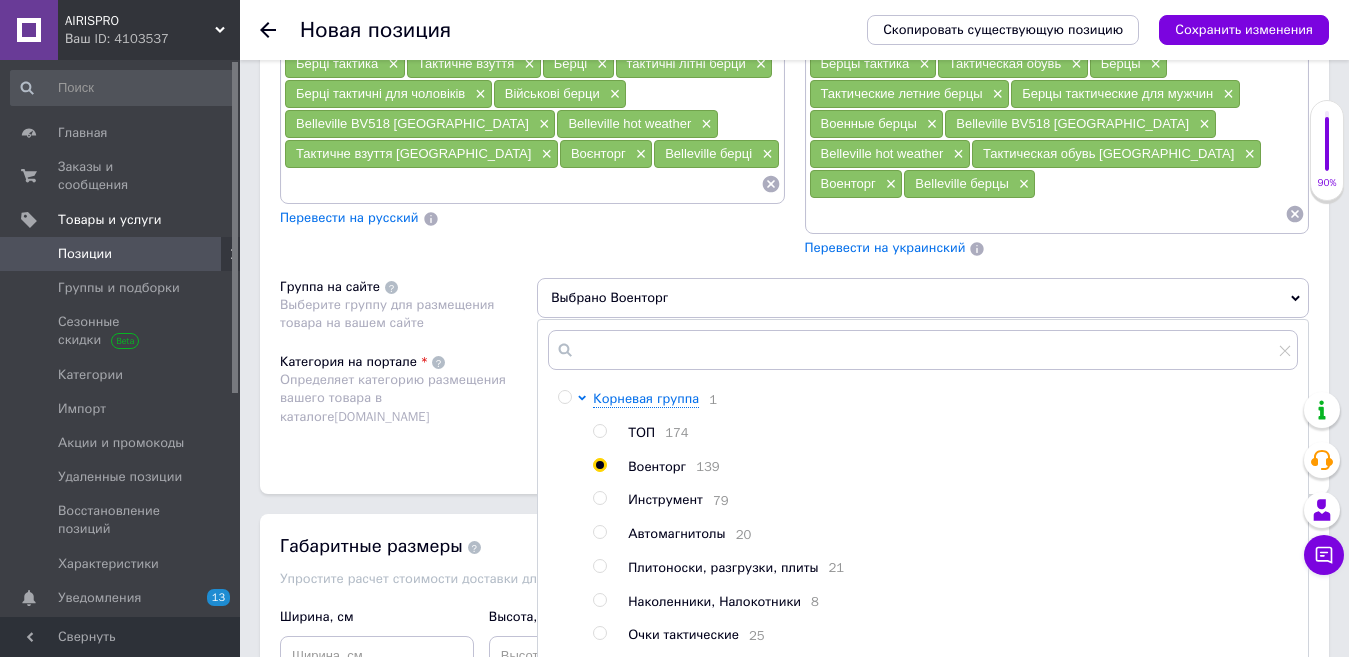 click on "Категория на портале Определяет категорию размещения вашего товара в каталоге  Prom.ua" at bounding box center (408, 403) 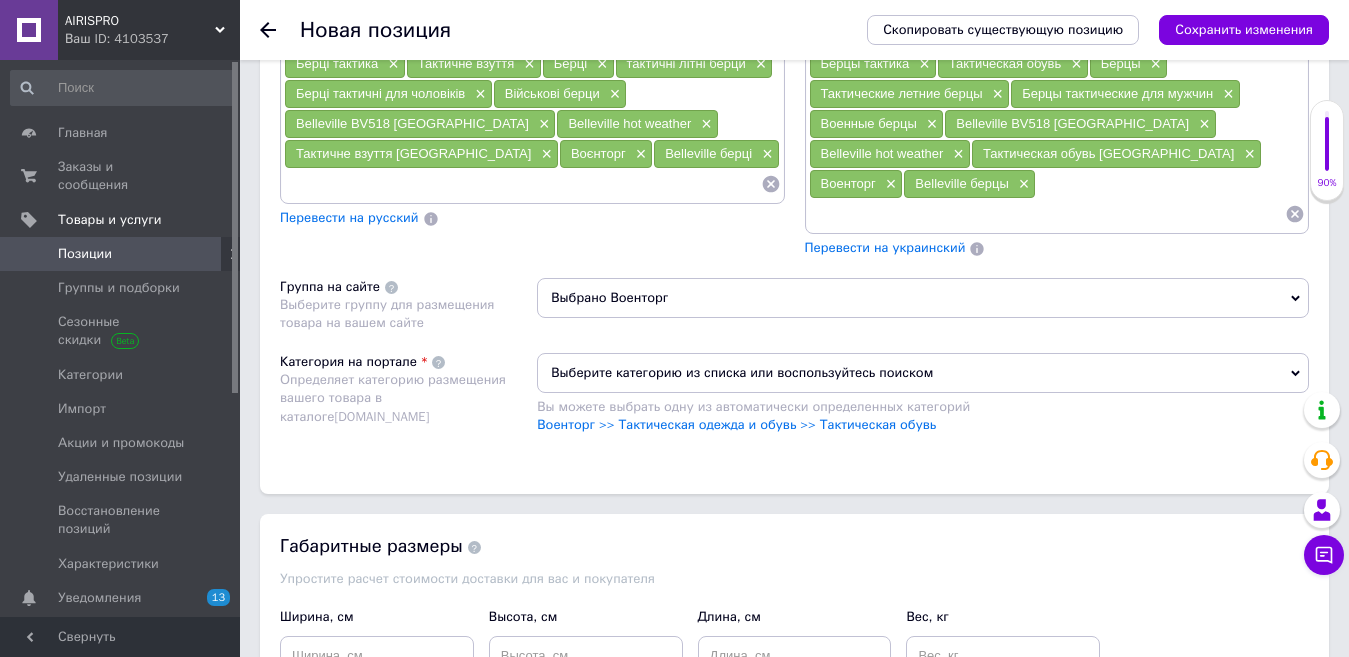 click on "Выберите категорию из списка или воспользуйтесь поиском" at bounding box center [923, 373] 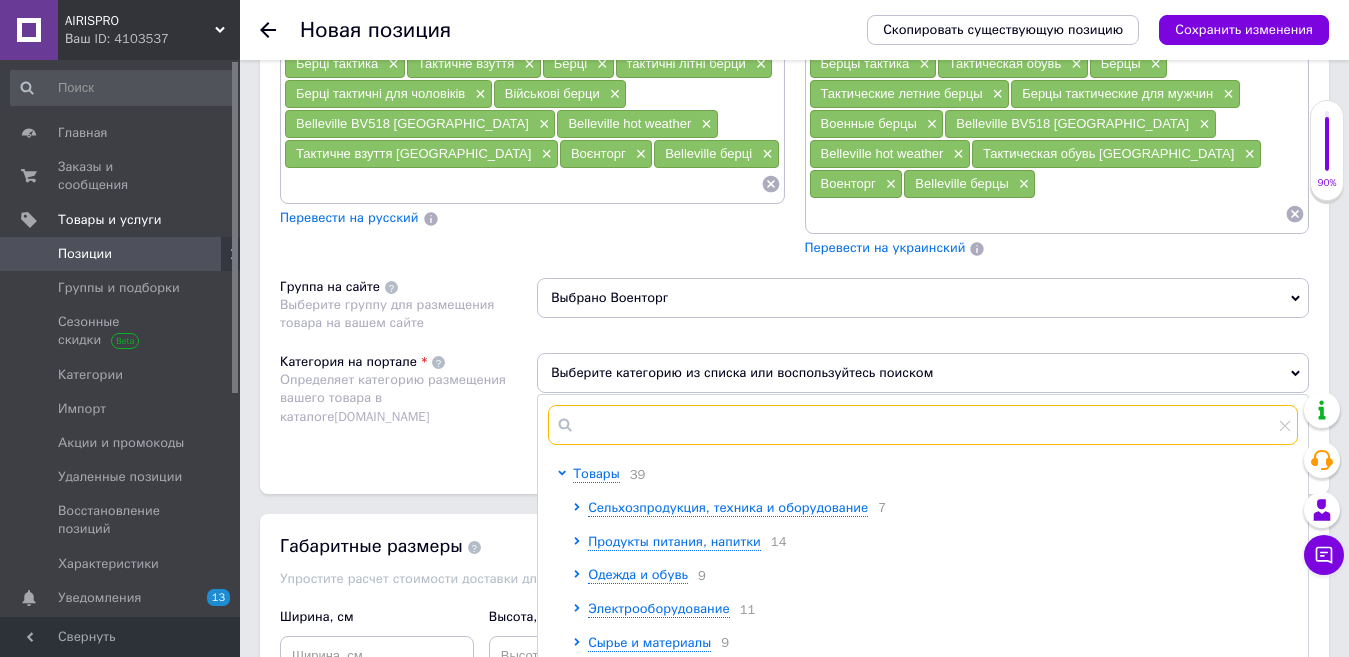 click at bounding box center [923, 425] 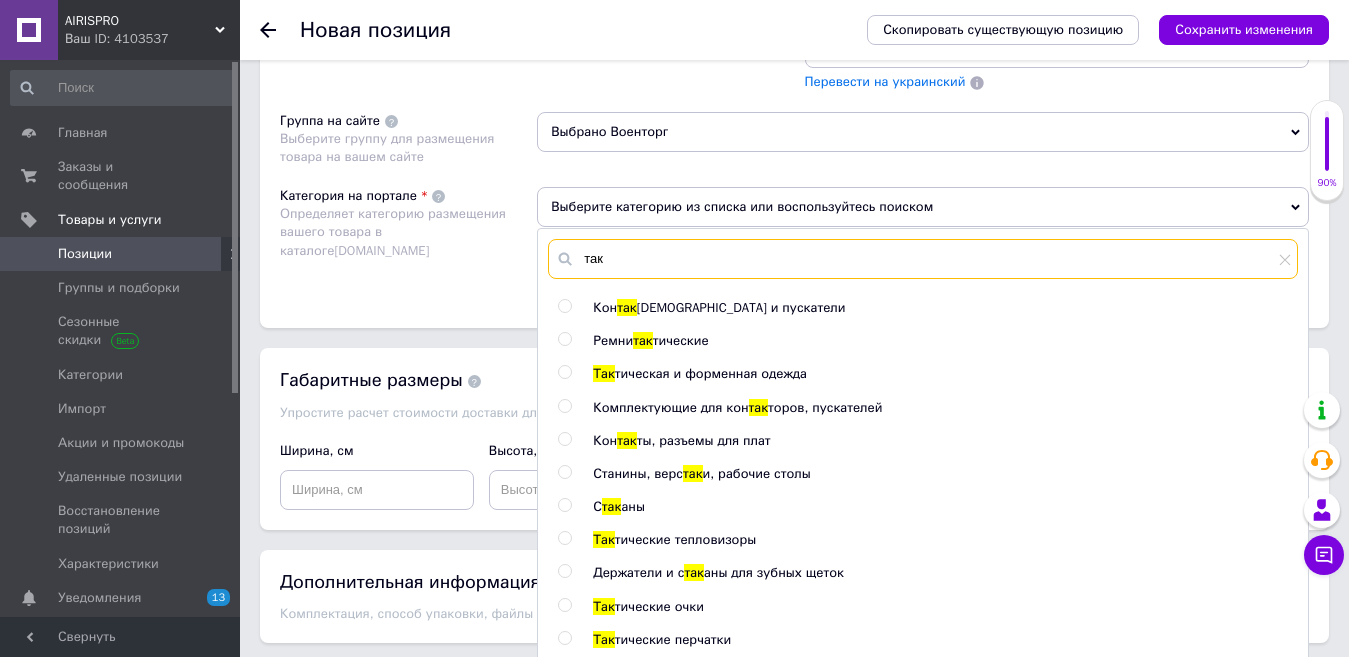 scroll, scrollTop: 1700, scrollLeft: 0, axis: vertical 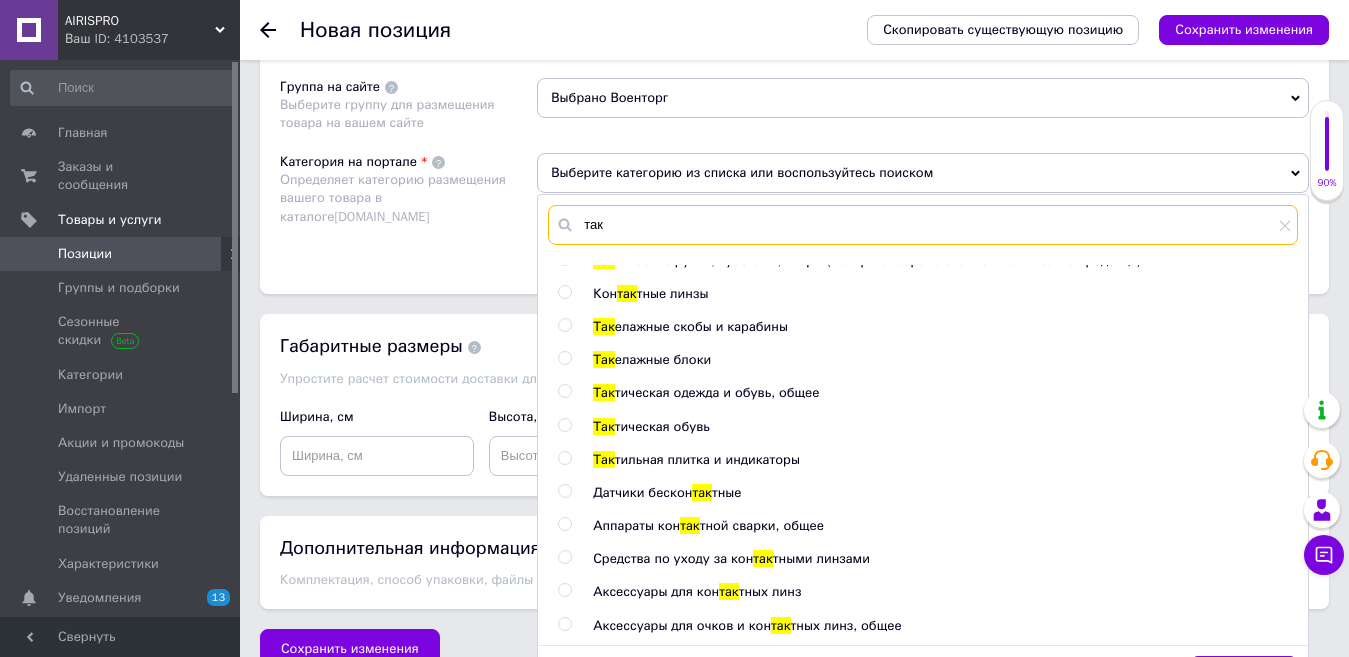 type on "так" 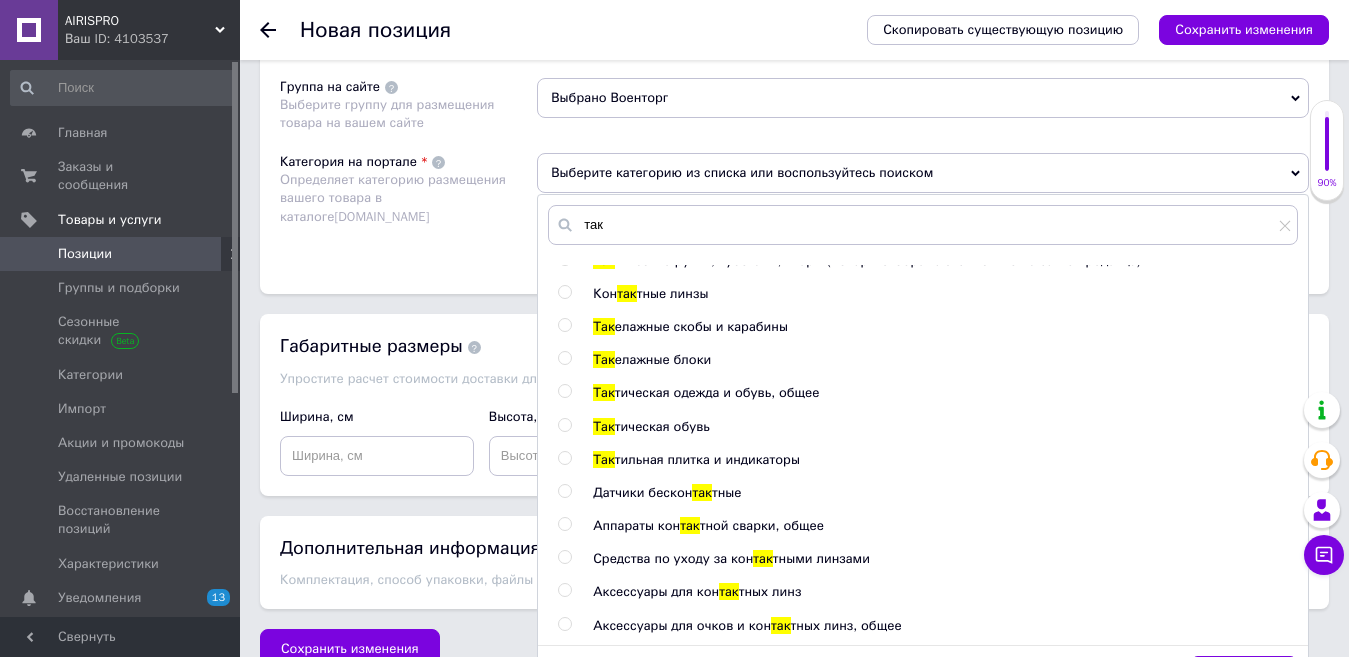 click at bounding box center (564, 425) 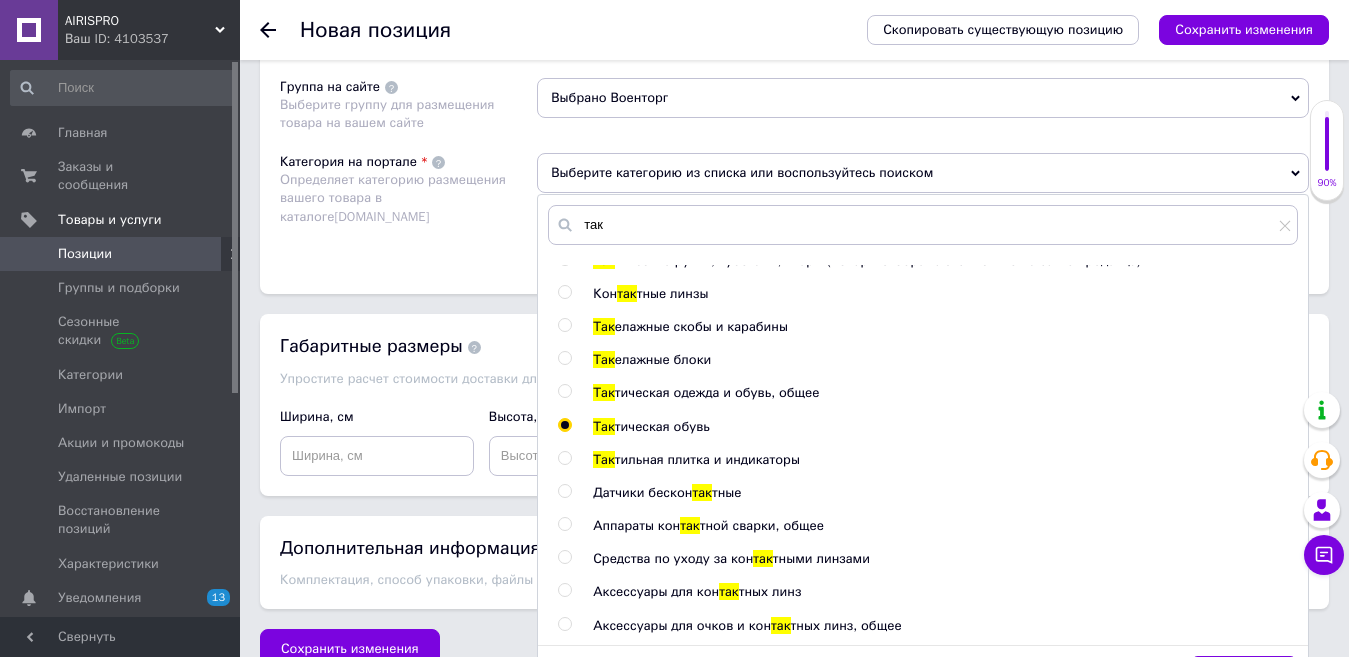 radio on "true" 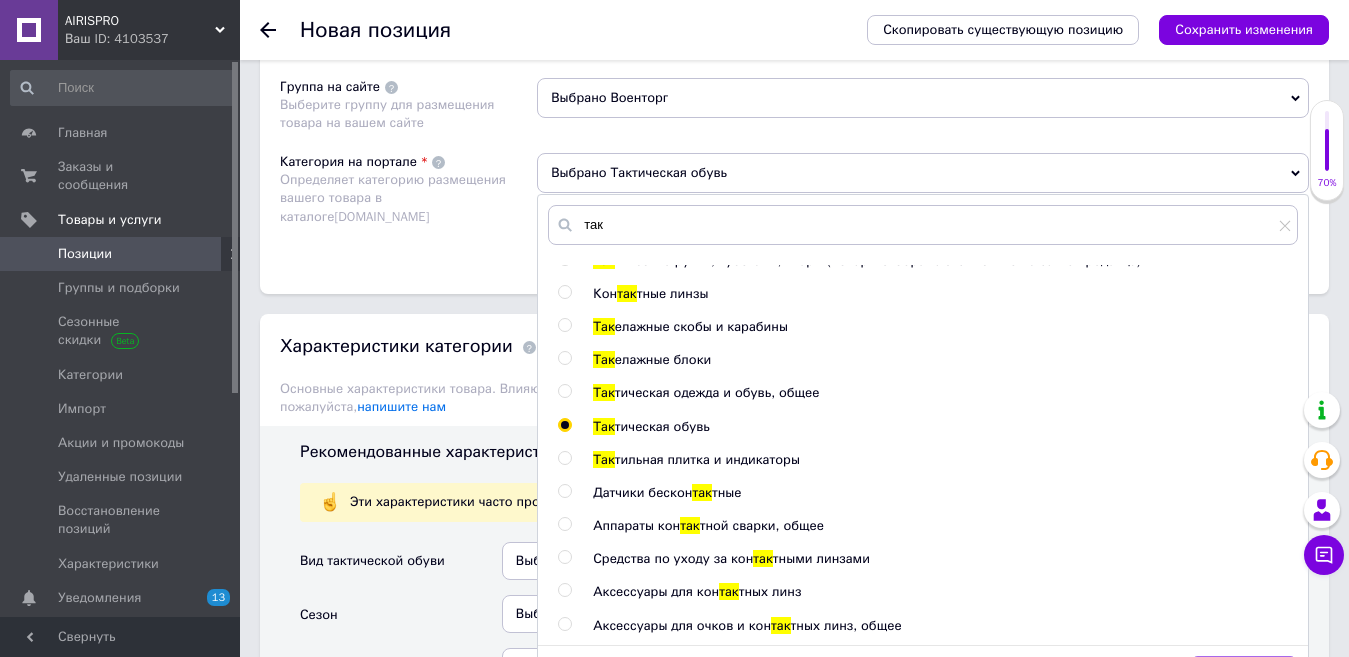 click on "Сохранить" at bounding box center [1244, 676] 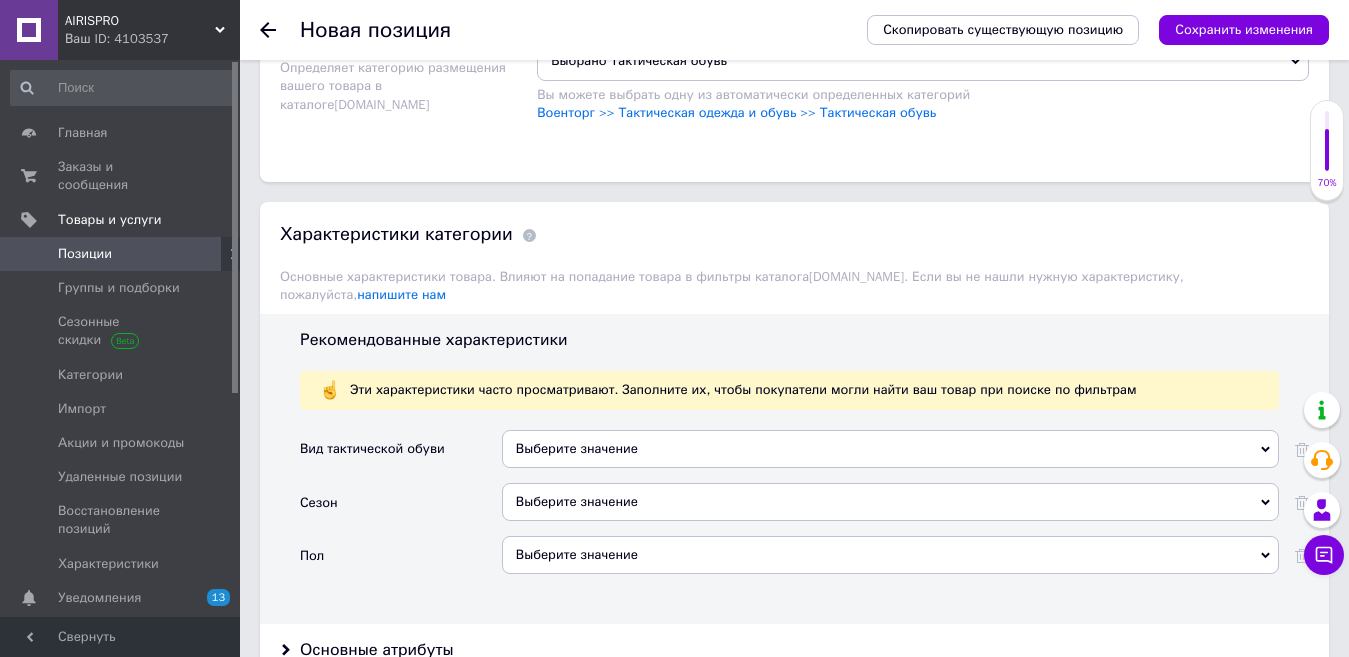 scroll, scrollTop: 1900, scrollLeft: 0, axis: vertical 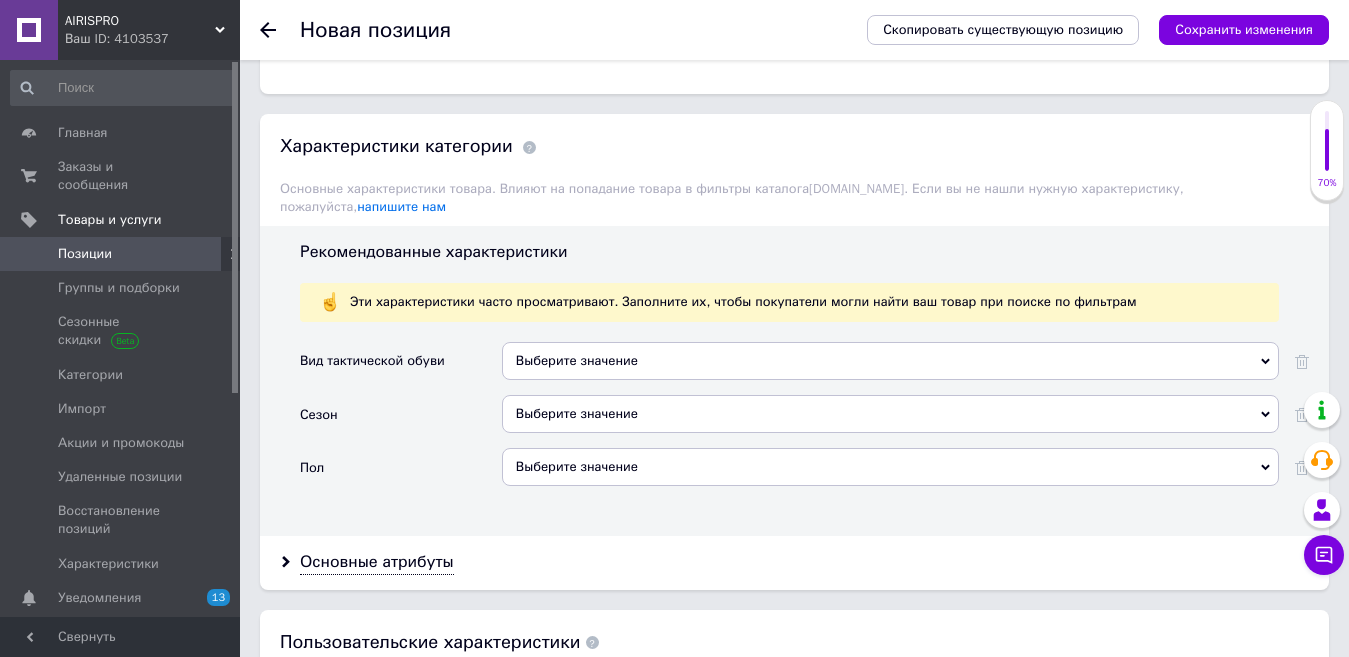 click on "Выберите значение" at bounding box center [890, 361] 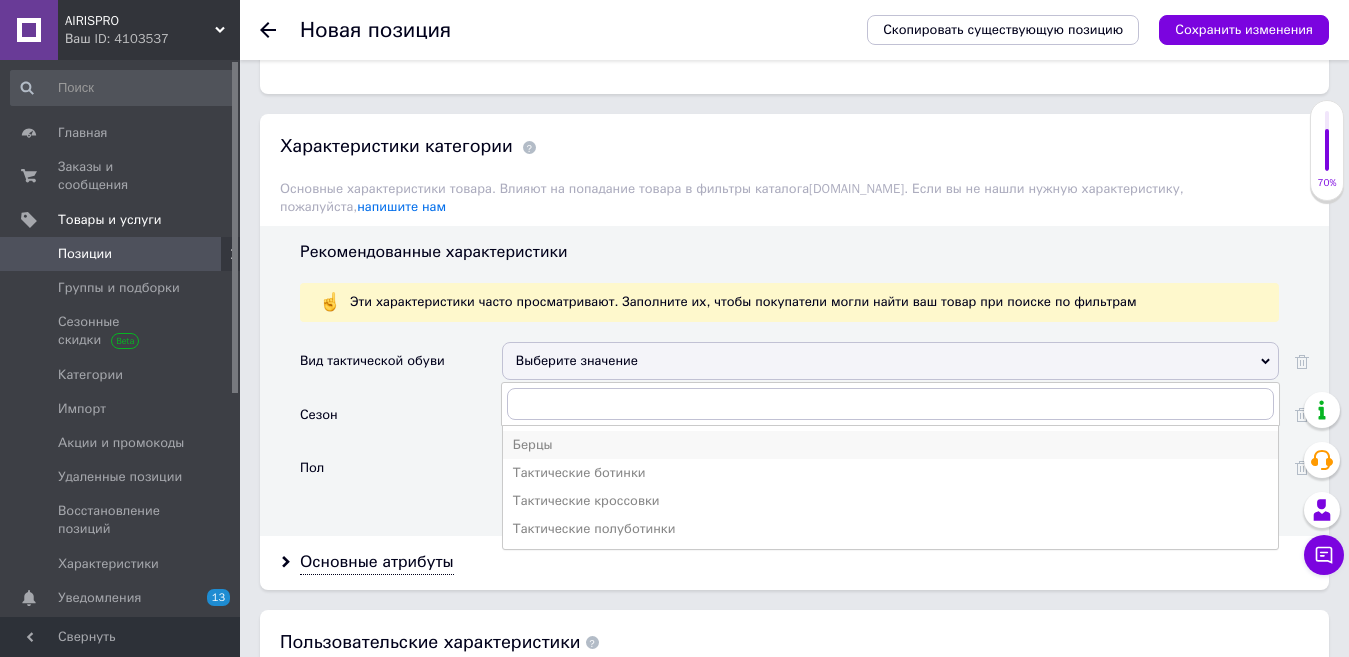 click on "Берцы" at bounding box center (890, 445) 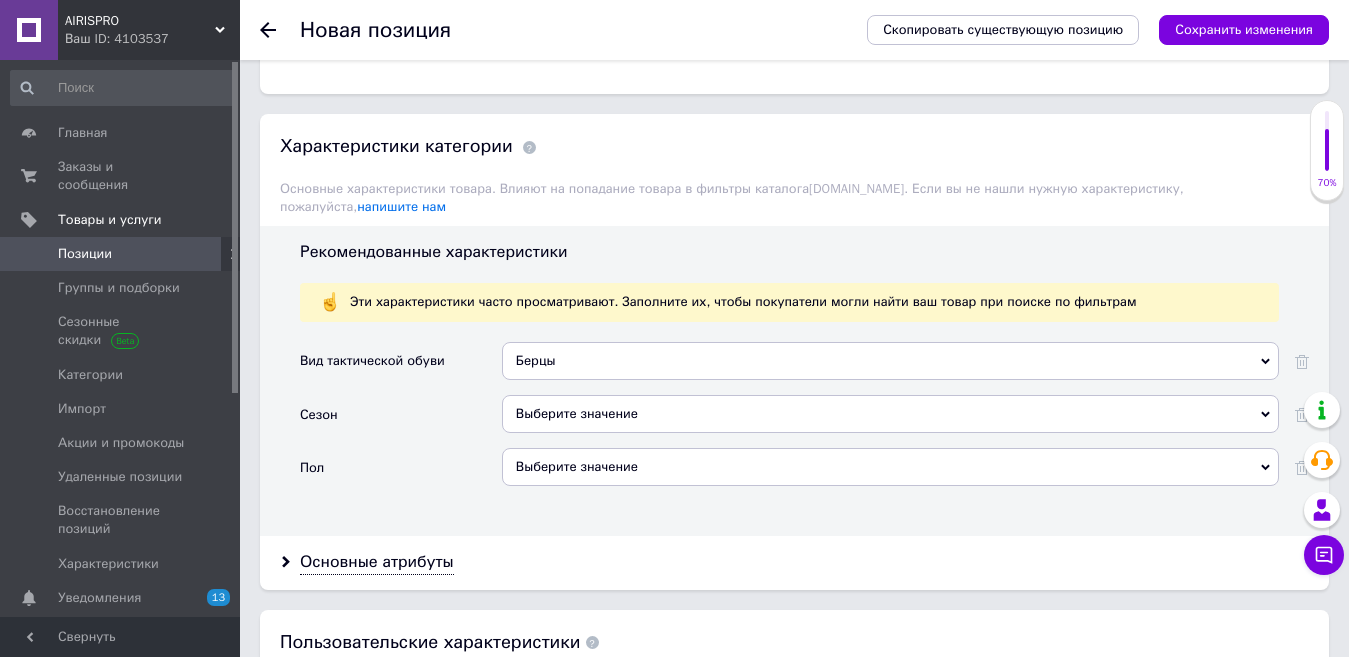 click on "Выберите значение" at bounding box center (890, 414) 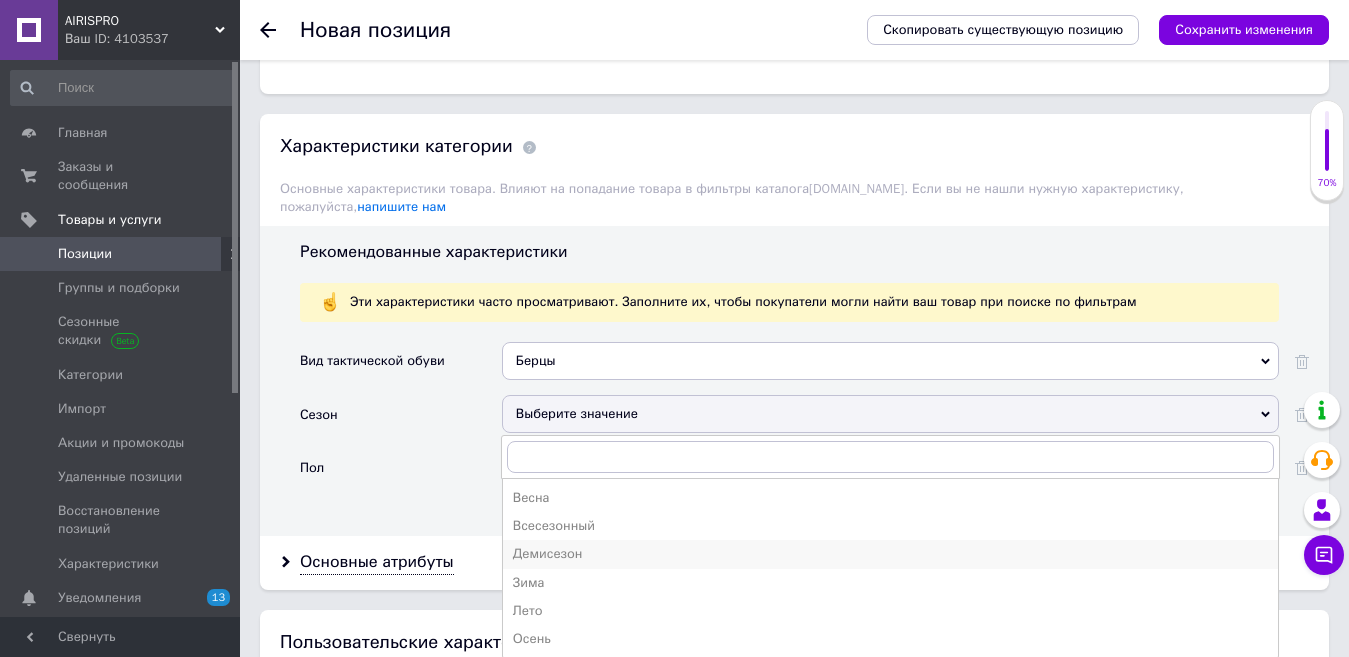 click on "Демисезон" at bounding box center [890, 554] 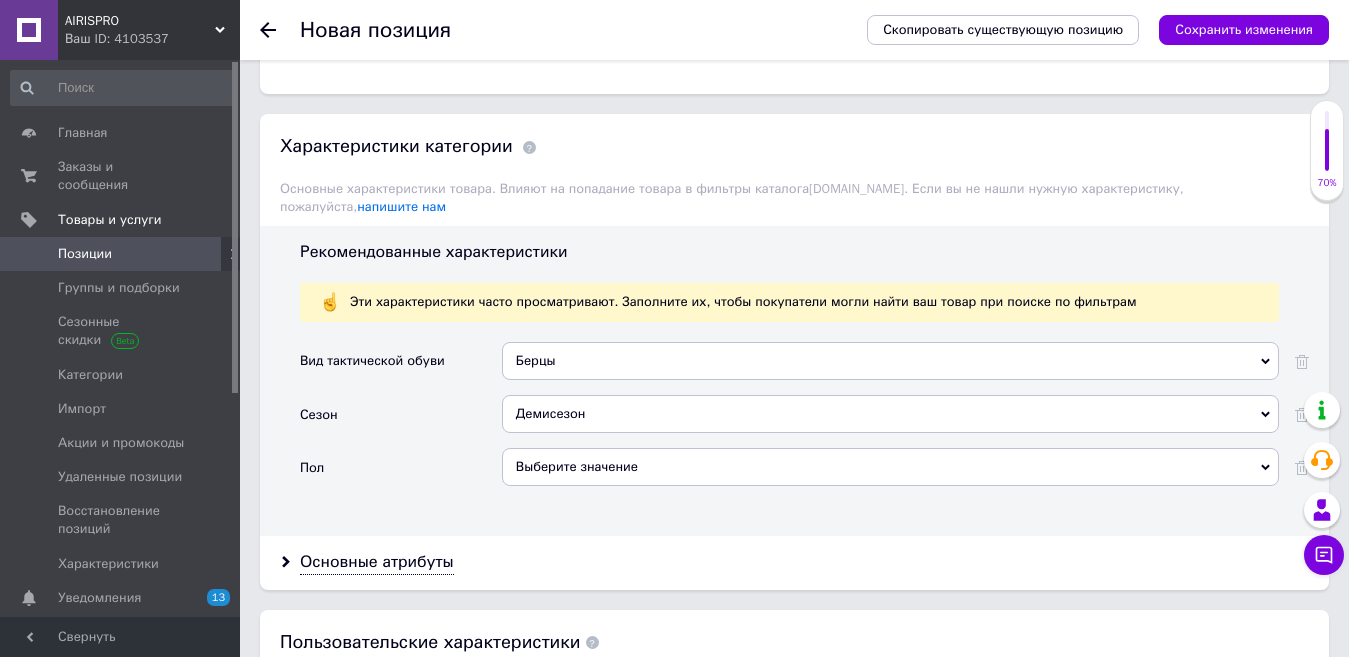 click on "Выберите значение" at bounding box center [890, 467] 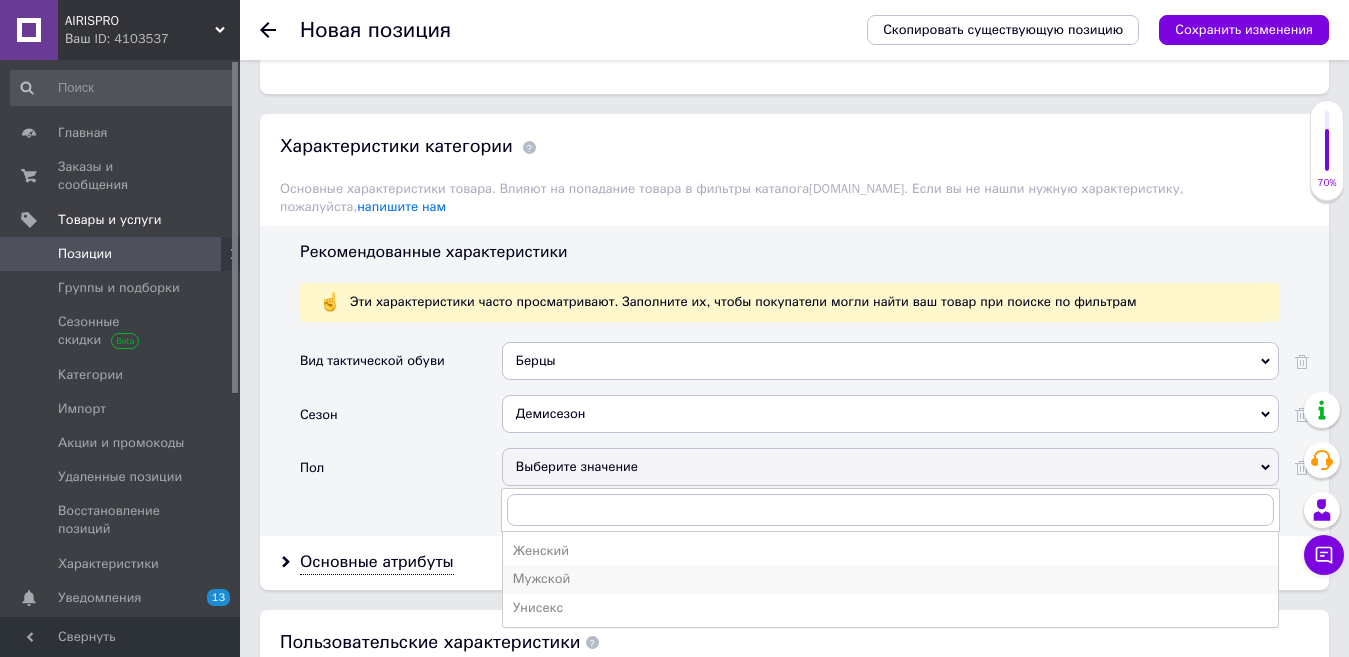 click on "Мужской" at bounding box center [890, 579] 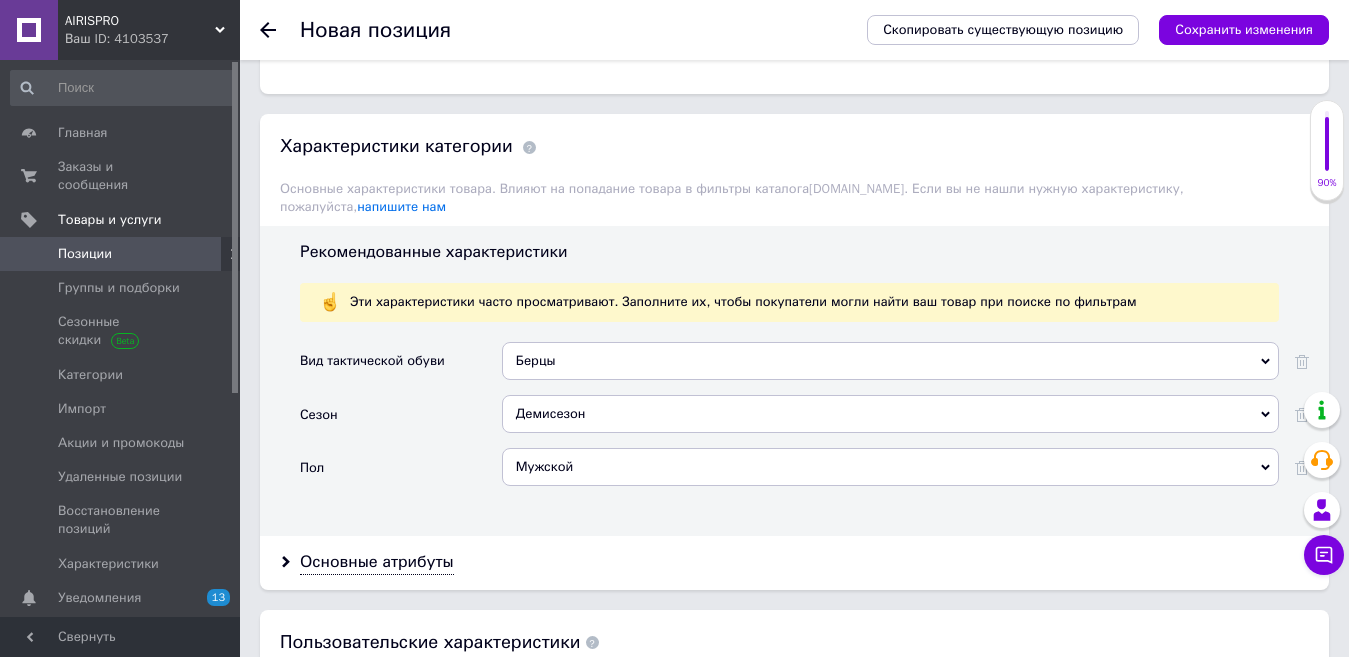 scroll, scrollTop: 2000, scrollLeft: 0, axis: vertical 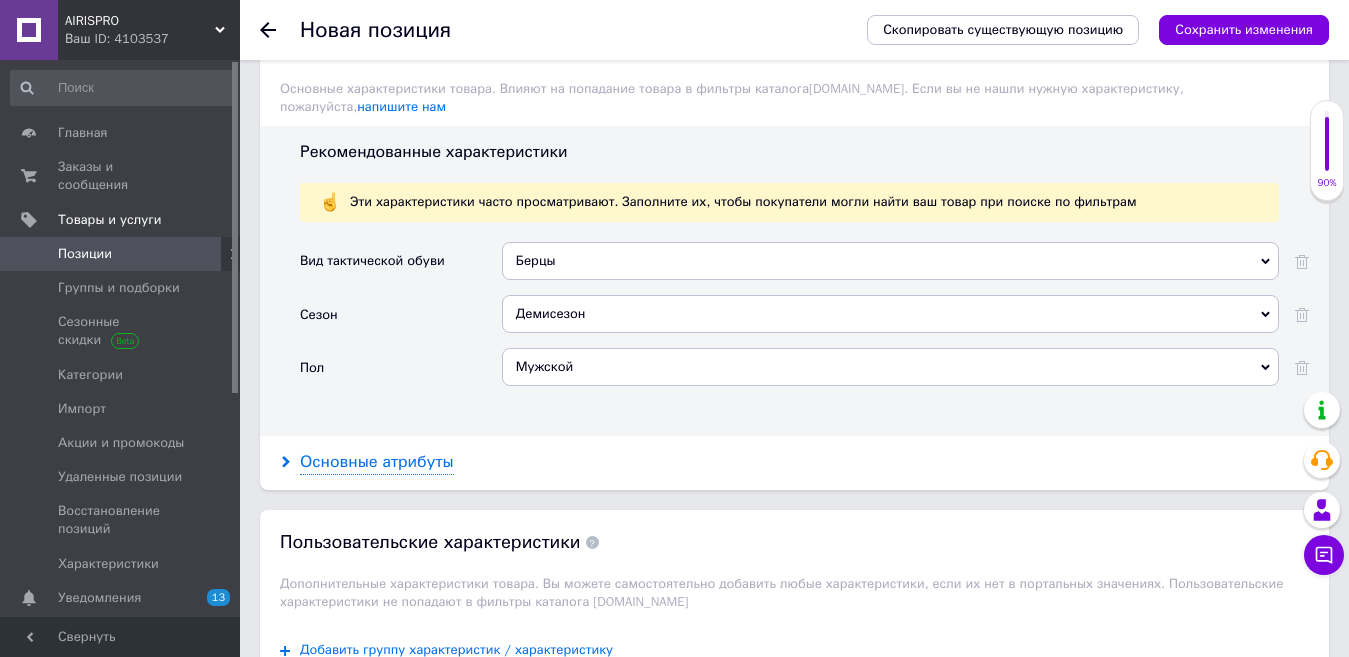 click on "Основные атрибуты" at bounding box center (377, 462) 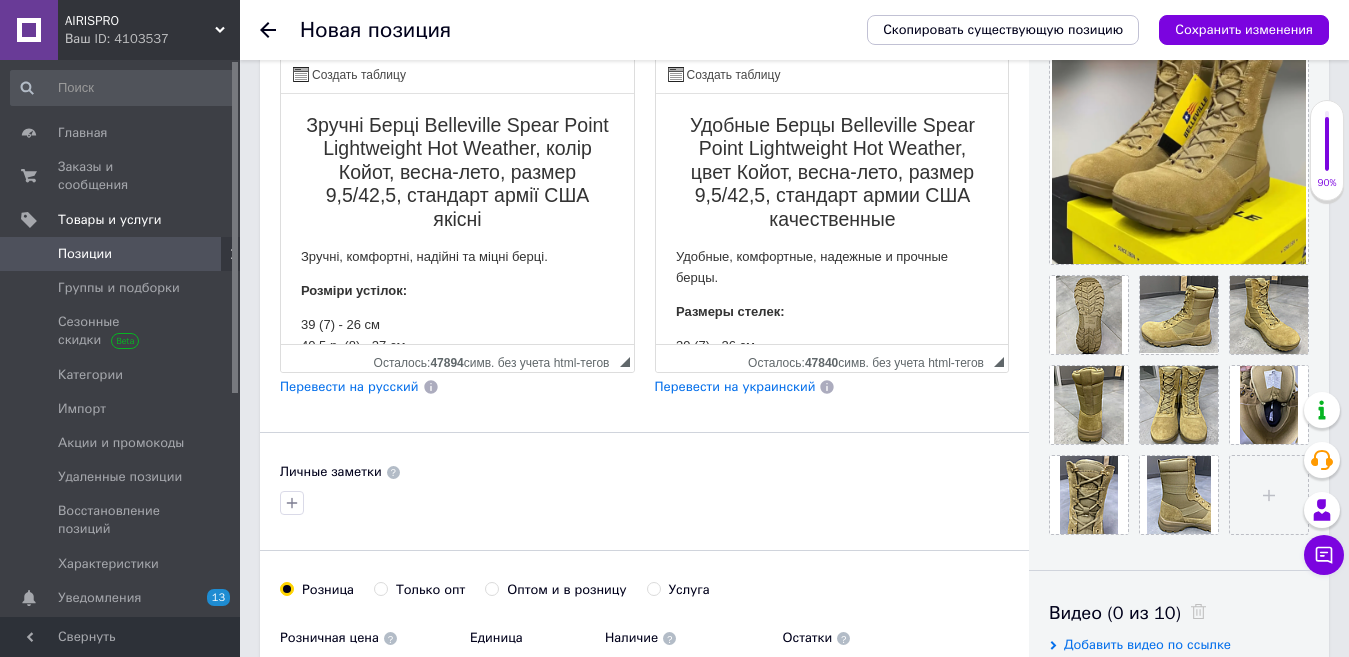 scroll, scrollTop: 400, scrollLeft: 0, axis: vertical 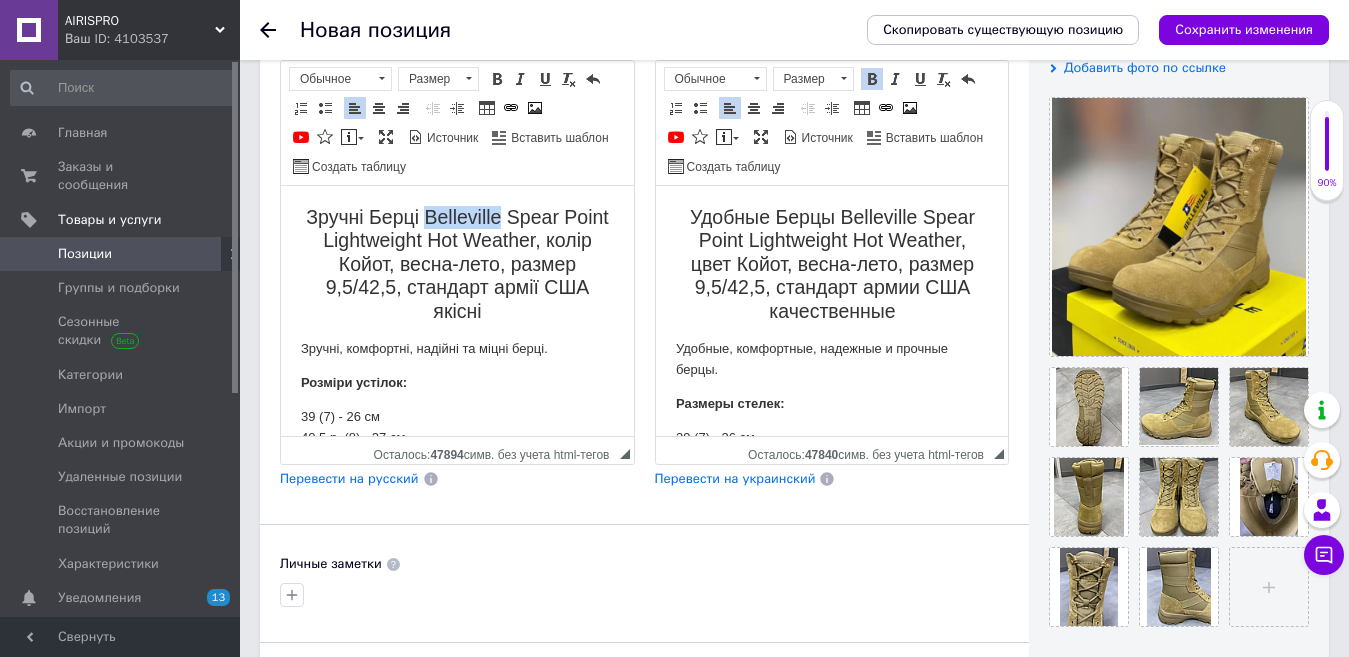 drag, startPoint x: 443, startPoint y: 214, endPoint x: 516, endPoint y: 218, distance: 73.109505 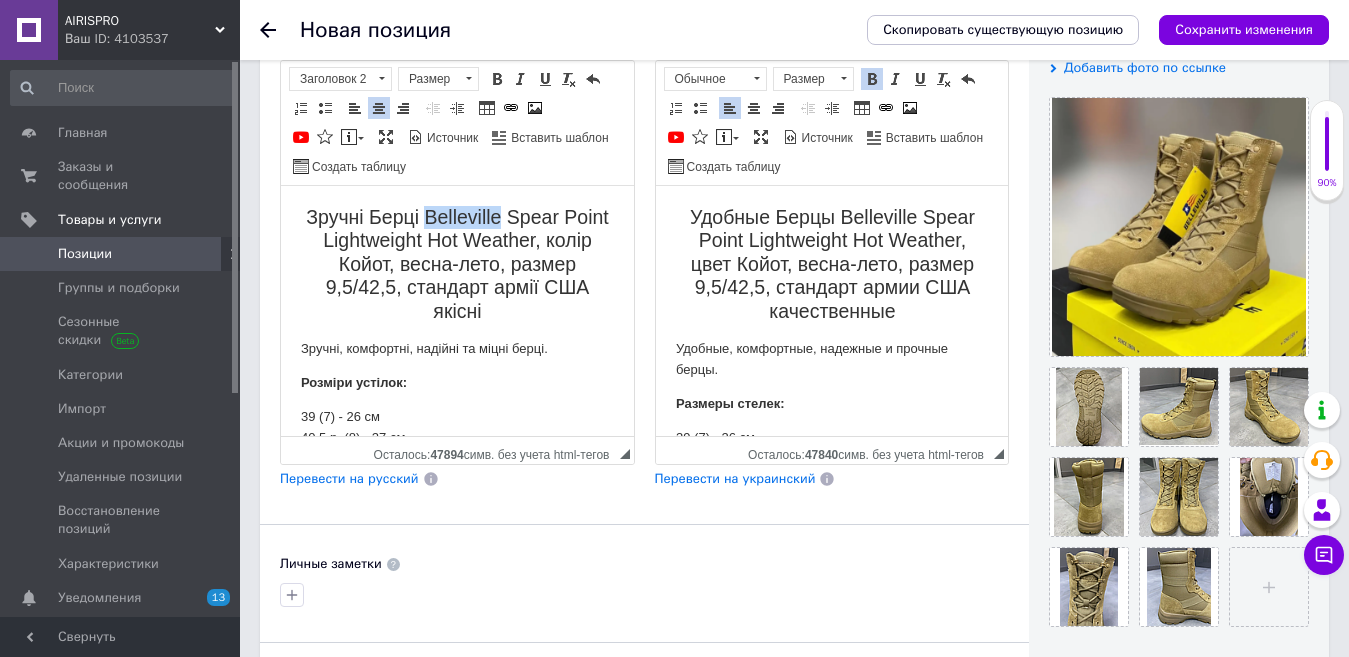 copy on "Belleville" 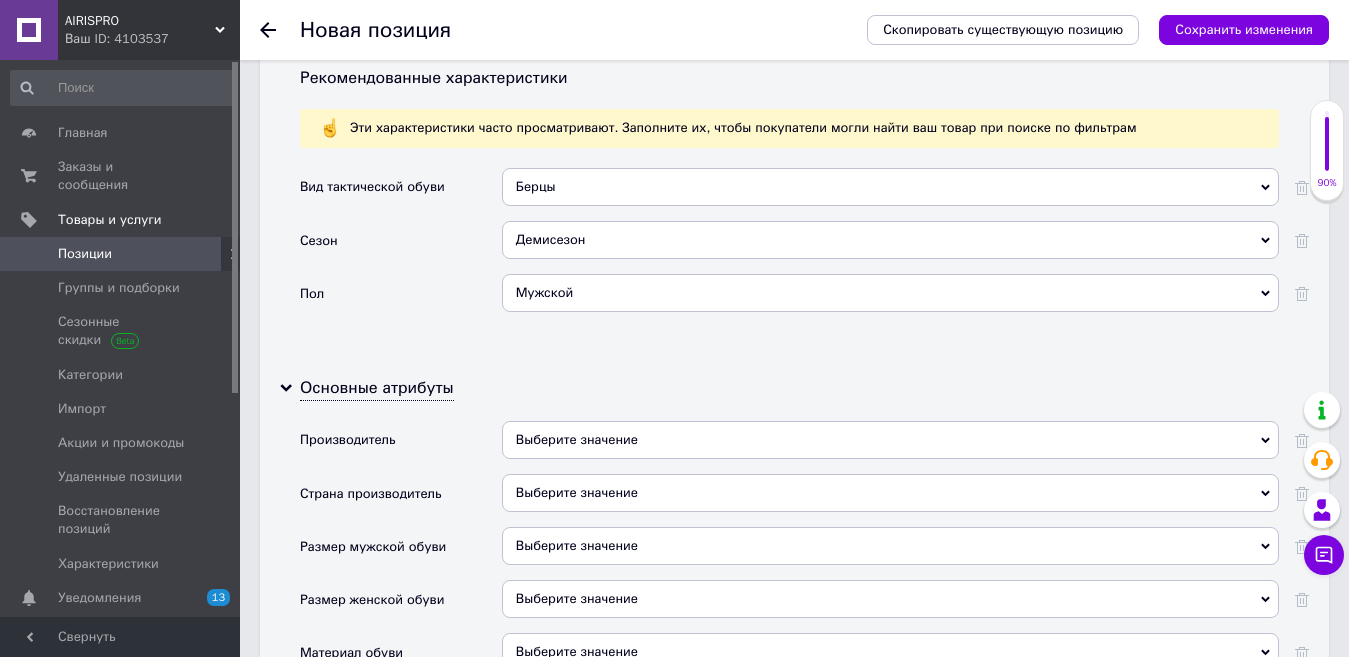 scroll, scrollTop: 2100, scrollLeft: 0, axis: vertical 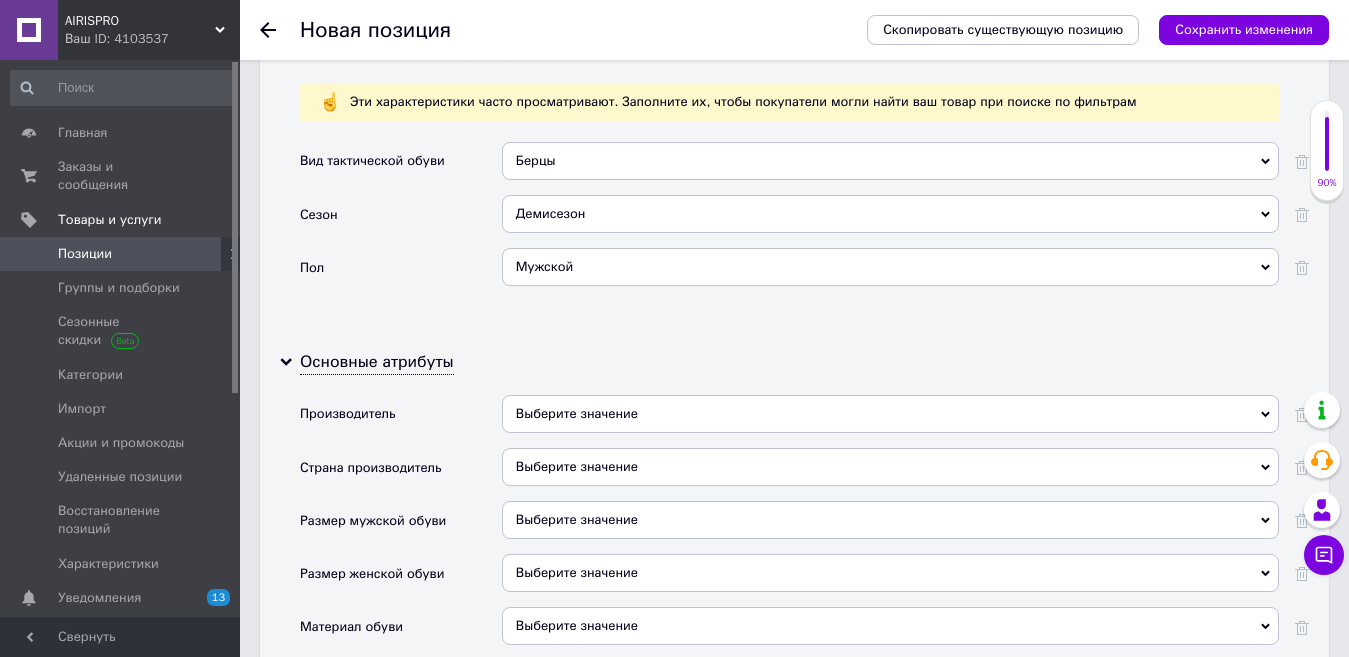 click on "Выберите значение" at bounding box center (890, 414) 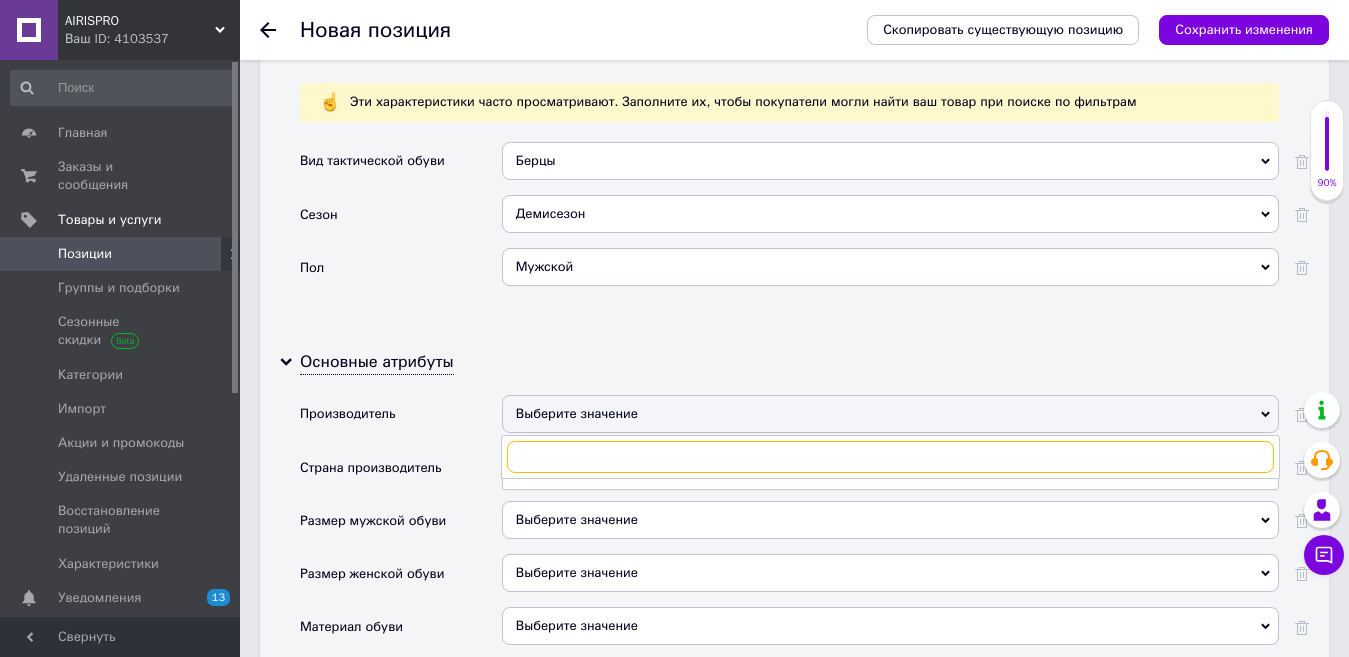 paste on "Belleville" 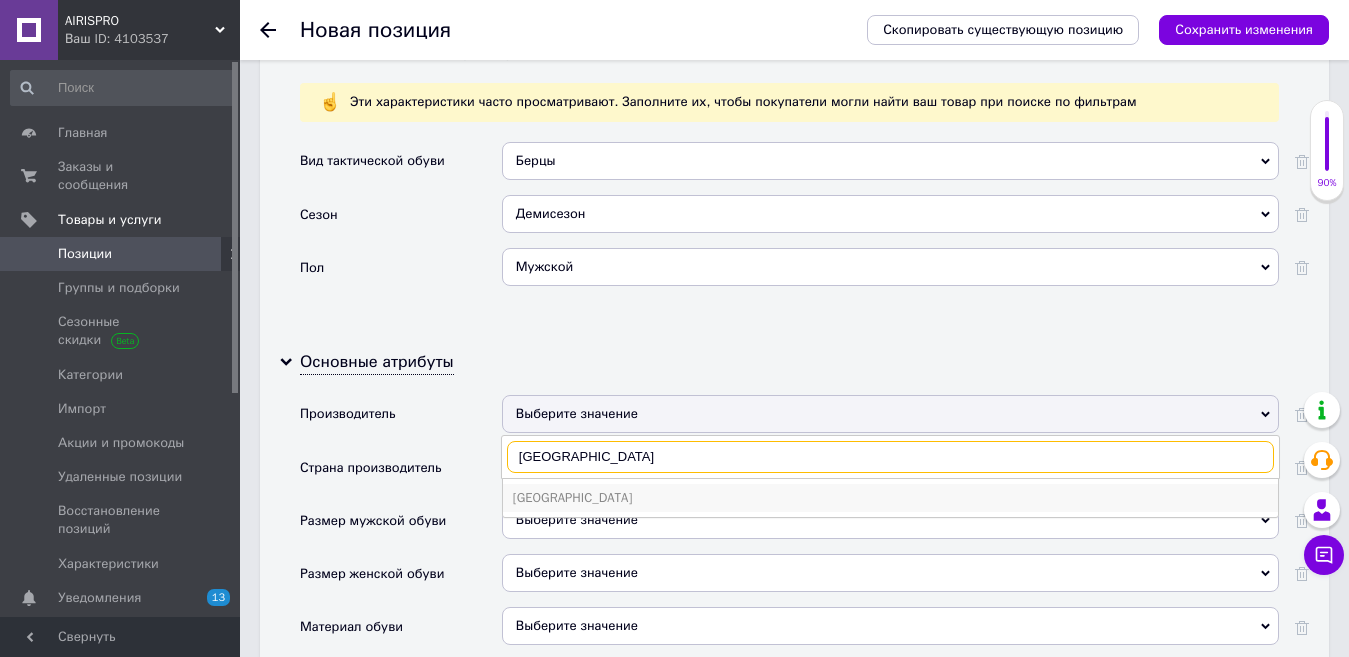 type on "Belleville" 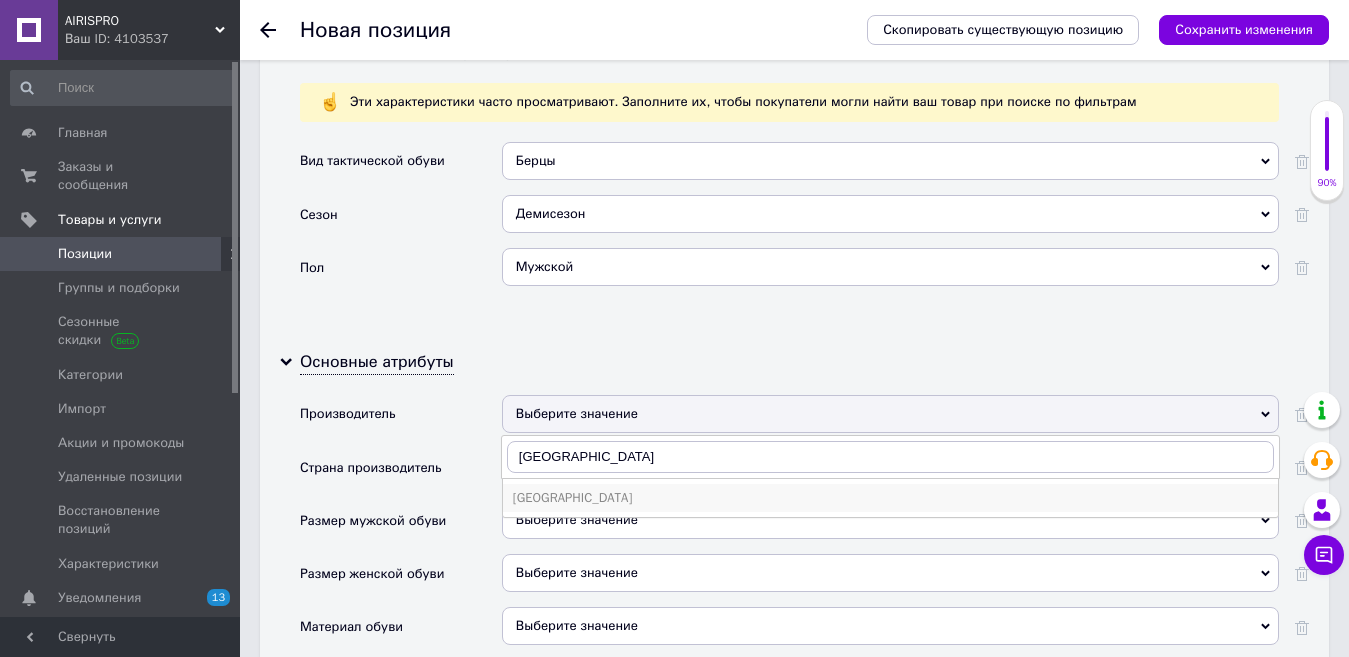 click on "Belleville" at bounding box center (890, 498) 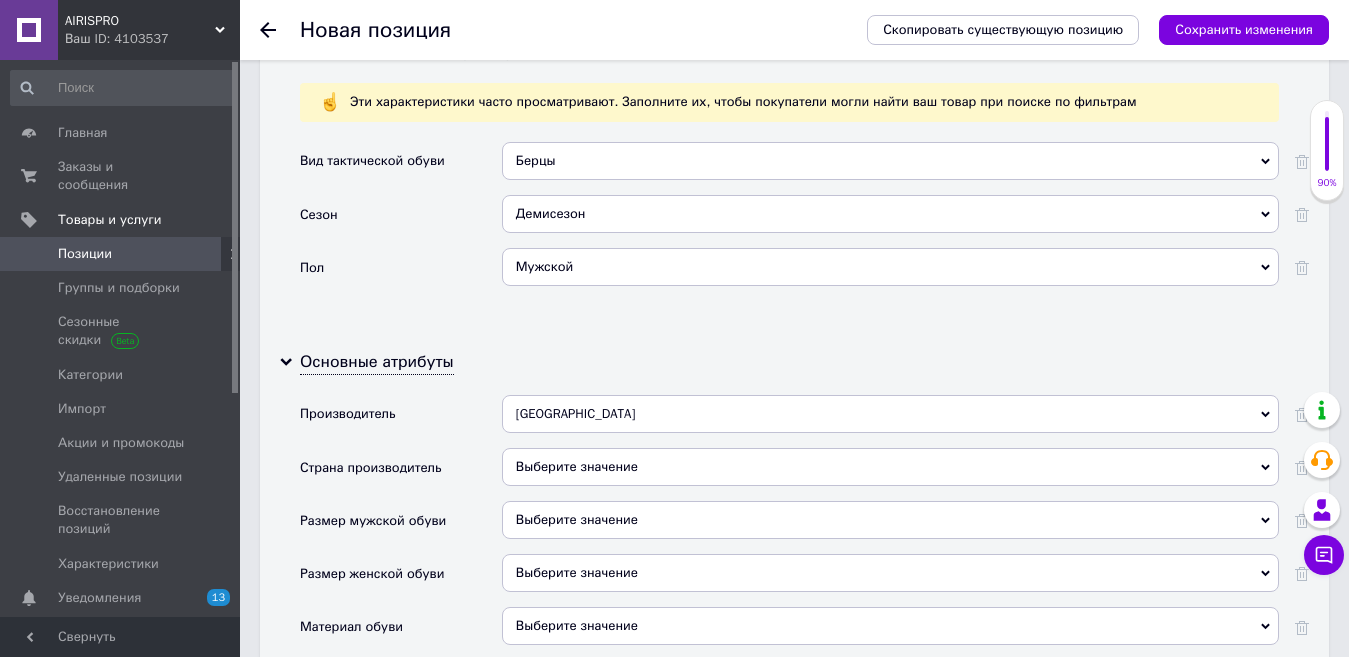 click on "Выберите значение" at bounding box center (890, 467) 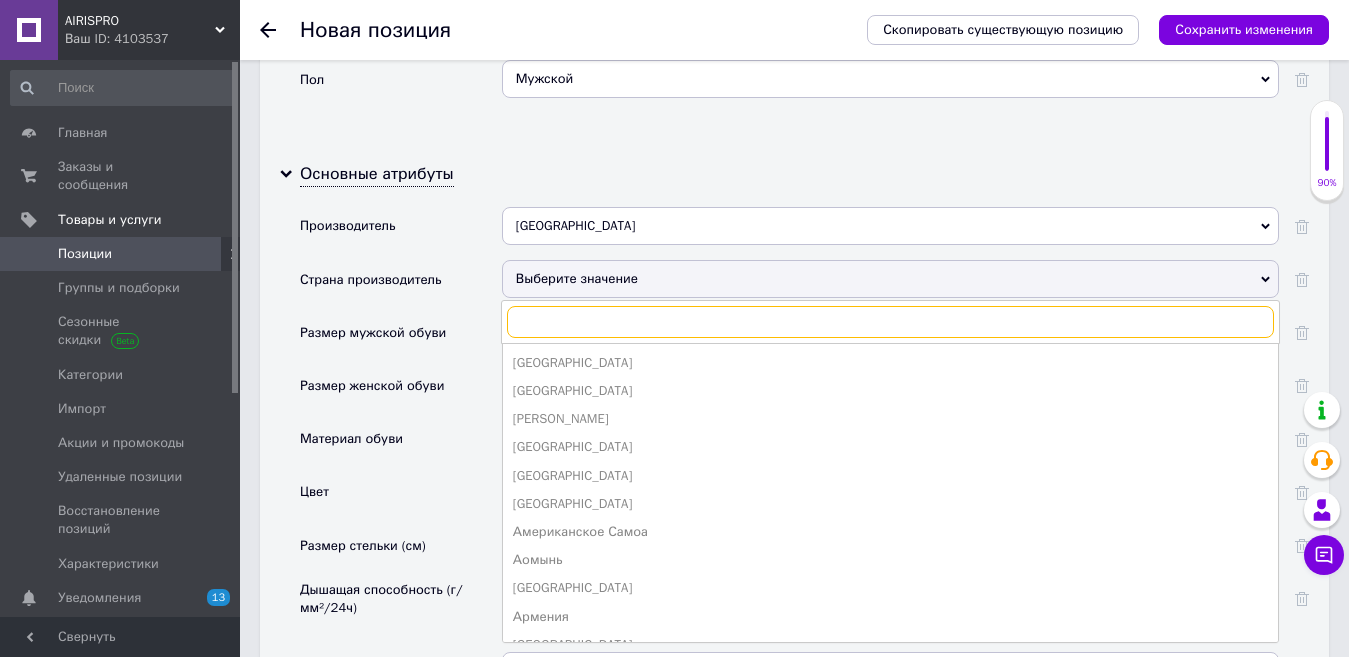 scroll, scrollTop: 2300, scrollLeft: 0, axis: vertical 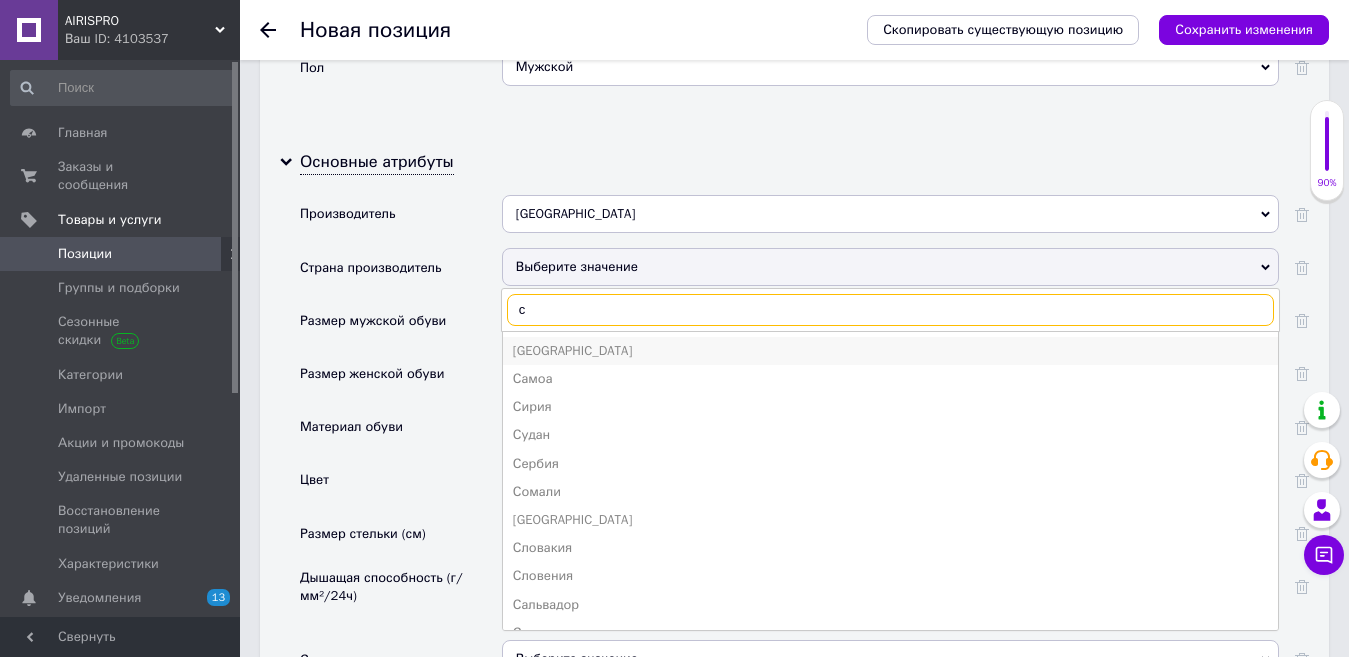 type on "с" 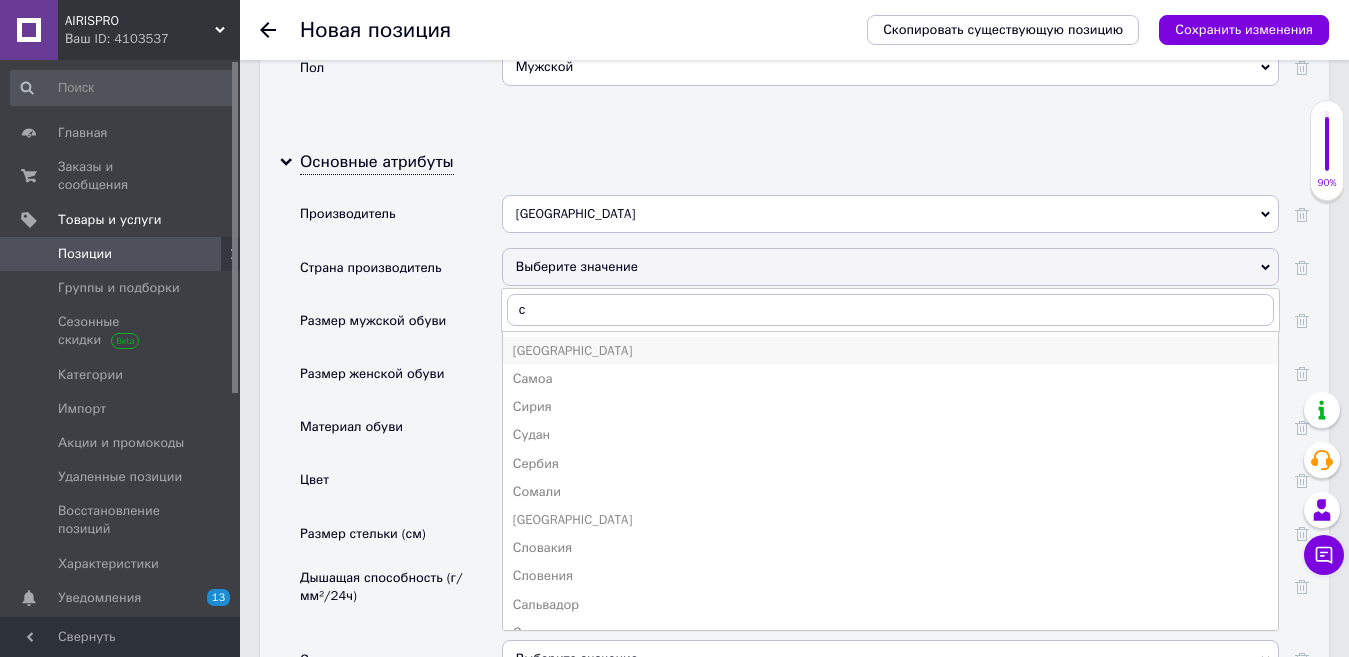 click on "США" at bounding box center [890, 351] 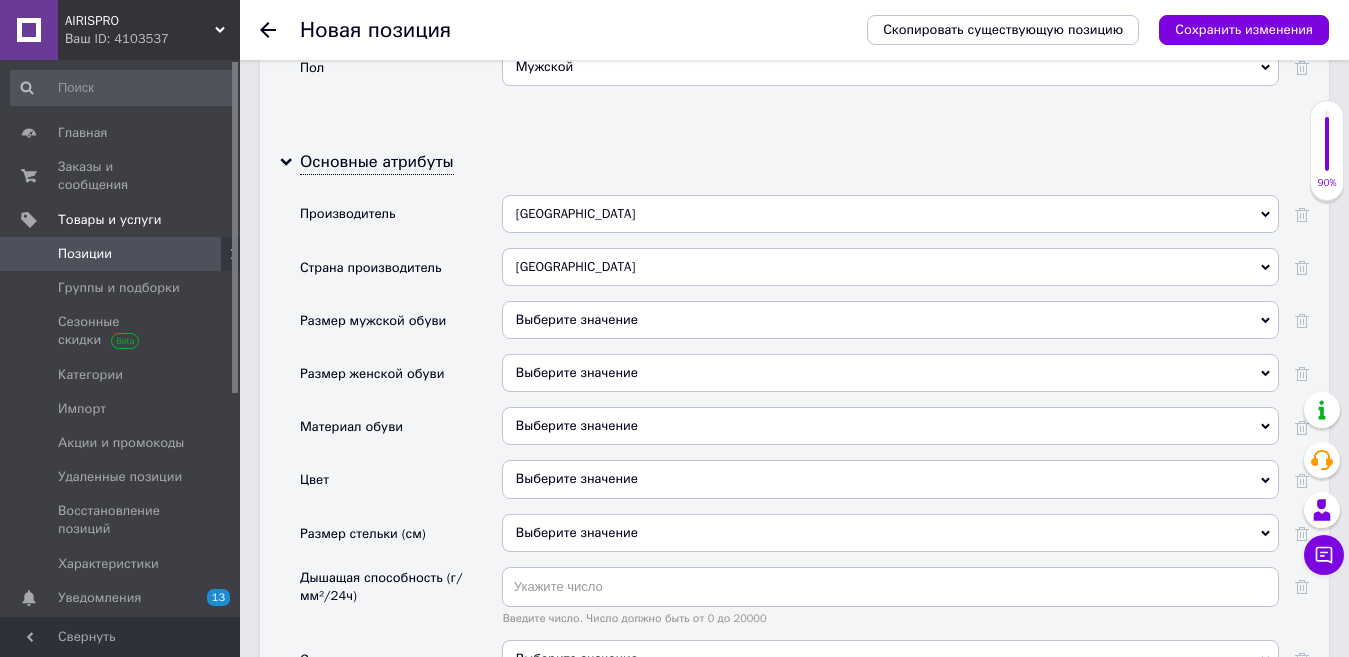 click on "Выберите значение" at bounding box center [890, 320] 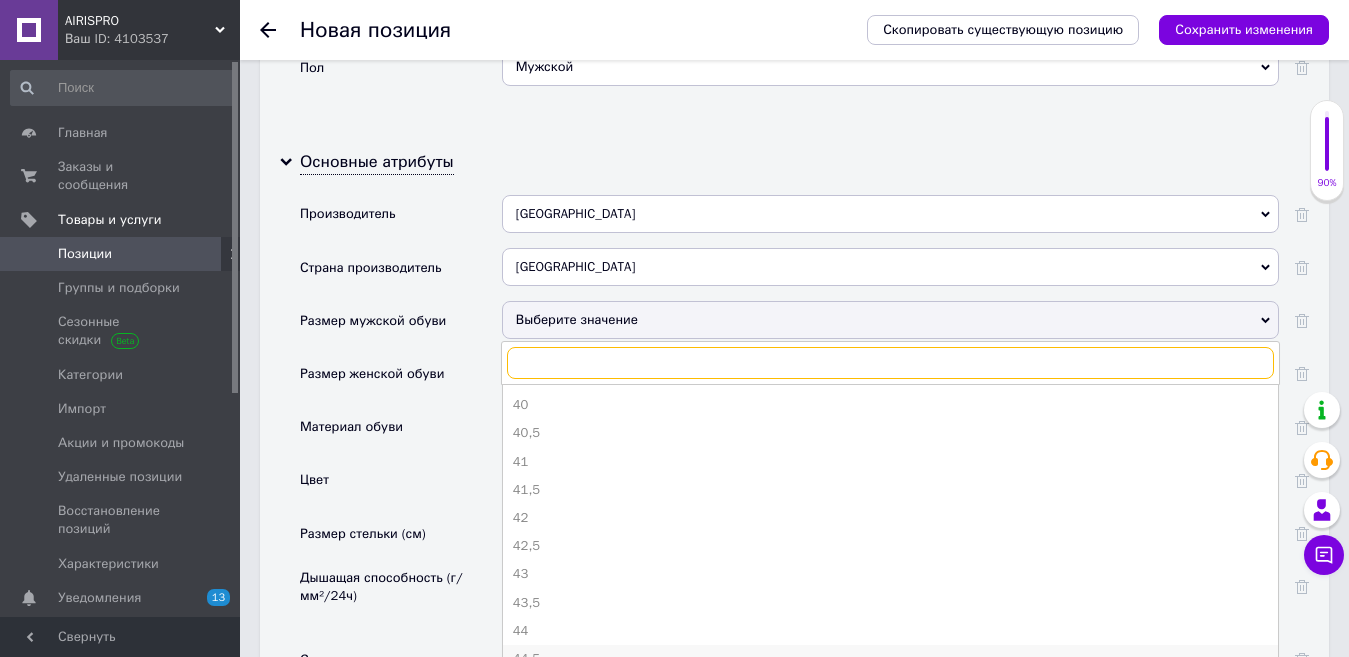 scroll, scrollTop: 200, scrollLeft: 0, axis: vertical 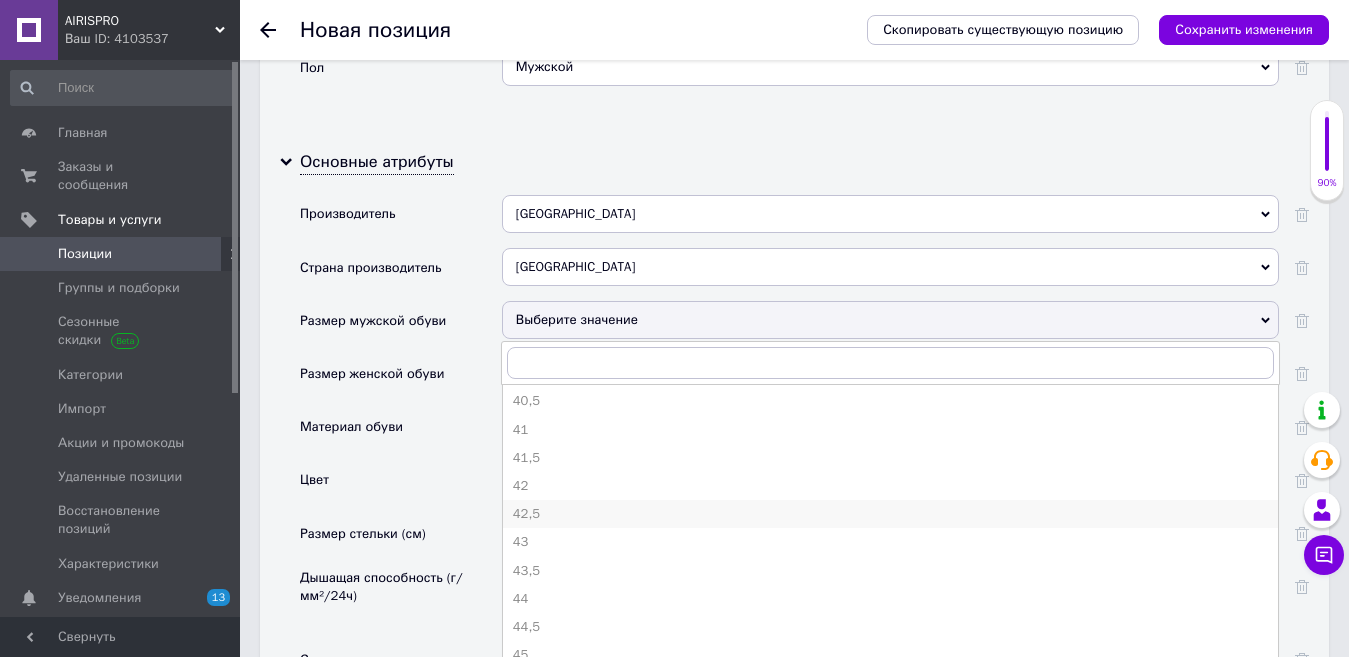 click on "42,5" at bounding box center [890, 514] 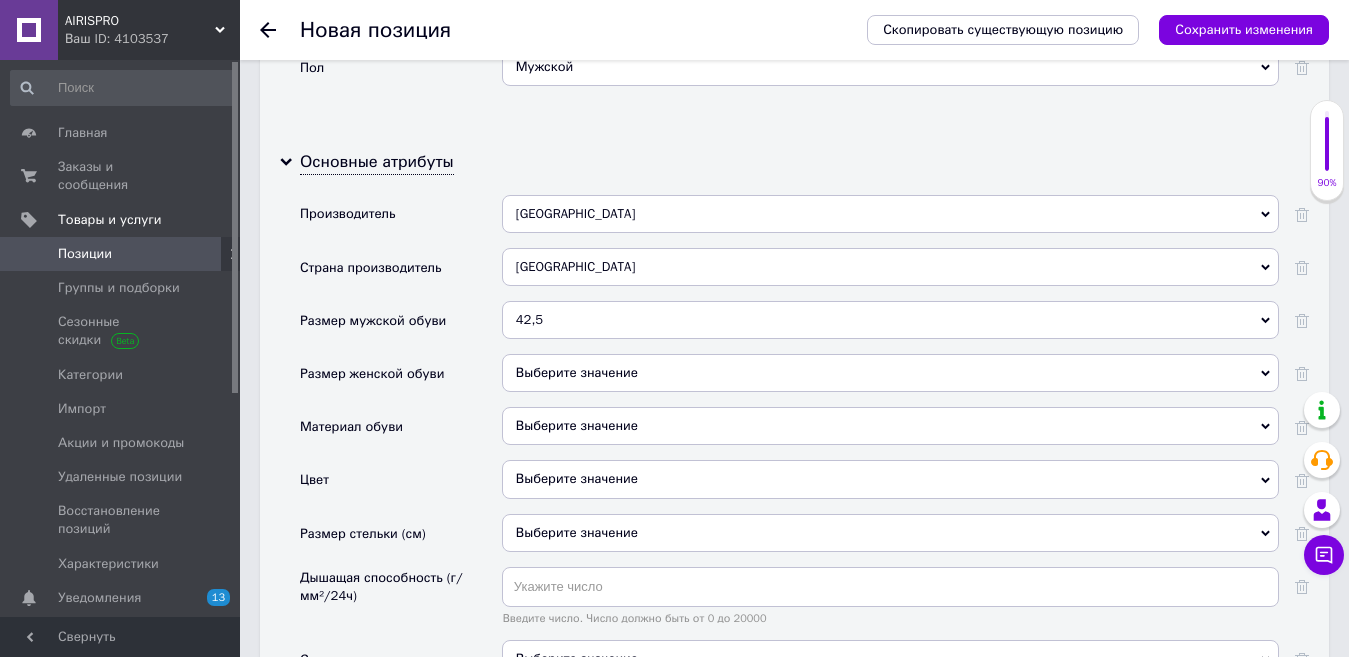 click on "Выберите значение" at bounding box center [890, 426] 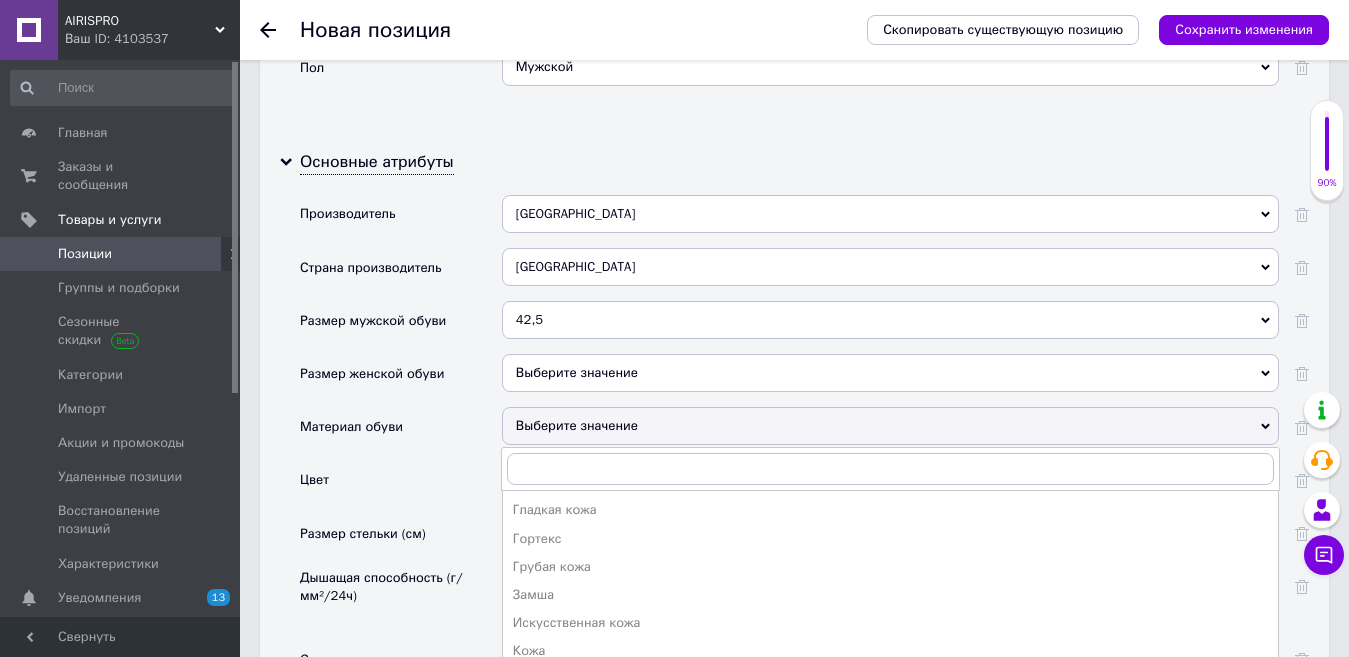 click on "Комбинированный" at bounding box center (890, 680) 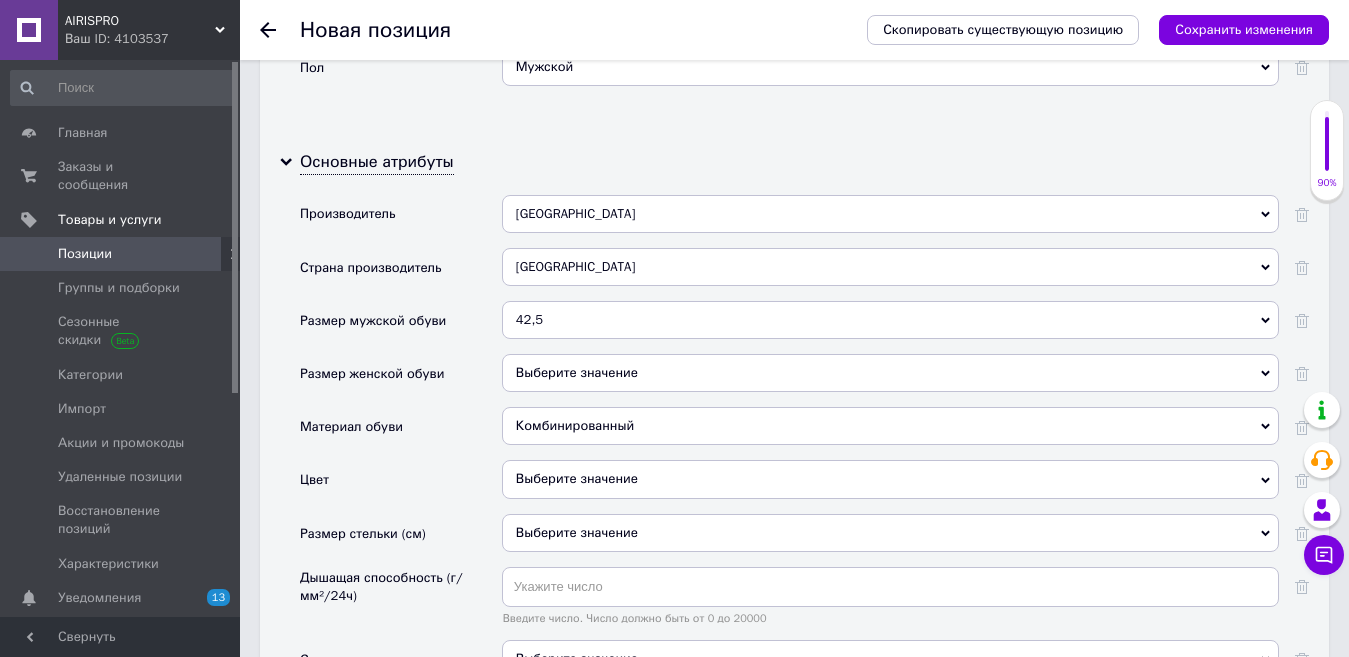 click on "Выберите значение" at bounding box center [890, 479] 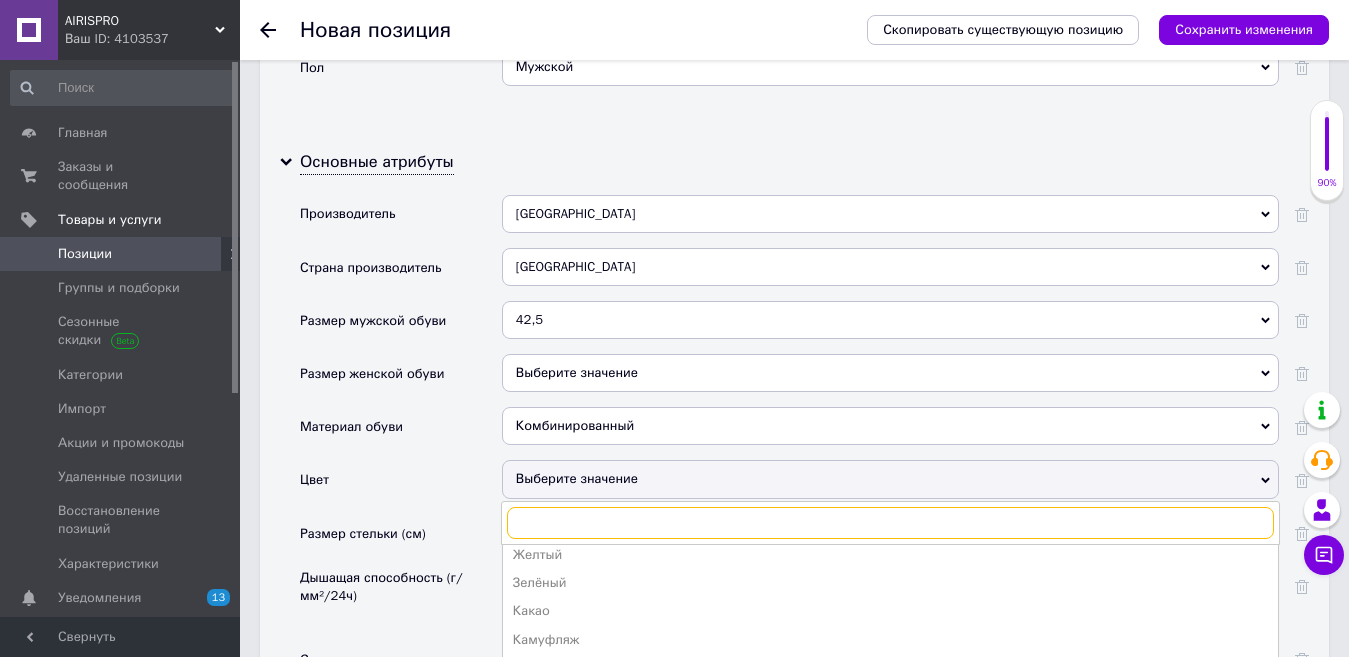 scroll, scrollTop: 100, scrollLeft: 0, axis: vertical 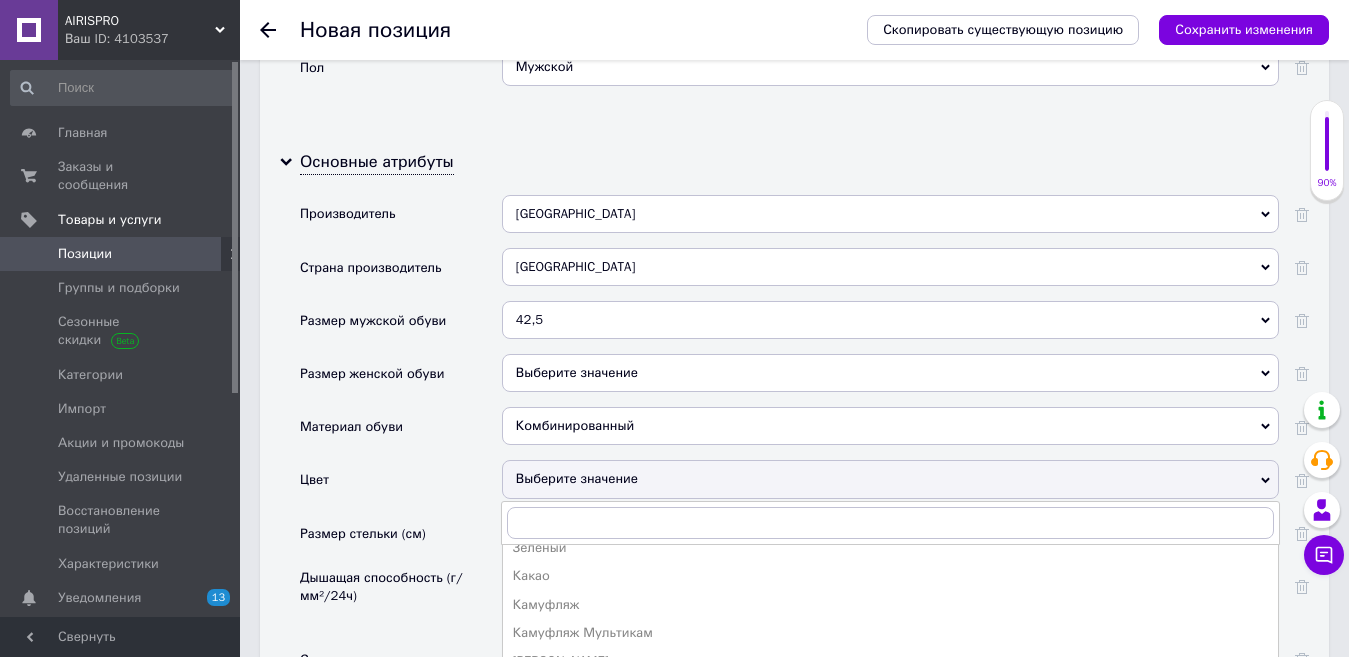 click on "Койот" at bounding box center [890, 689] 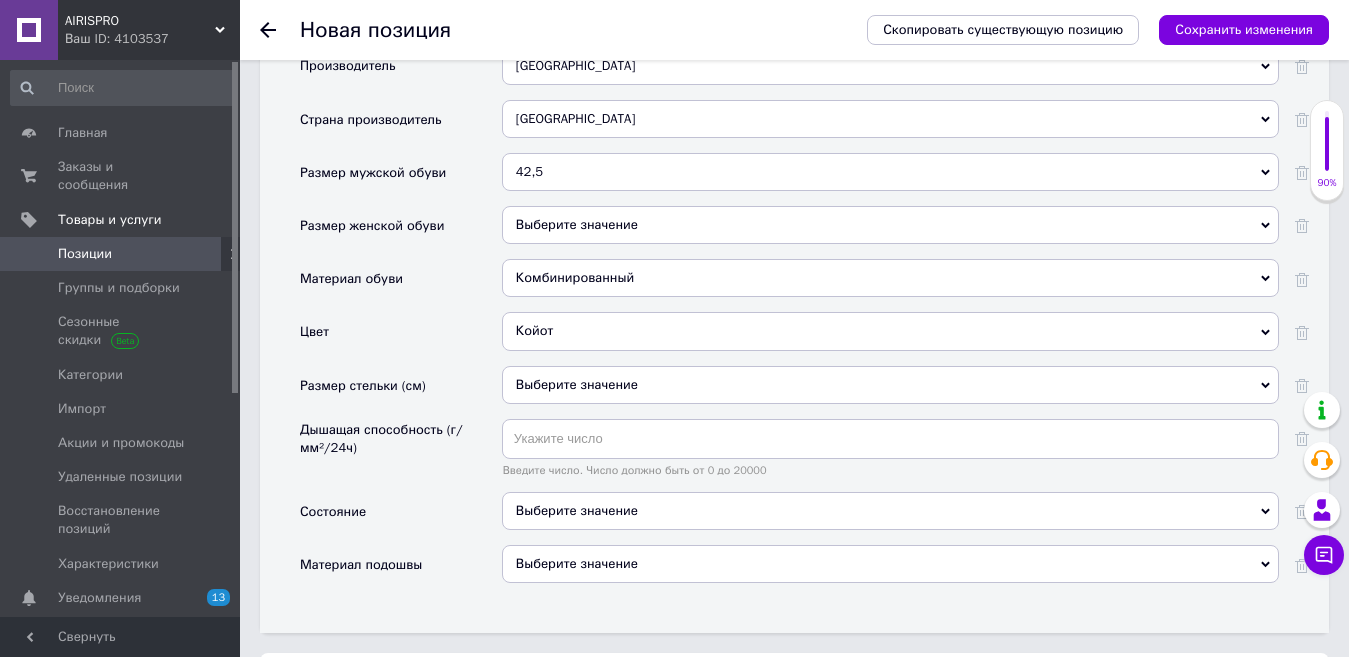 scroll, scrollTop: 2500, scrollLeft: 0, axis: vertical 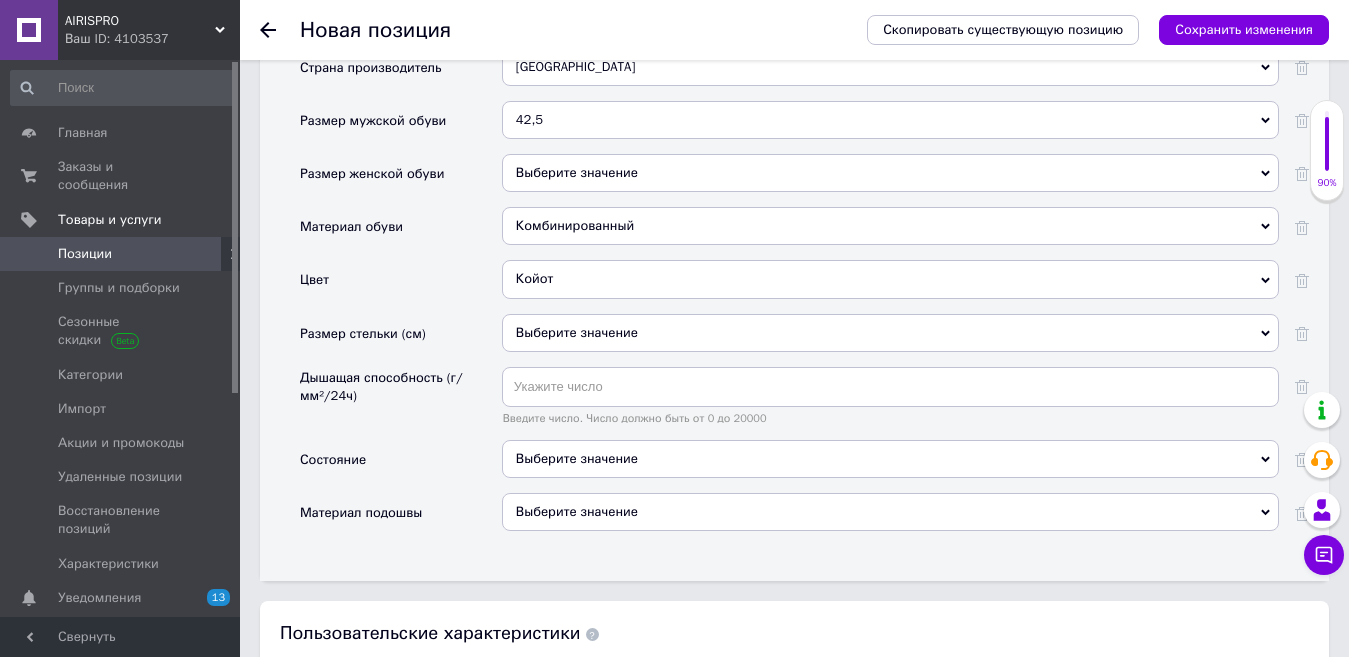 click on "Выберите значение" at bounding box center (890, 459) 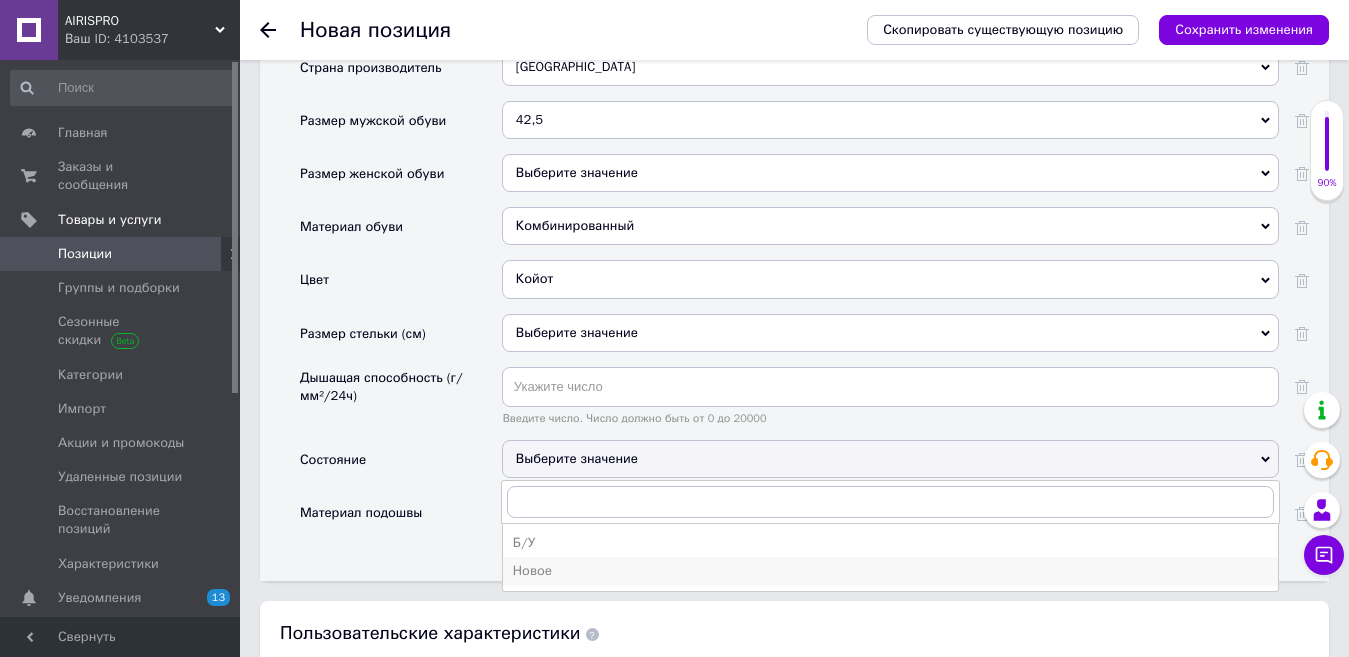 click on "Новое" at bounding box center (890, 571) 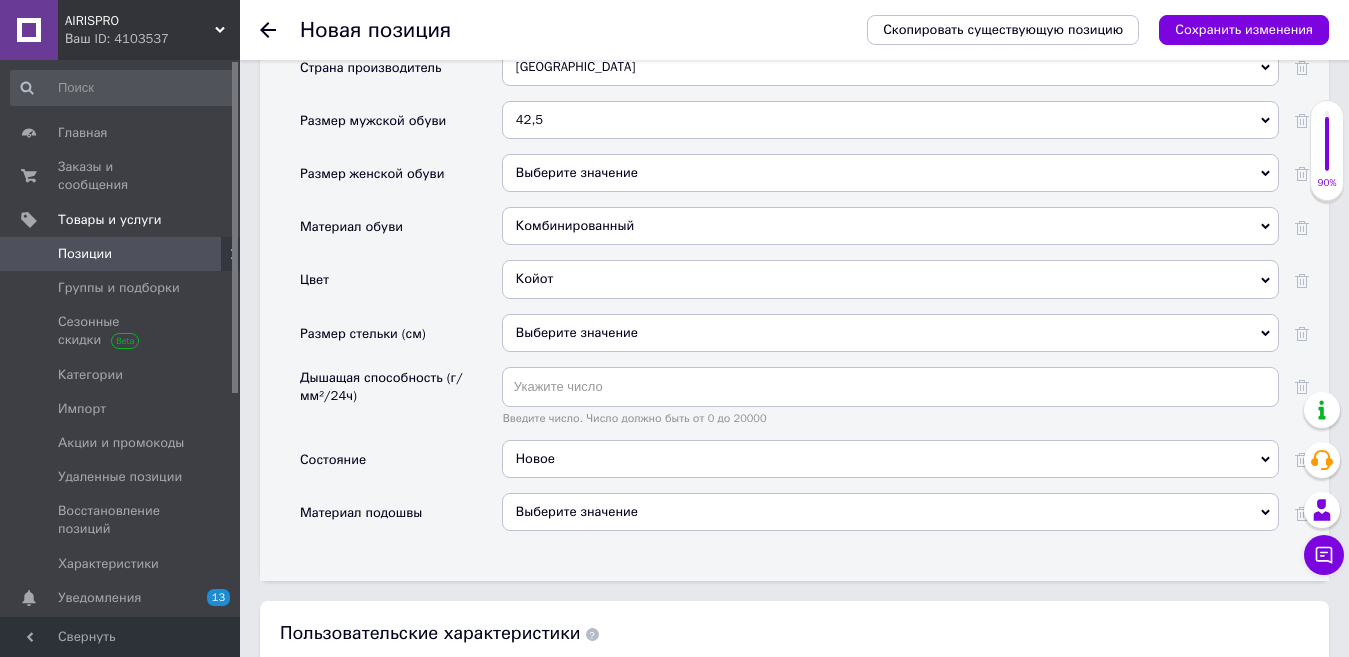 click on "Выберите значение" at bounding box center [890, 512] 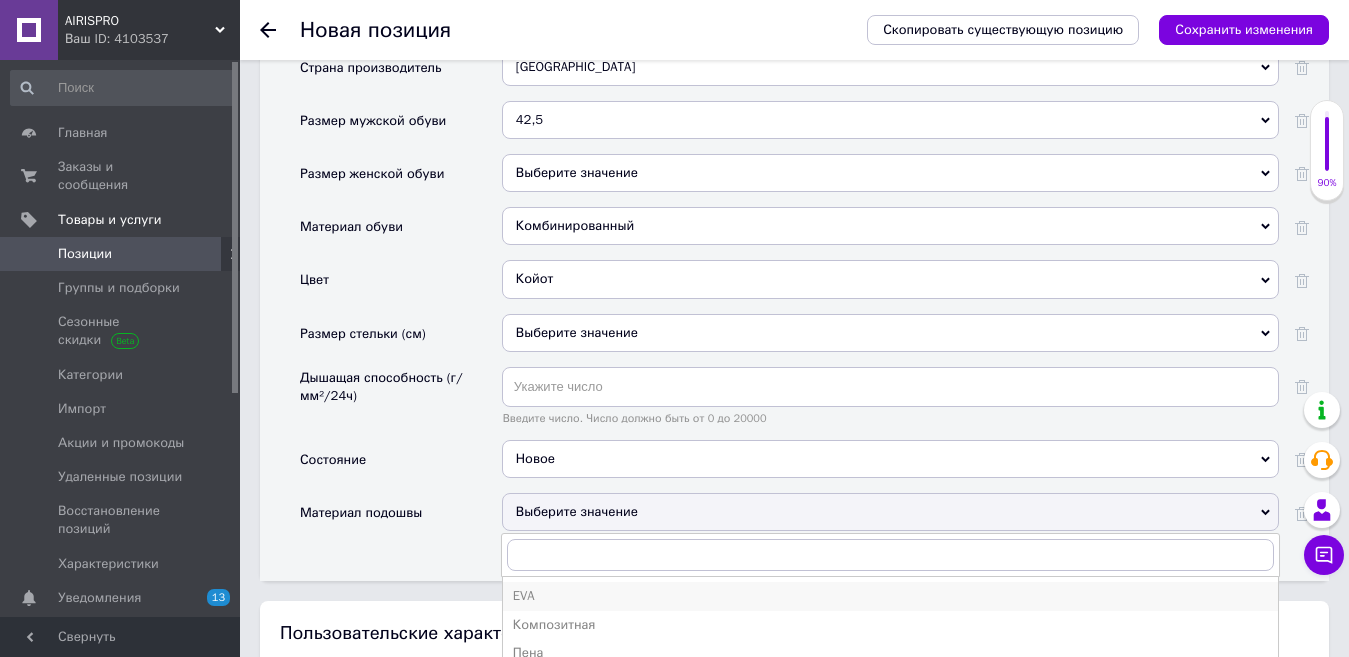 click on "EVA" at bounding box center [890, 596] 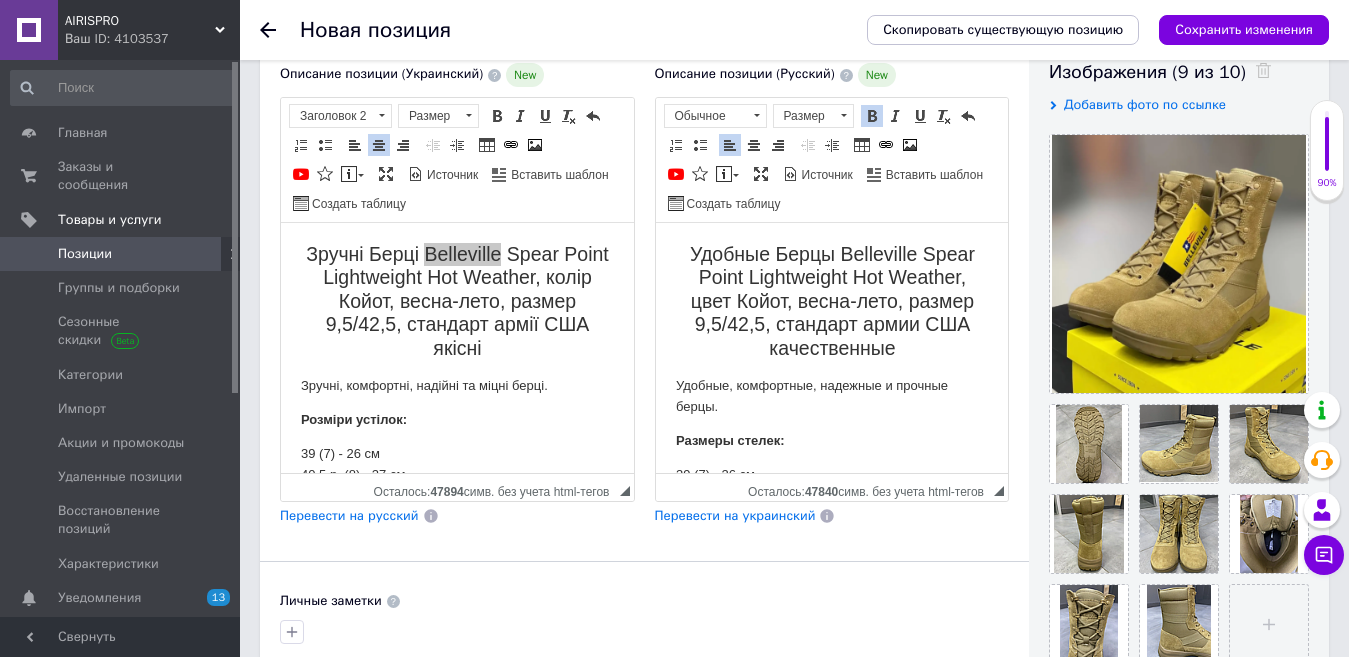 scroll, scrollTop: 0, scrollLeft: 0, axis: both 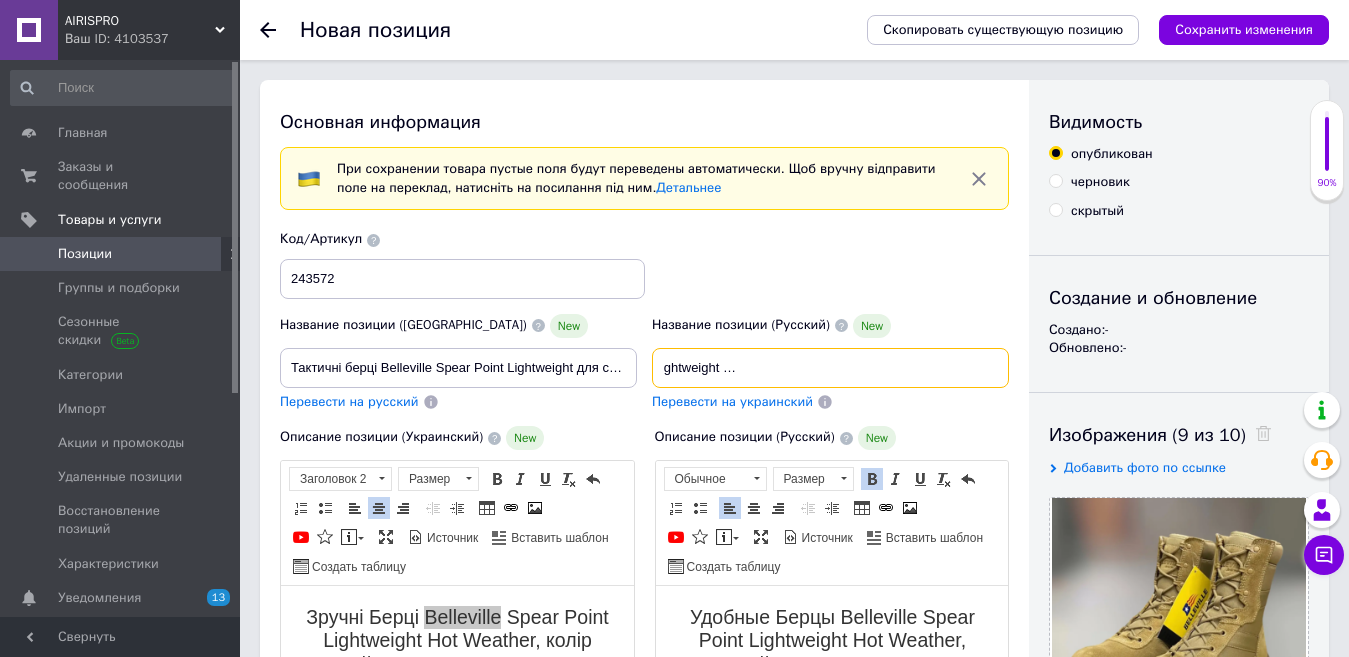 drag, startPoint x: 662, startPoint y: 362, endPoint x: 1054, endPoint y: 378, distance: 392.3264 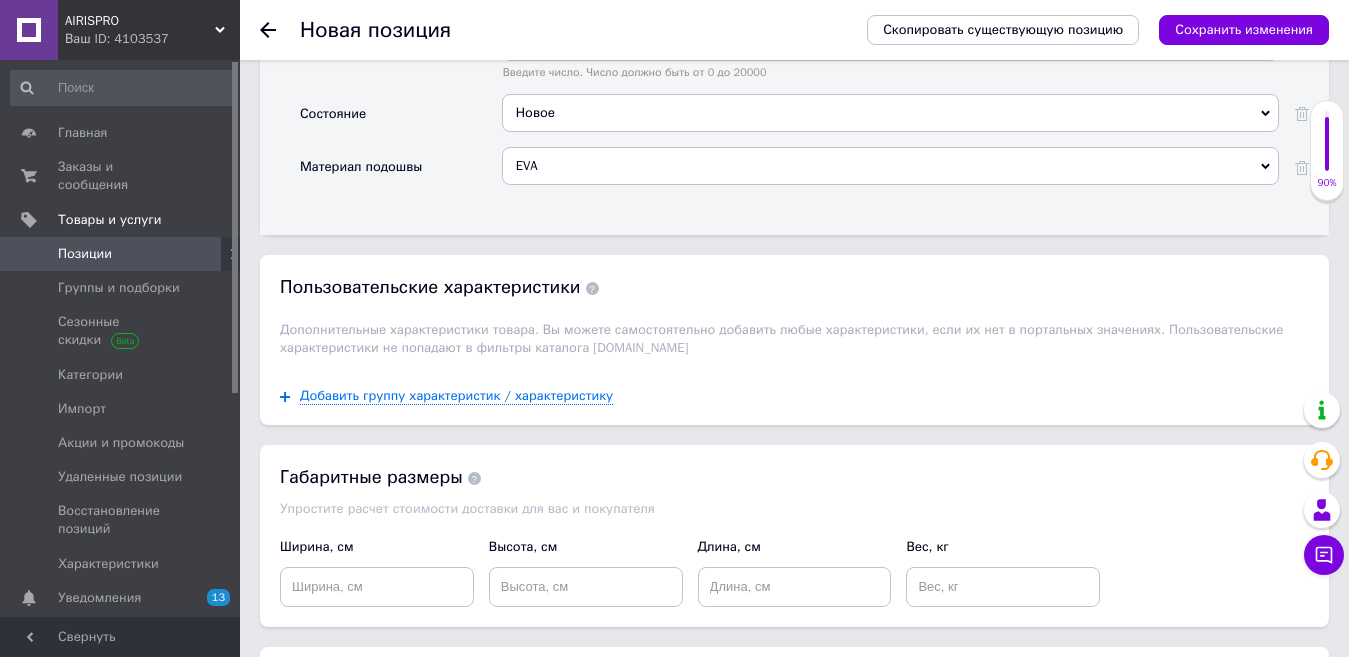 scroll, scrollTop: 2900, scrollLeft: 0, axis: vertical 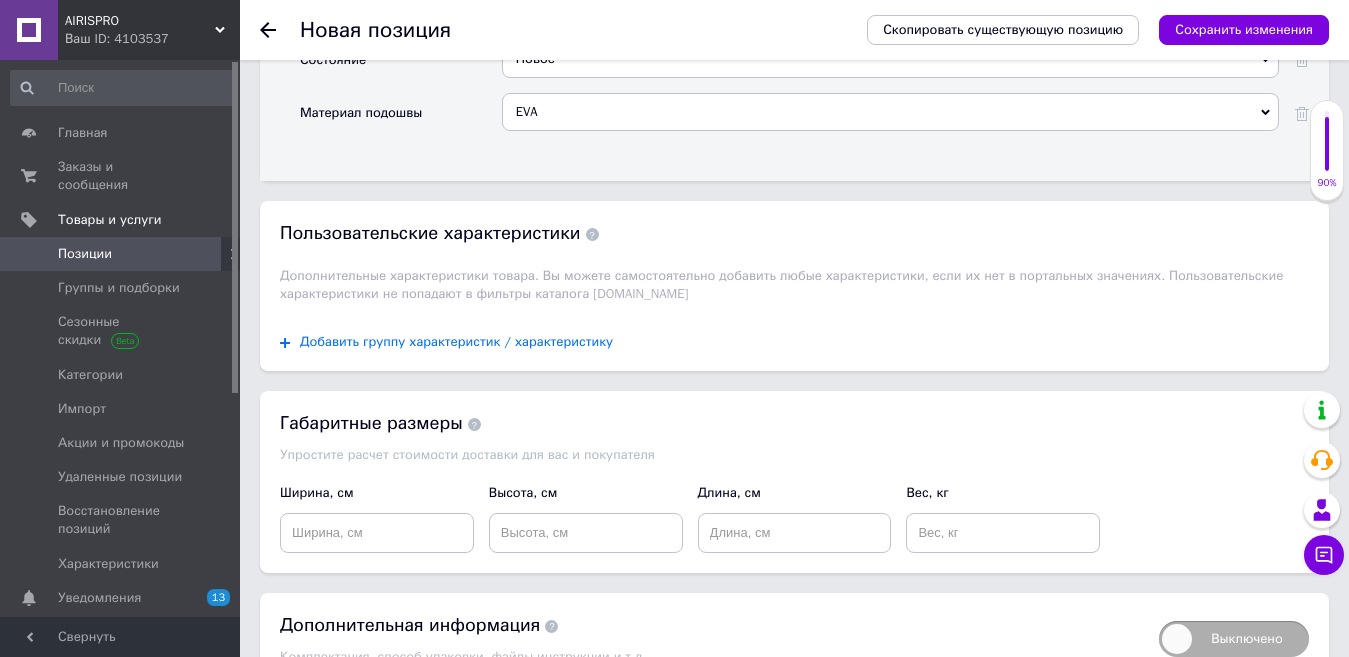 click on "Добавить группу характеристик / характеристику" at bounding box center [456, 342] 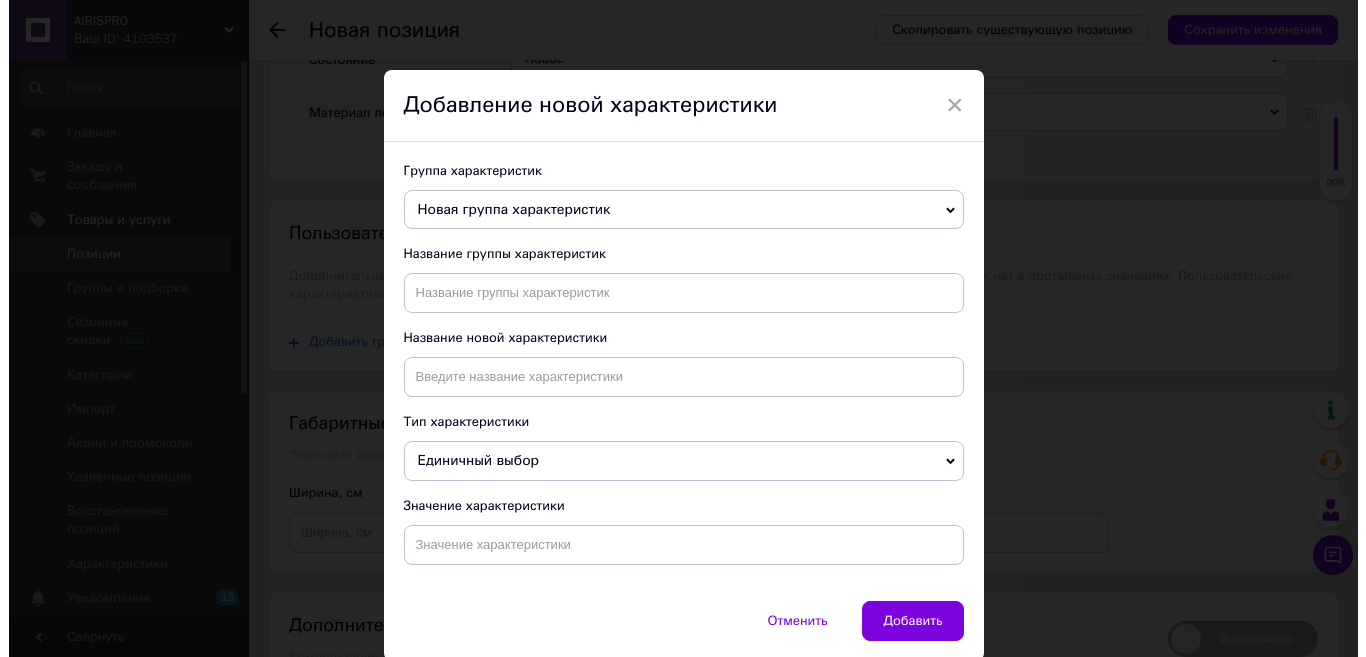 scroll, scrollTop: 0, scrollLeft: 0, axis: both 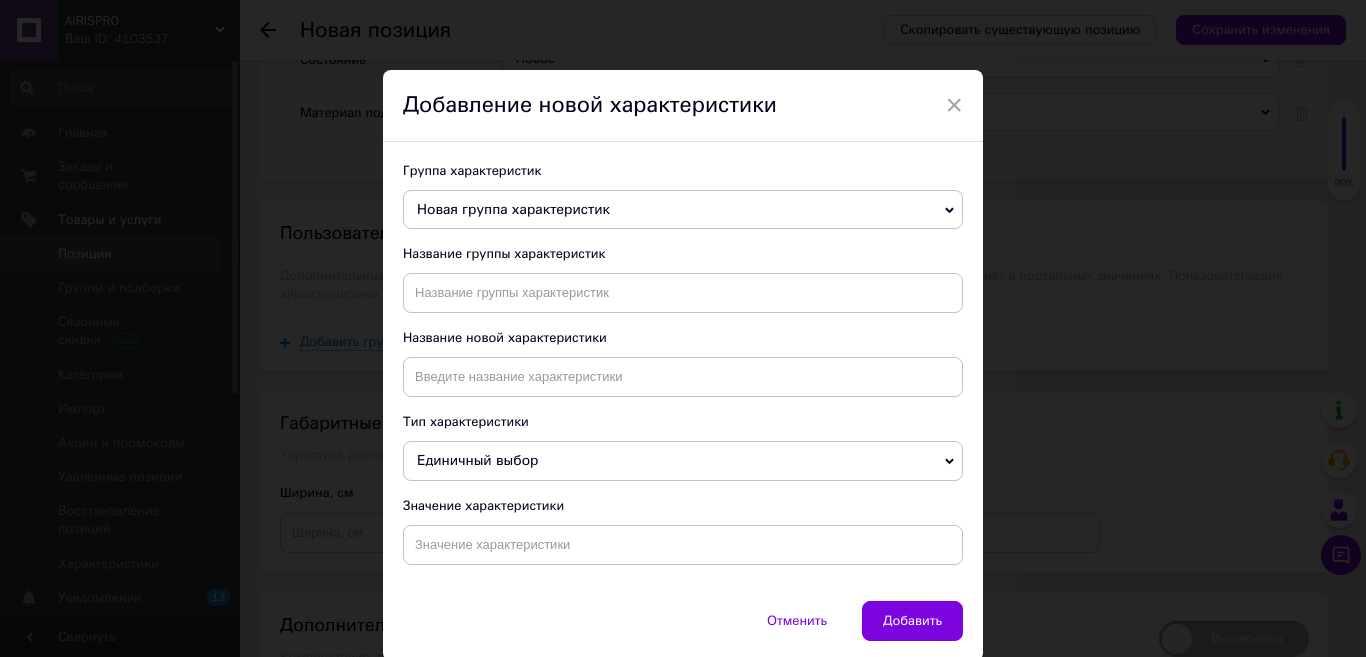 click on "Новая группа характеристик" at bounding box center (513, 209) 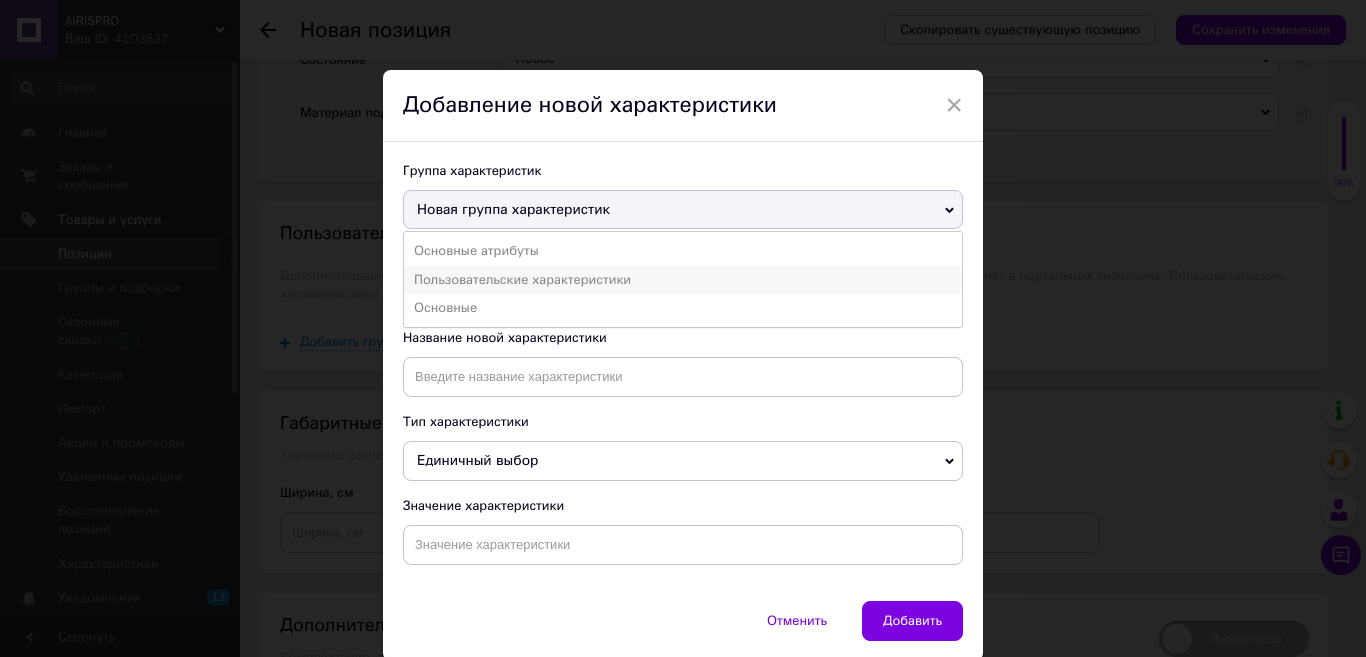 click on "Пользовательские характеристики" at bounding box center (683, 280) 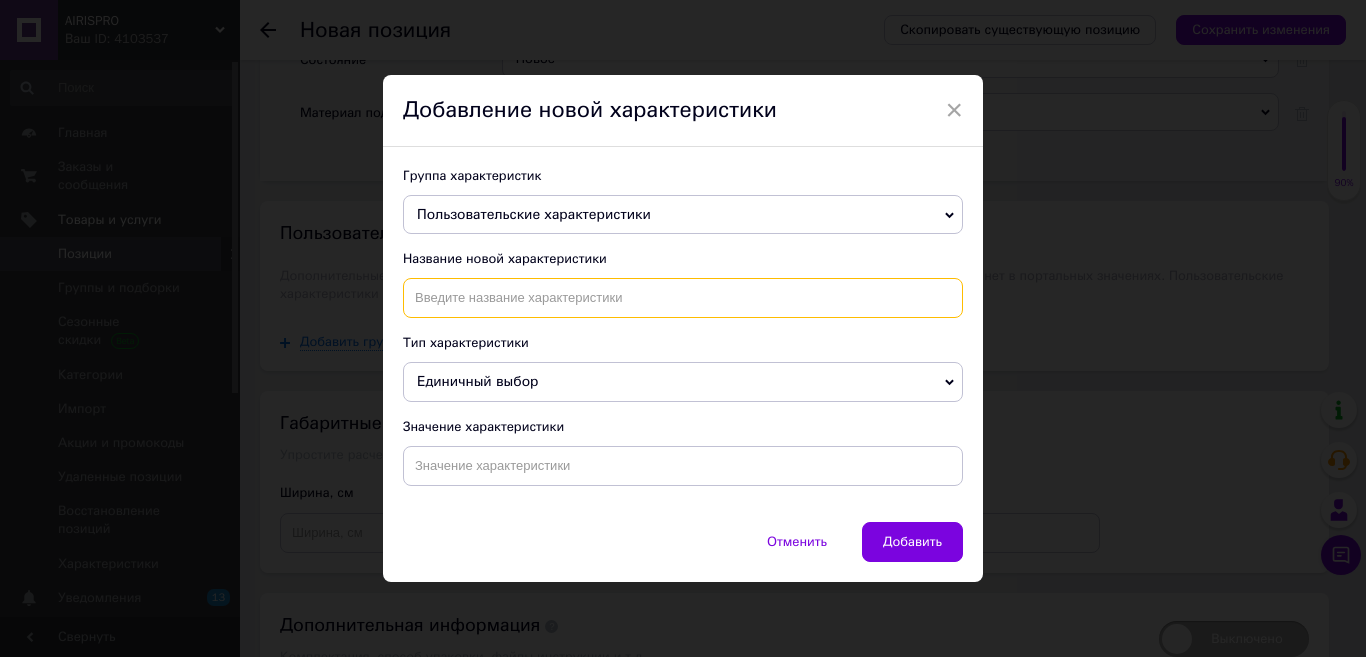 click at bounding box center [683, 298] 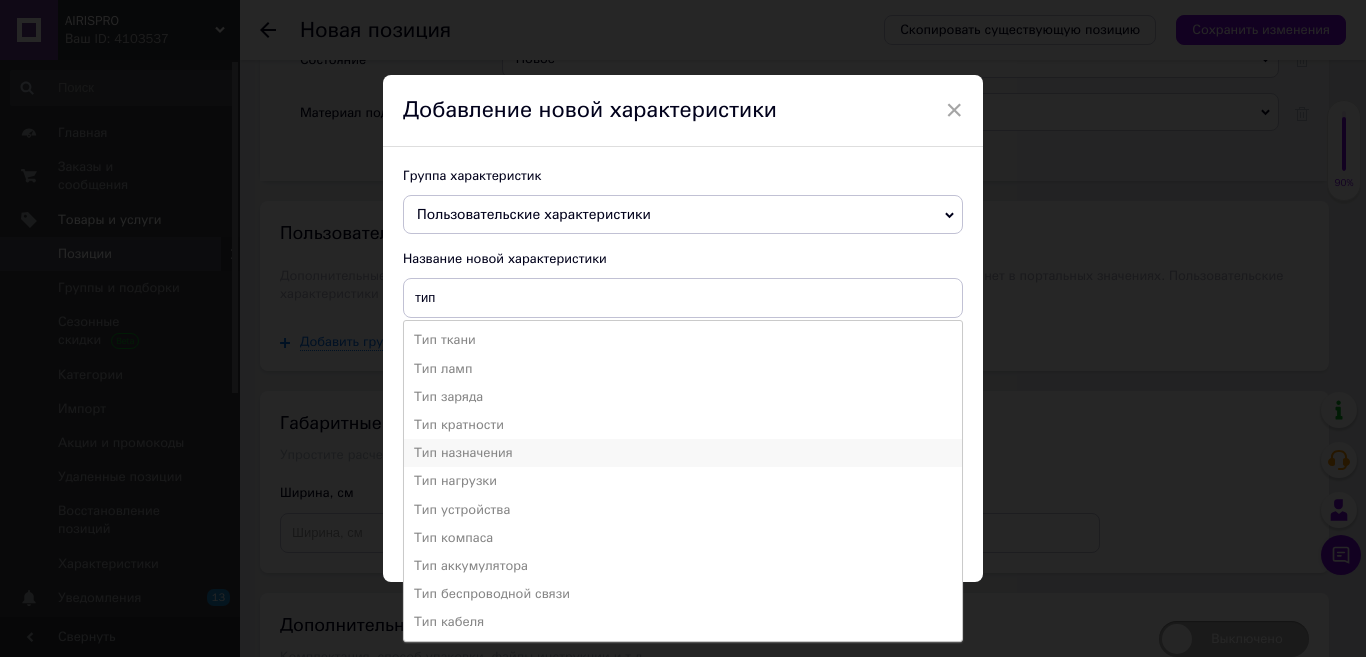 click on "Тип назначения" at bounding box center [683, 453] 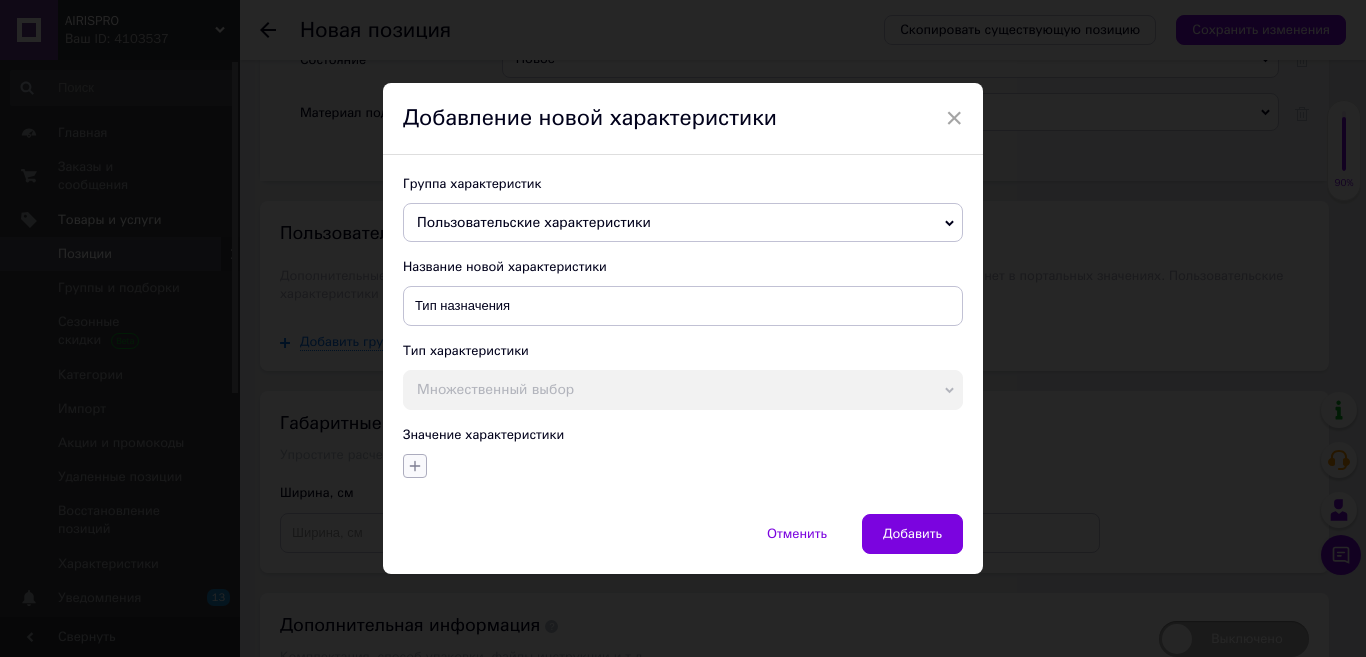 click 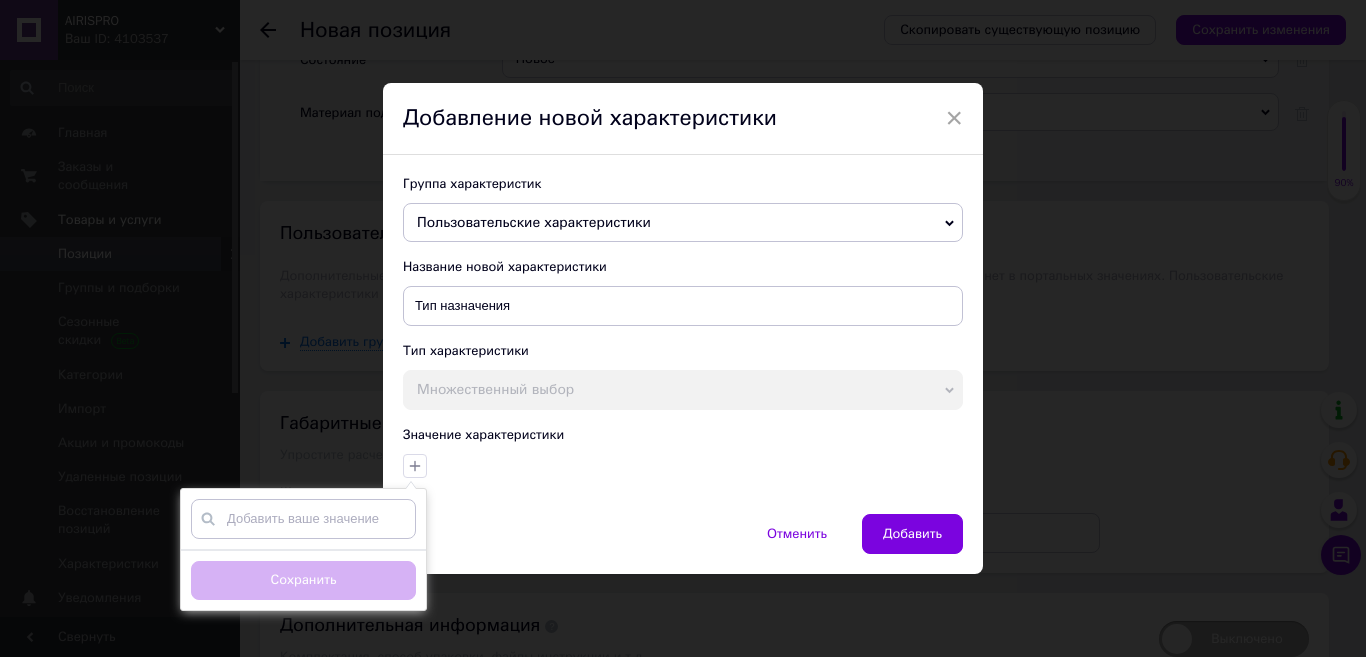 click at bounding box center [303, 519] 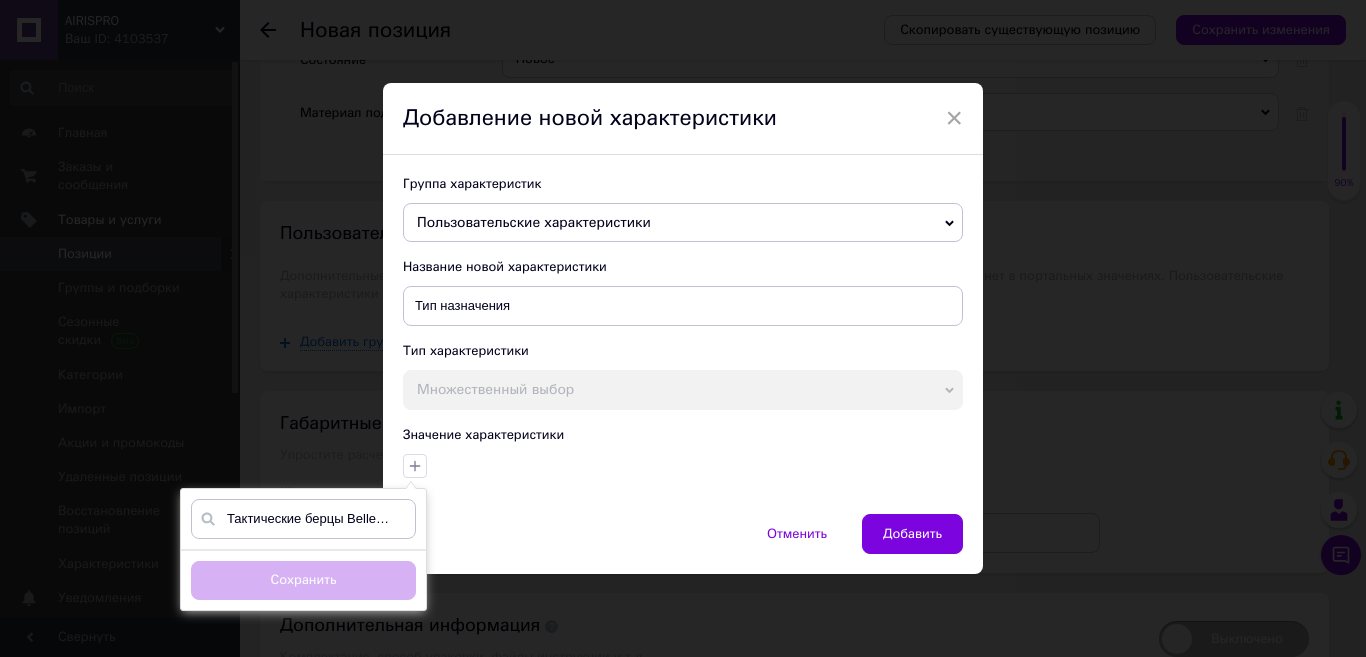 scroll, scrollTop: 0, scrollLeft: 426, axis: horizontal 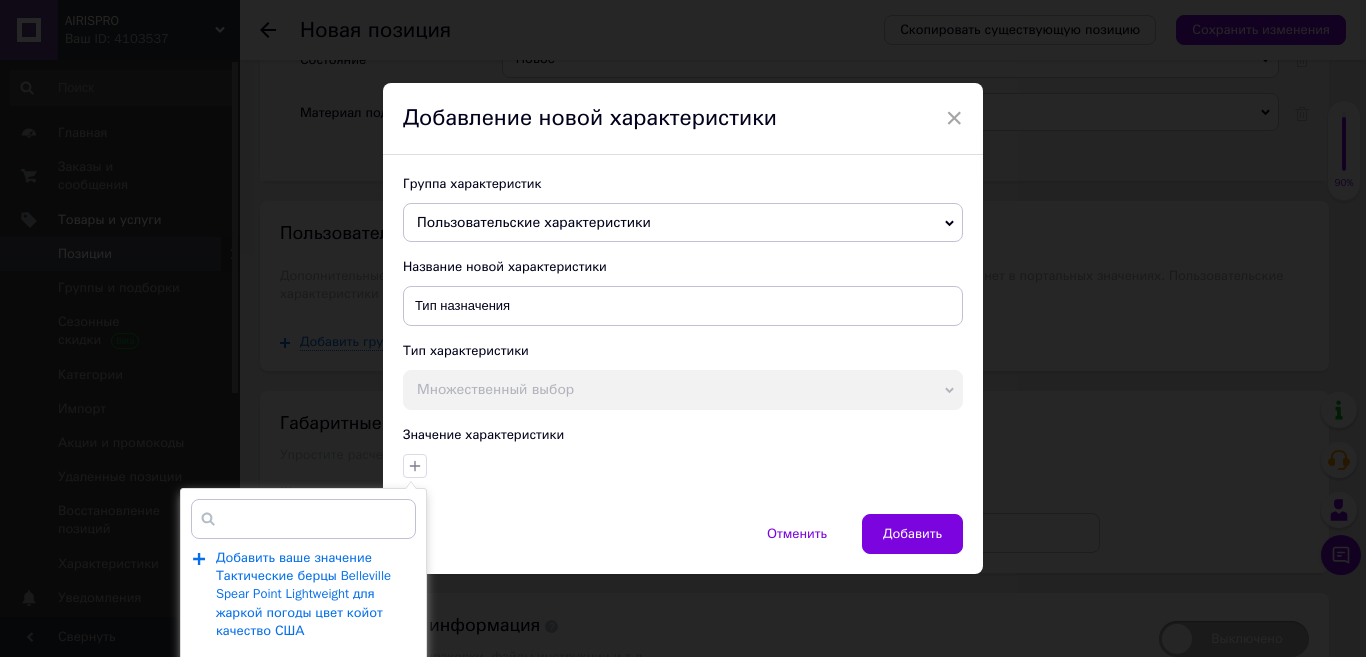 type on "Тактические берцы Belleville Spear Point Lightweight для жаркой погоды цвет койот качество США" 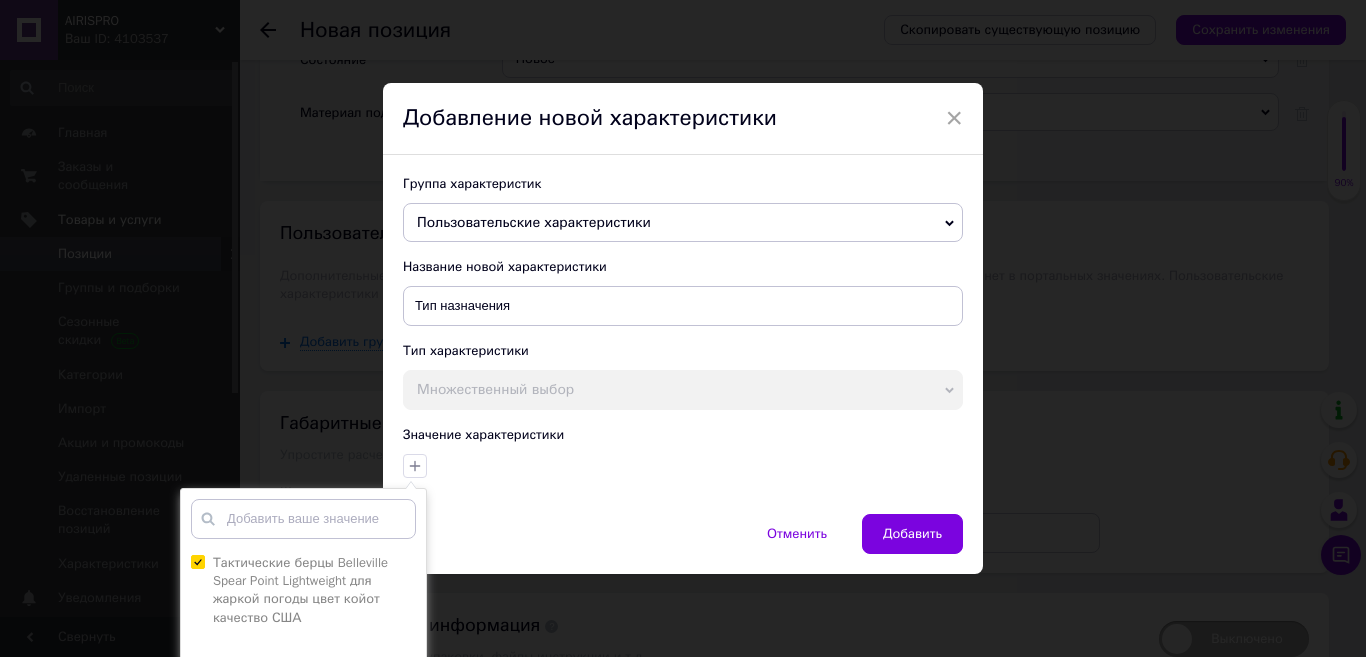 scroll, scrollTop: 0, scrollLeft: 0, axis: both 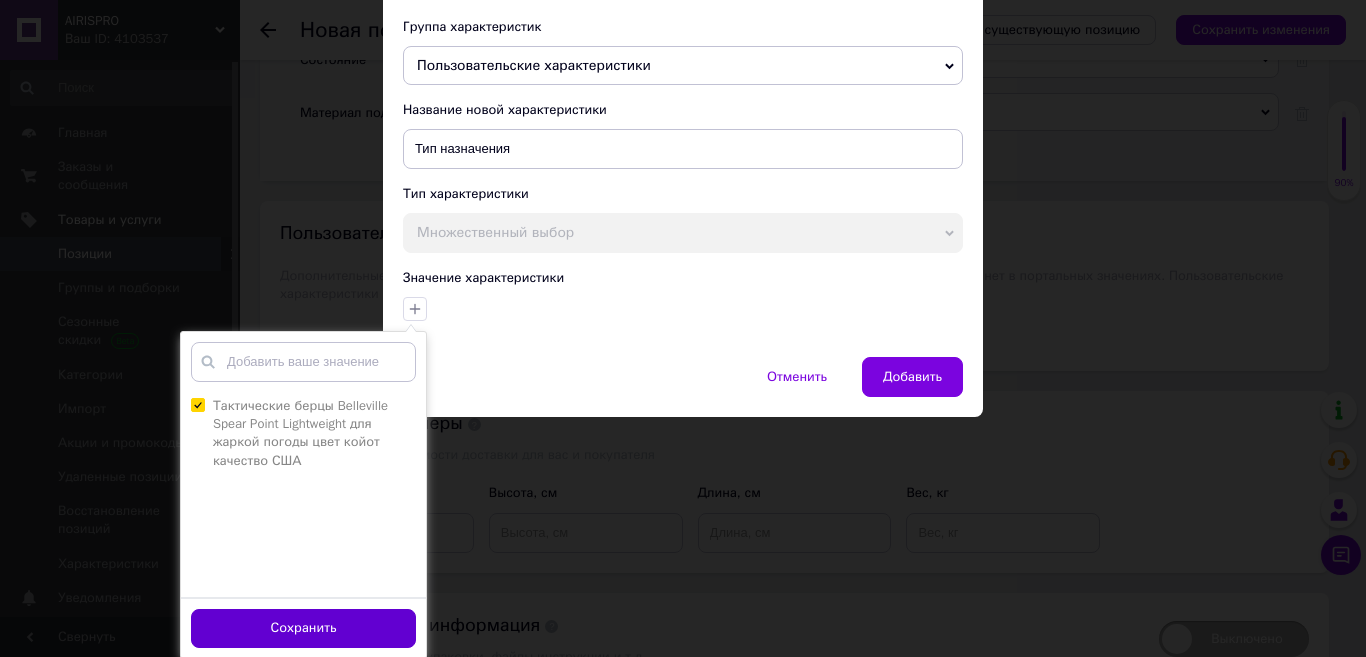 click on "Сохранить" at bounding box center [303, 628] 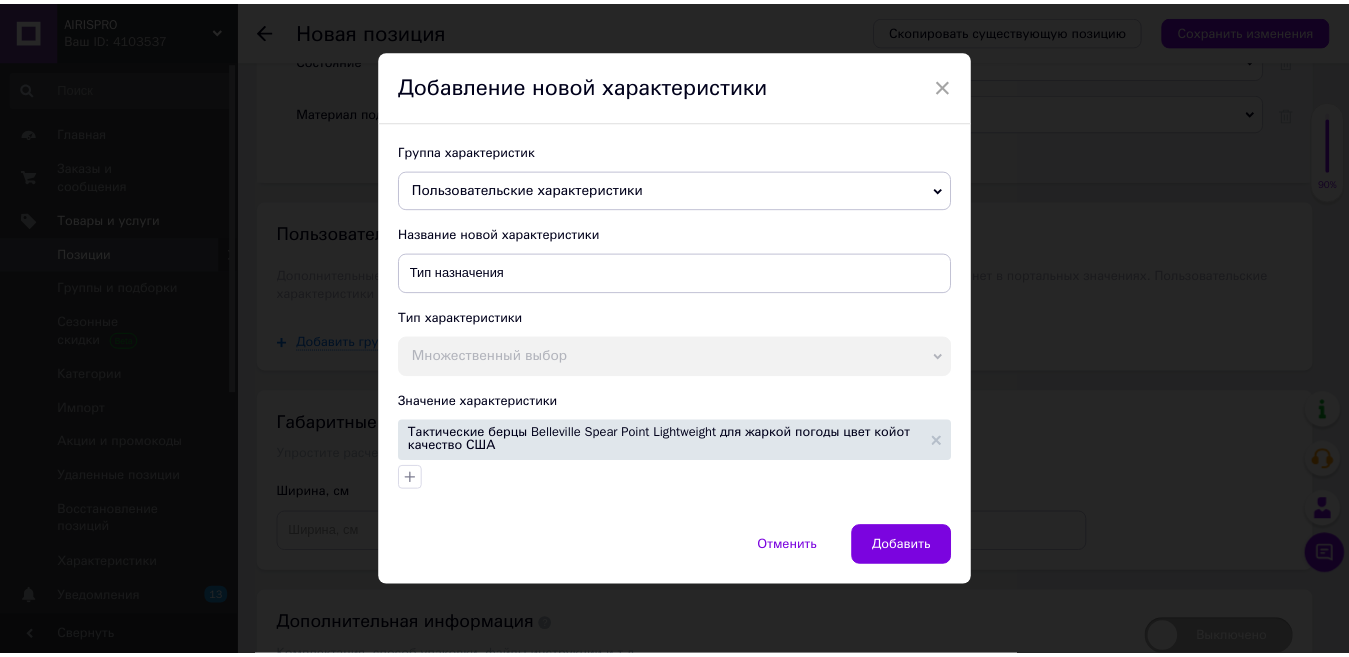 scroll, scrollTop: 16, scrollLeft: 0, axis: vertical 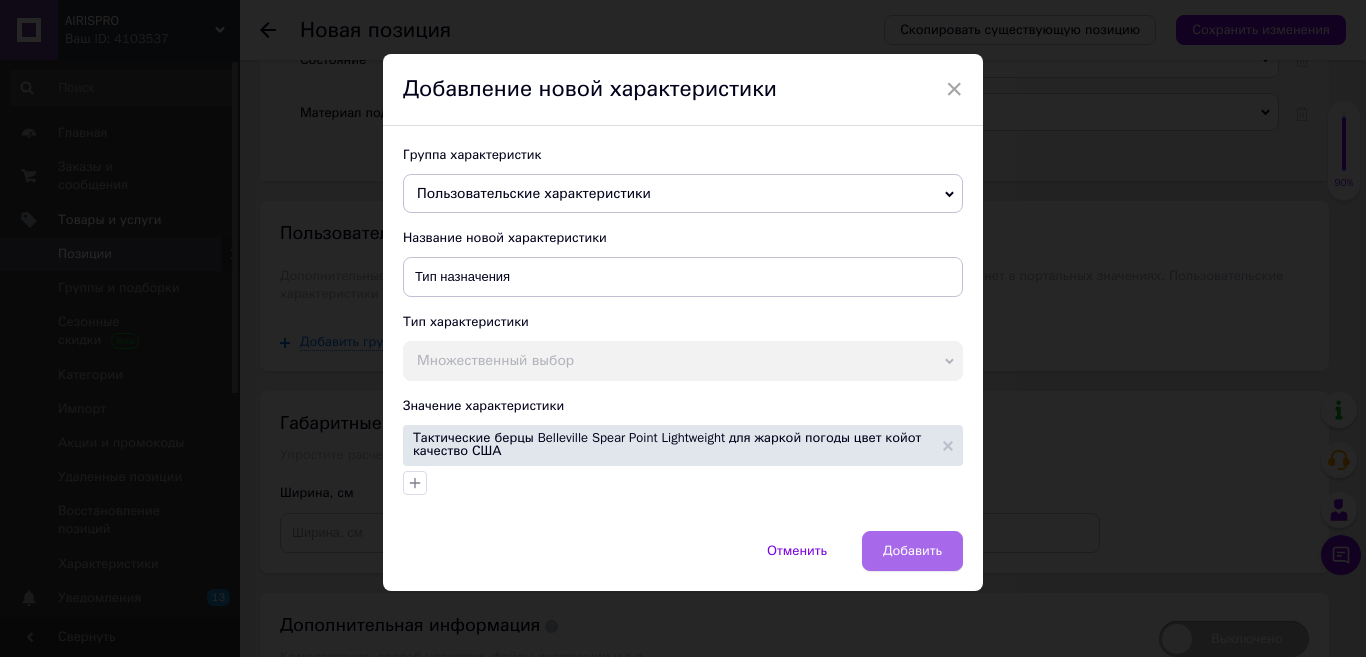 click on "Добавить" at bounding box center [912, 551] 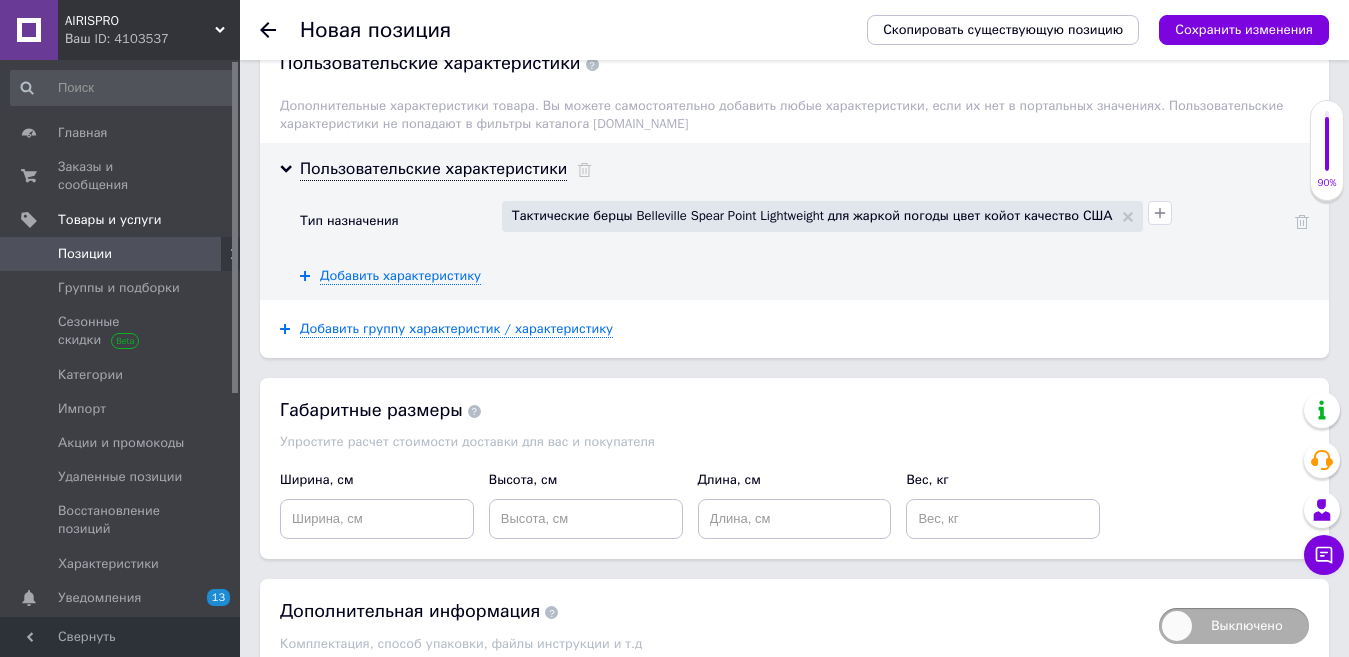 scroll, scrollTop: 3100, scrollLeft: 0, axis: vertical 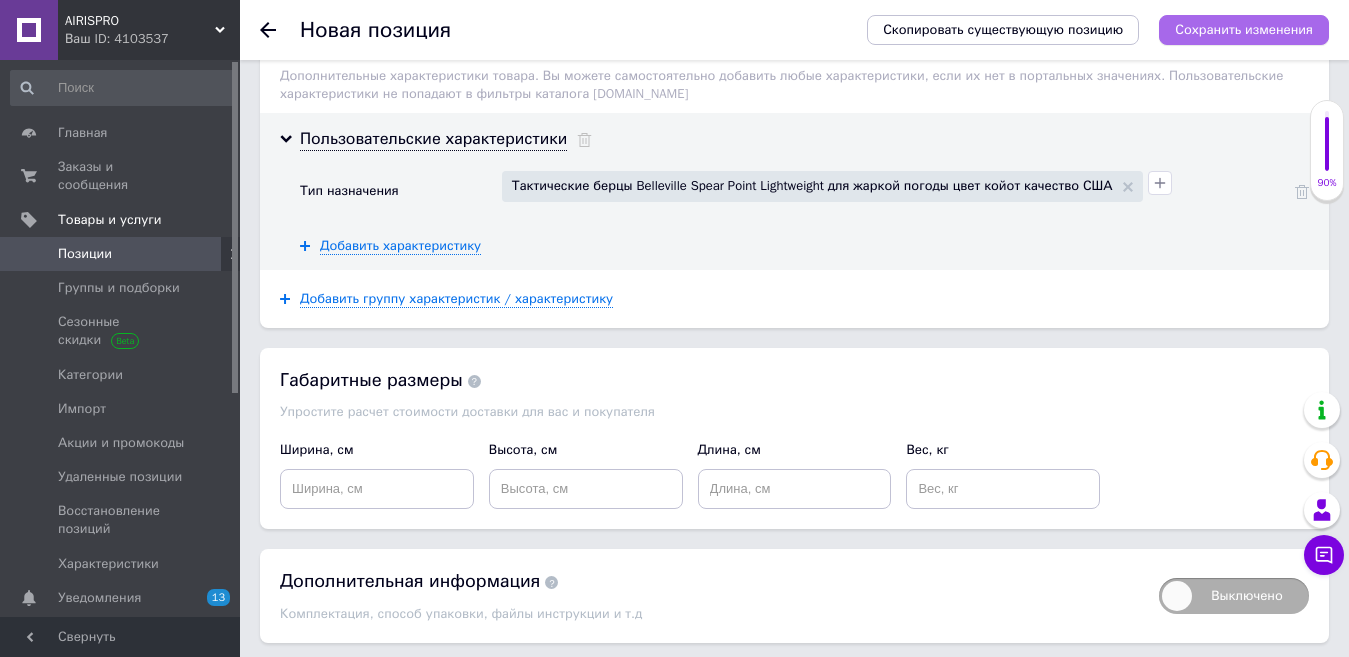 click on "Сохранить изменения" at bounding box center [1244, 29] 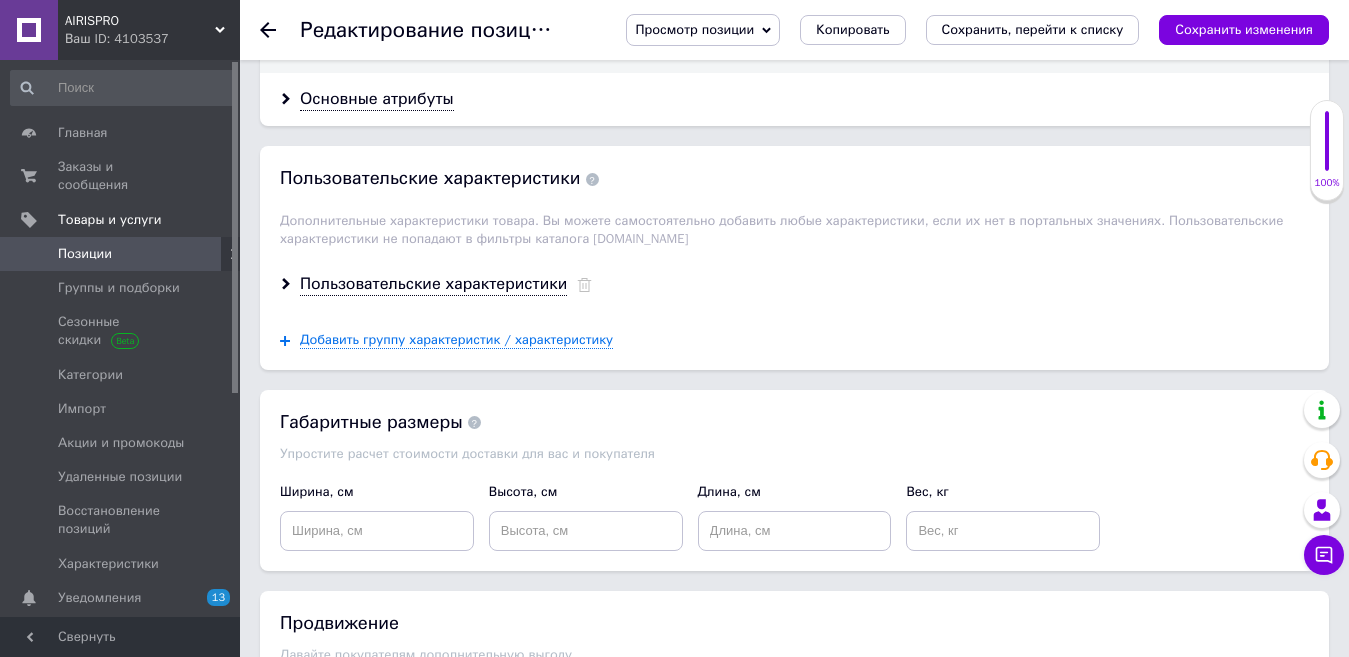 scroll, scrollTop: 2500, scrollLeft: 0, axis: vertical 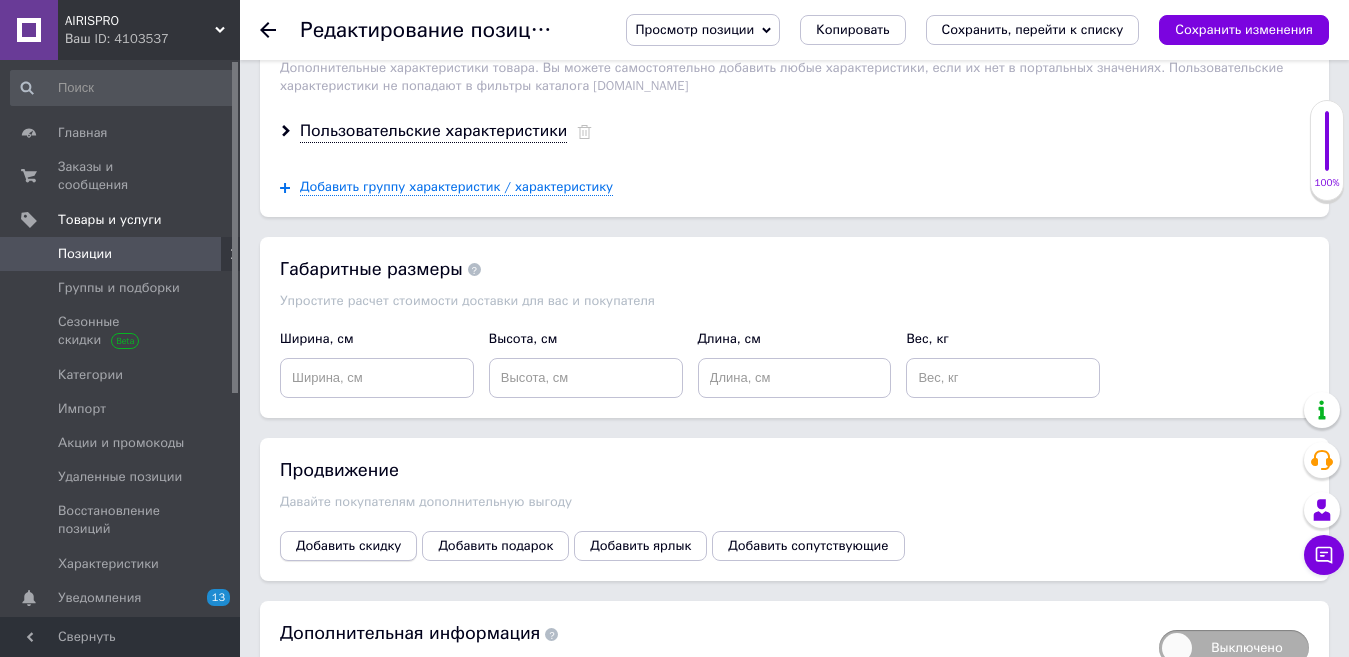 click on "Добавить скидку" at bounding box center (348, 546) 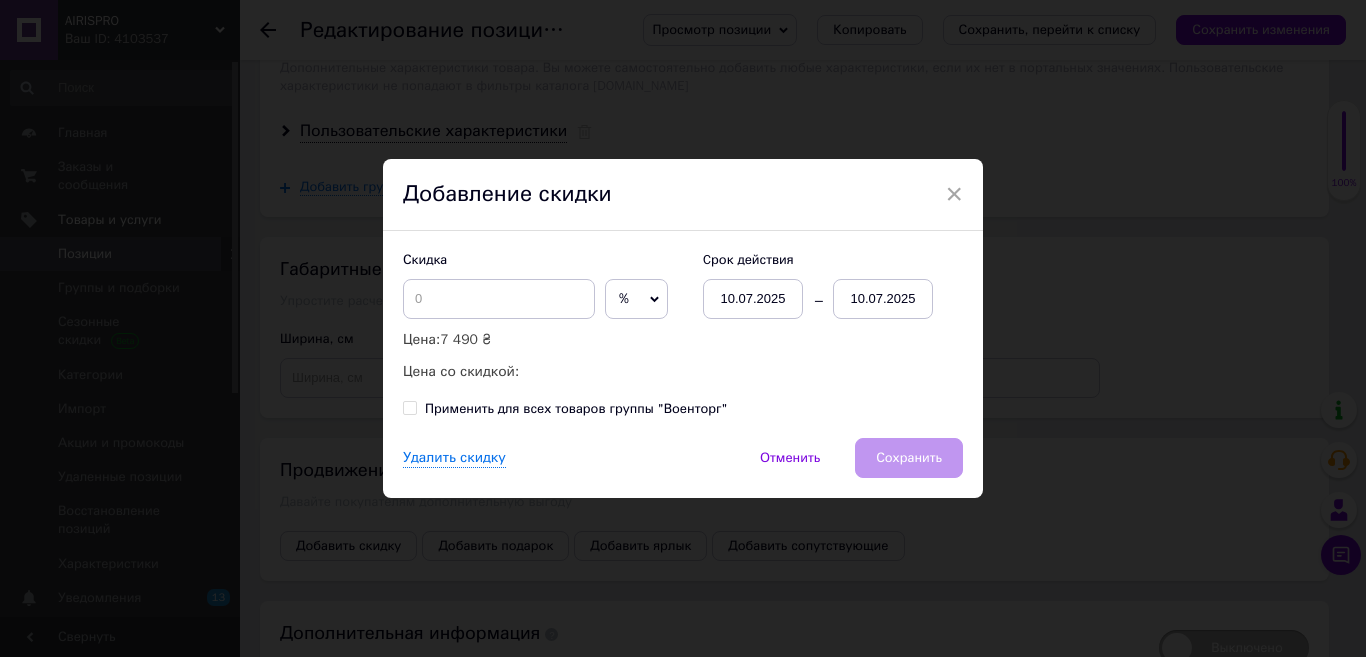 click on "%" at bounding box center (636, 299) 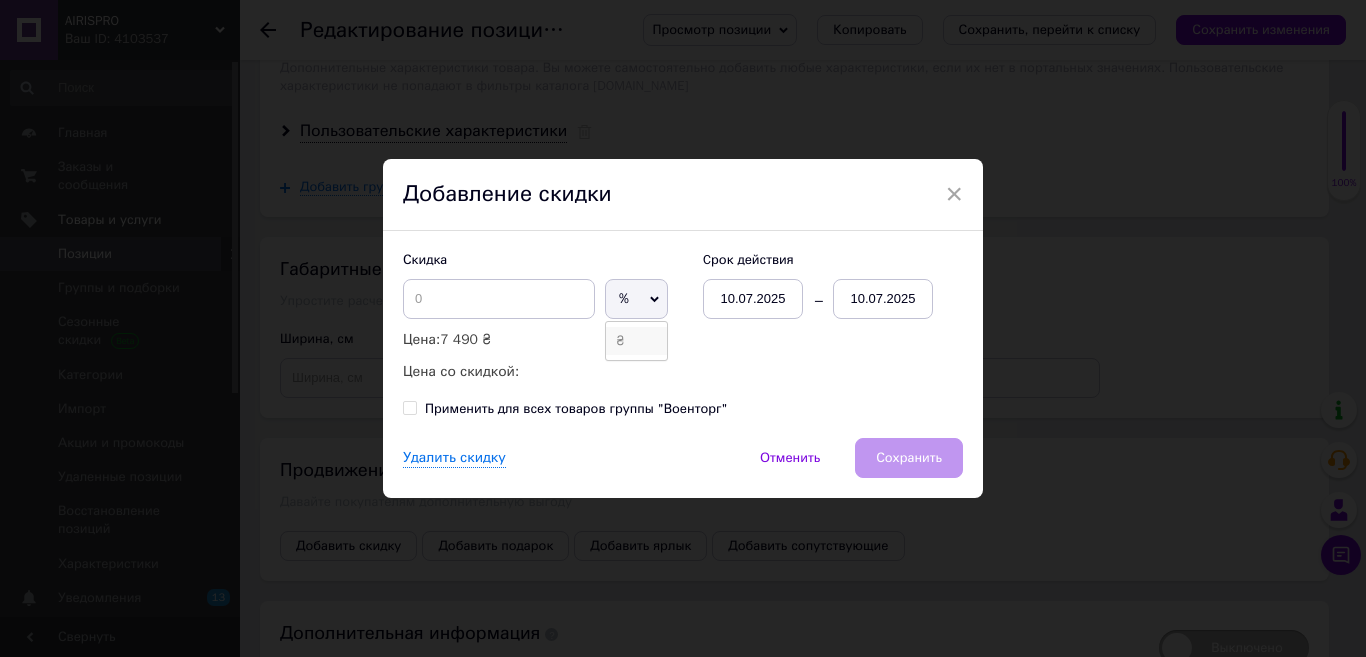 click on "₴" at bounding box center [636, 341] 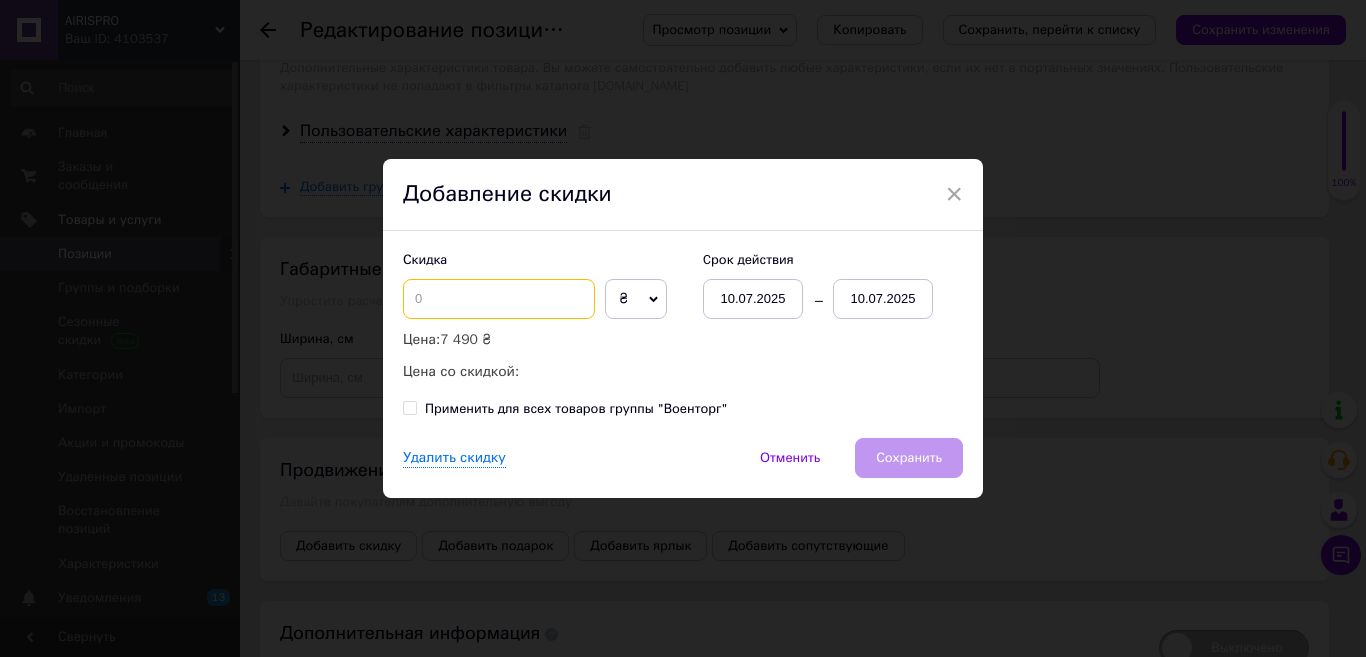 click at bounding box center (499, 299) 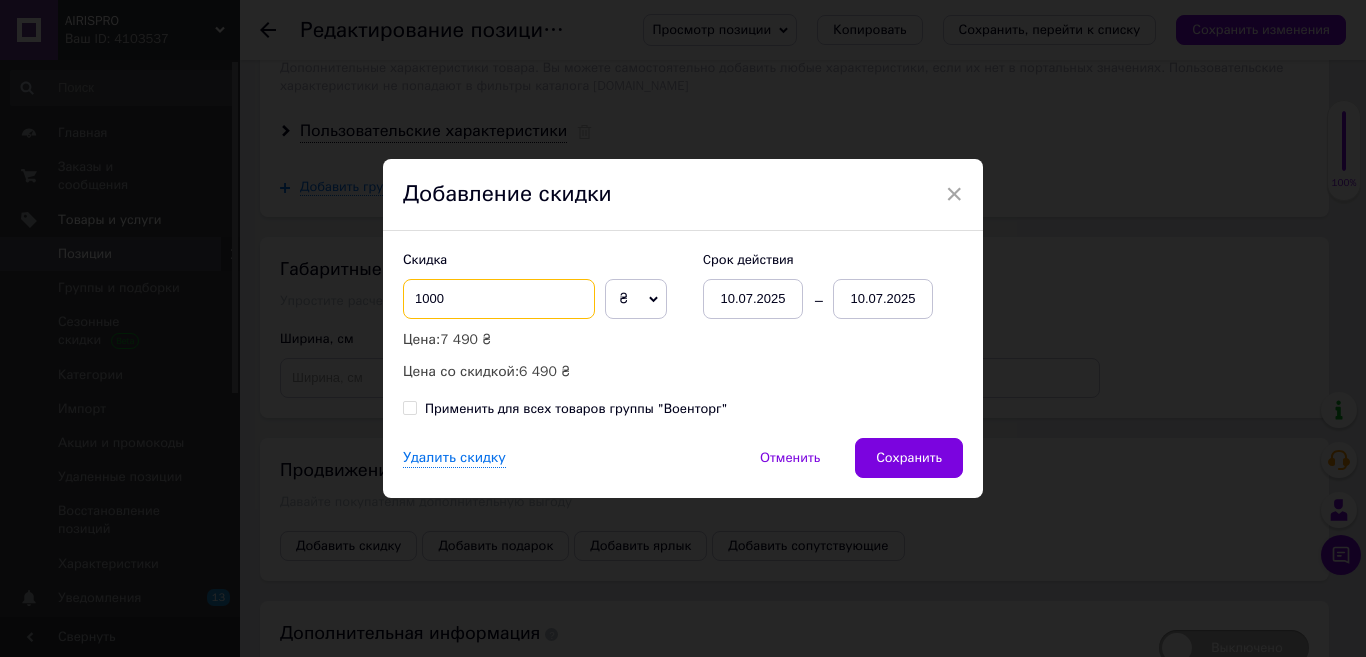 type on "1000" 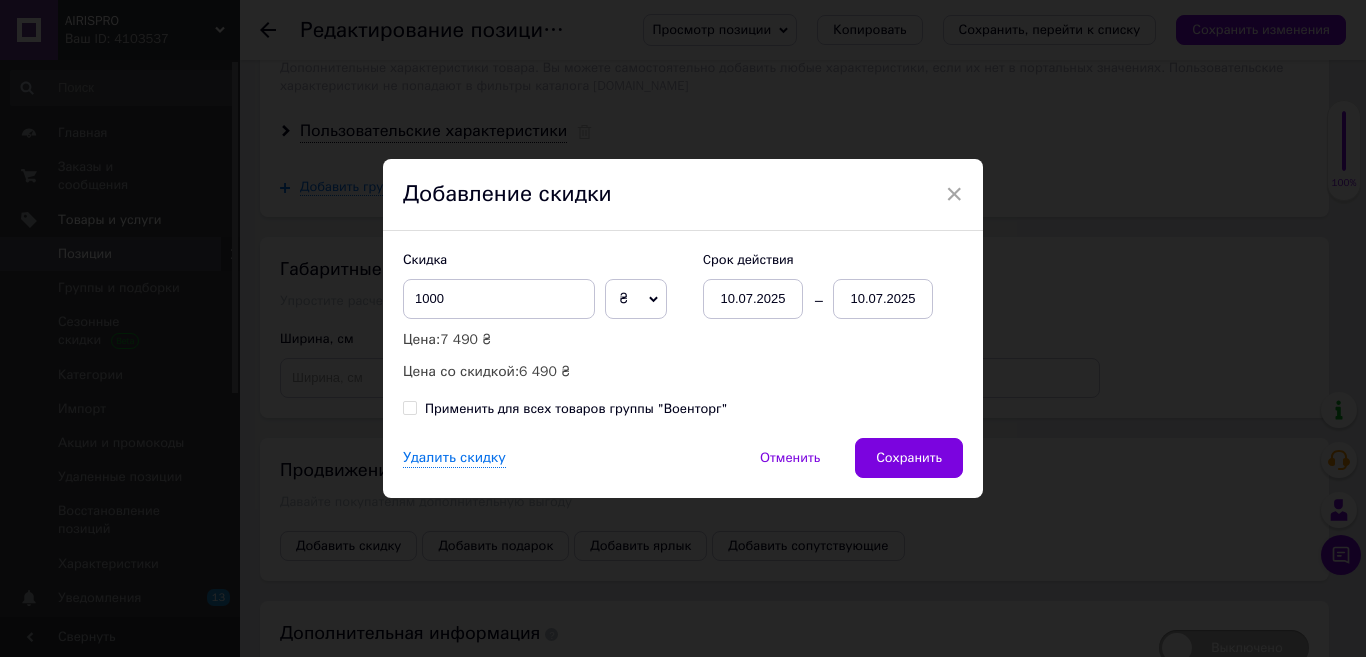 click on "10.07.2025" at bounding box center [883, 299] 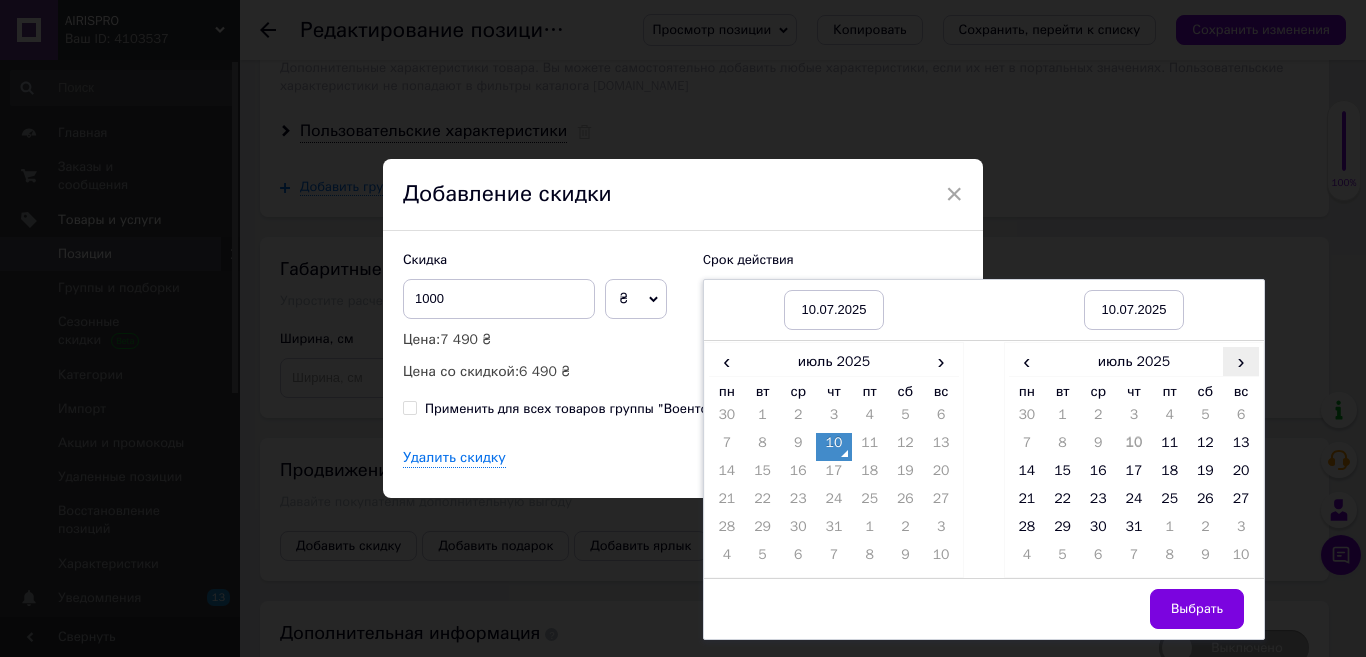 click on "›" at bounding box center [1241, 361] 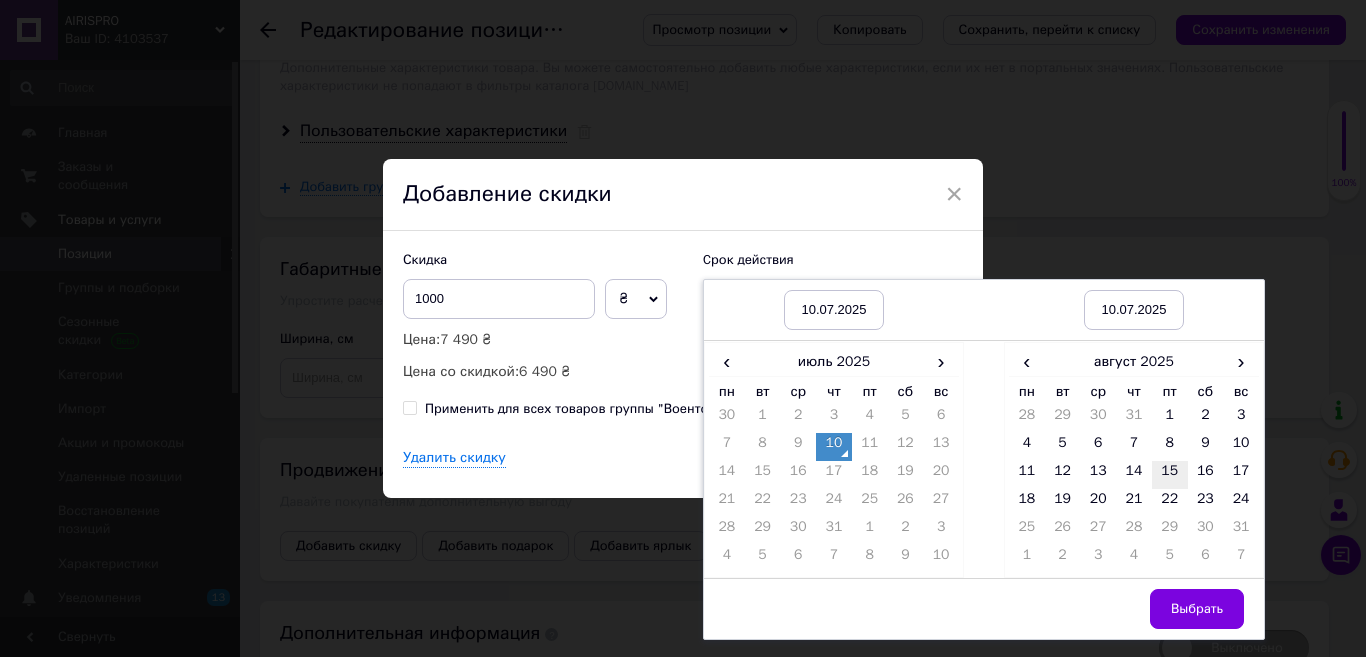 click on "15" at bounding box center (1170, 475) 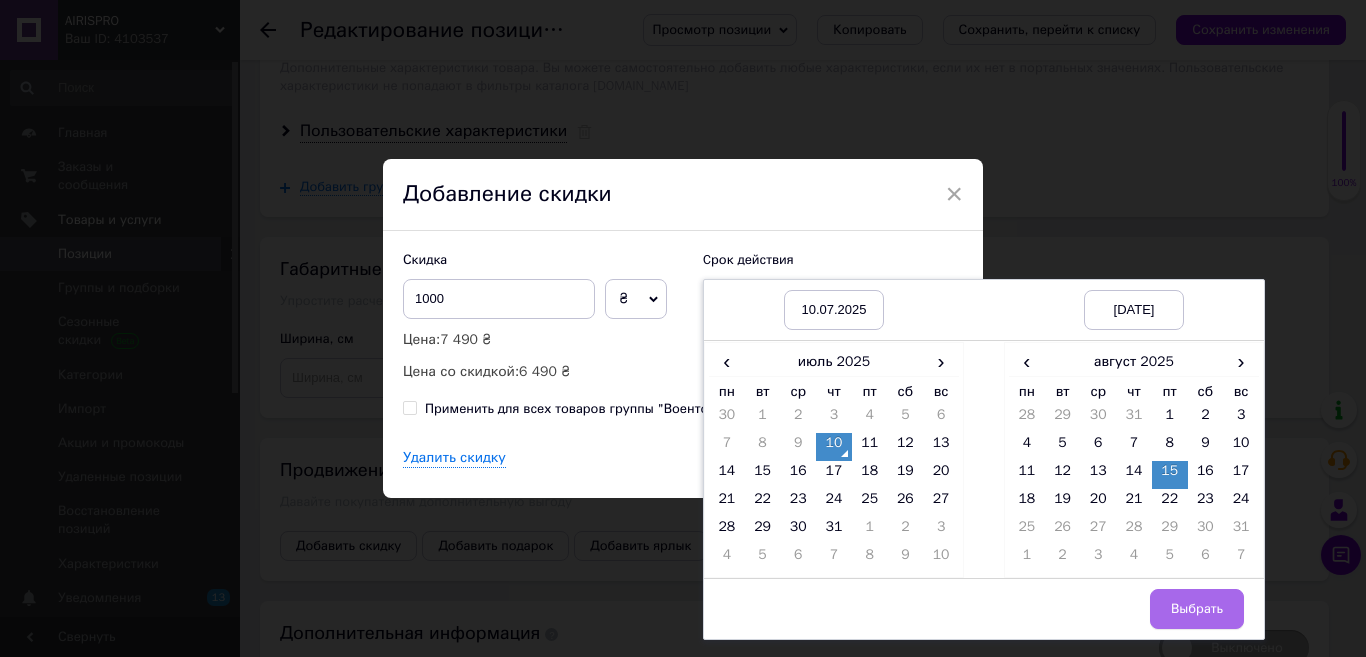 click on "Выбрать" at bounding box center (1197, 609) 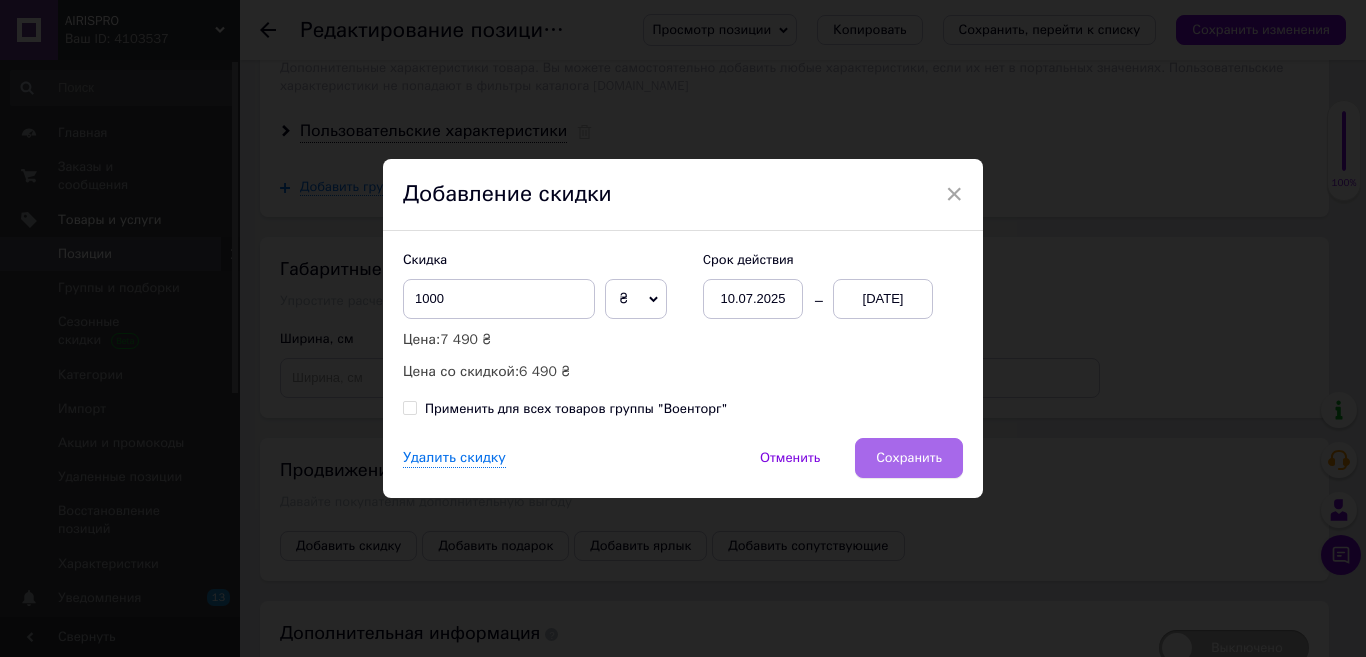 click on "Сохранить" at bounding box center [909, 458] 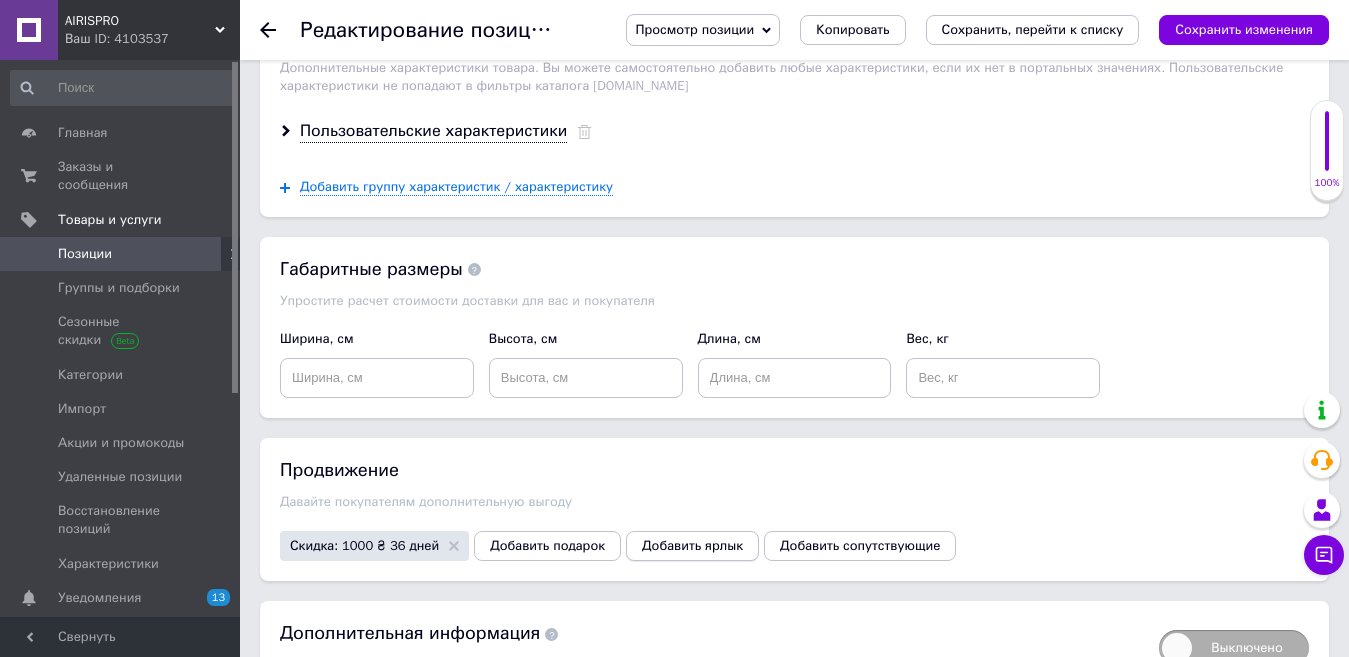 click on "Добавить ярлык" at bounding box center [692, 546] 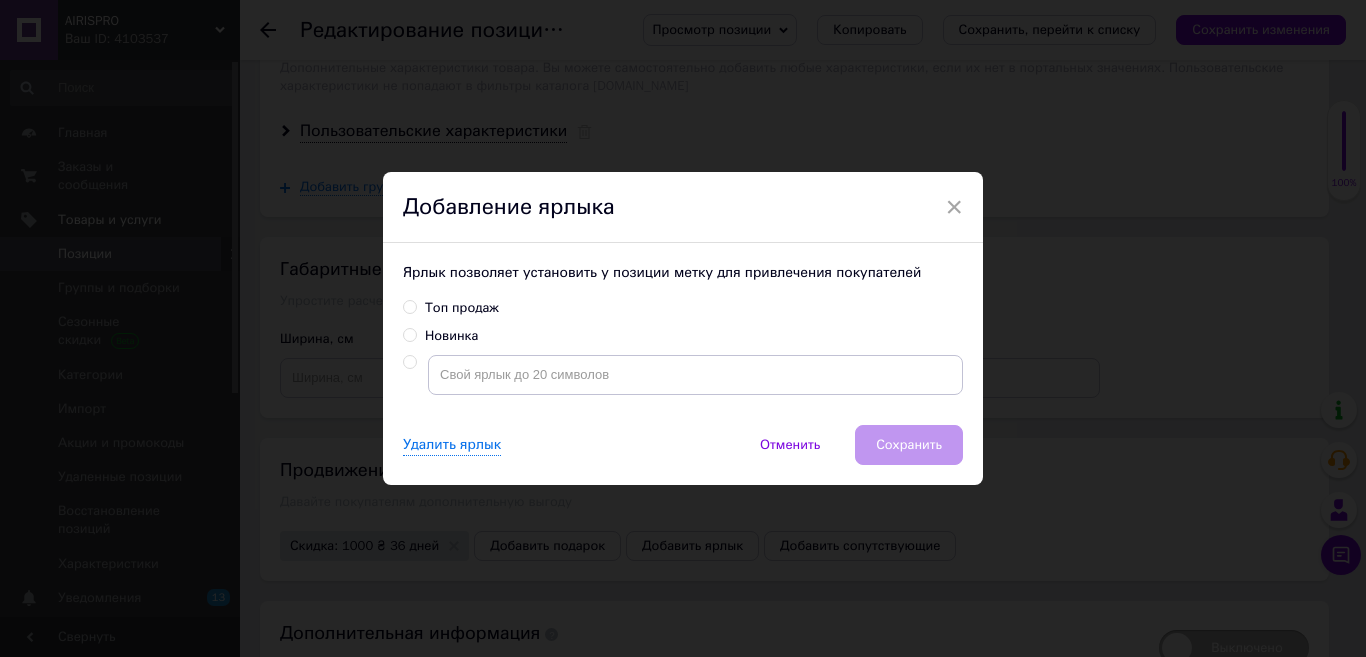 click on "Топ продаж" at bounding box center [409, 306] 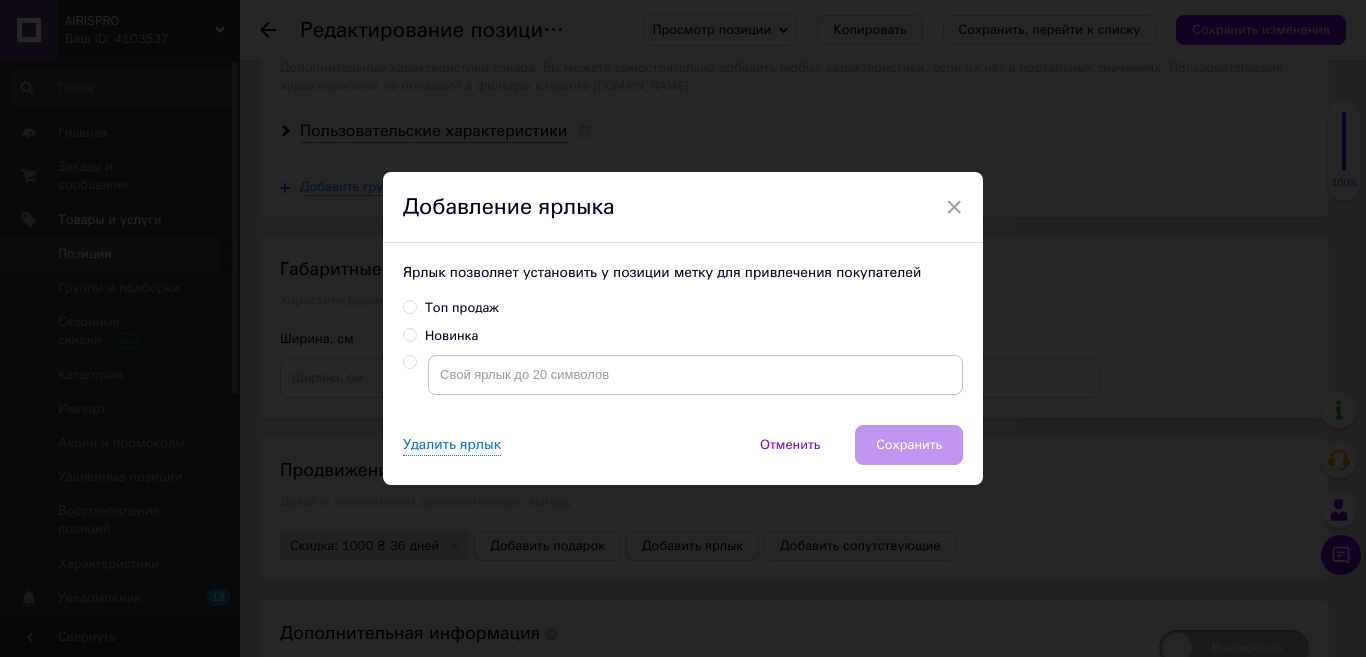 radio on "true" 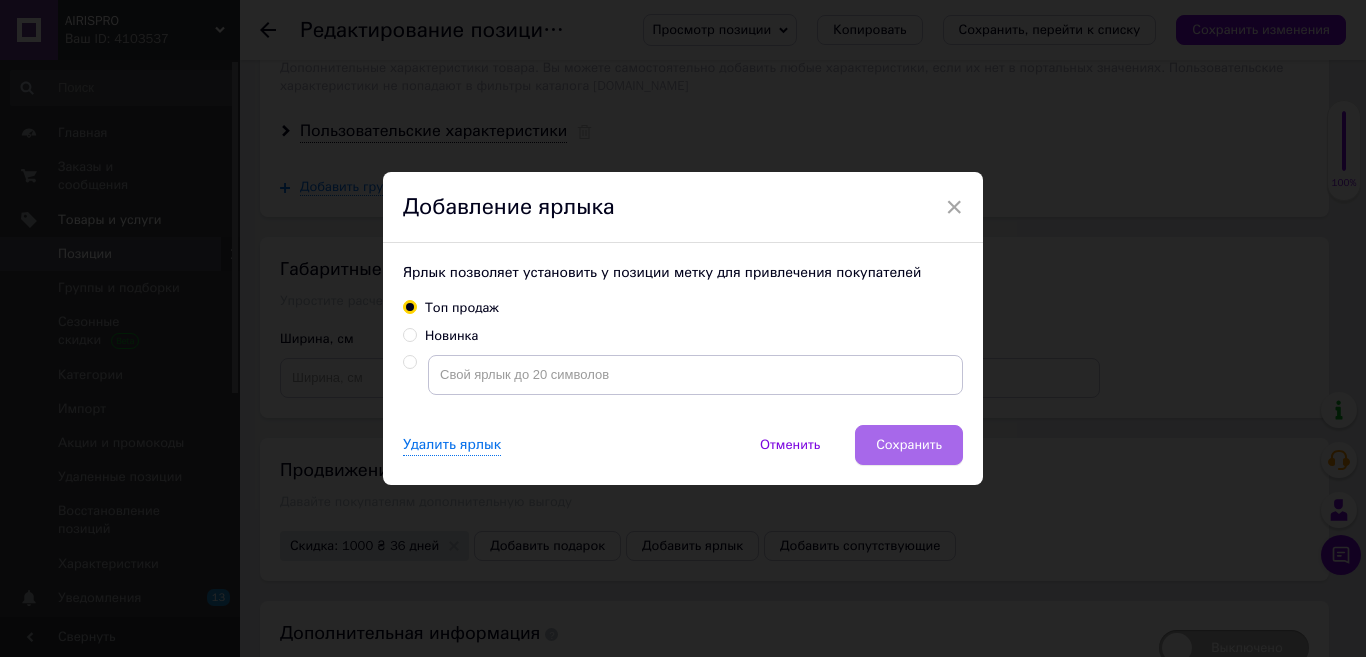 click on "Сохранить" at bounding box center [909, 445] 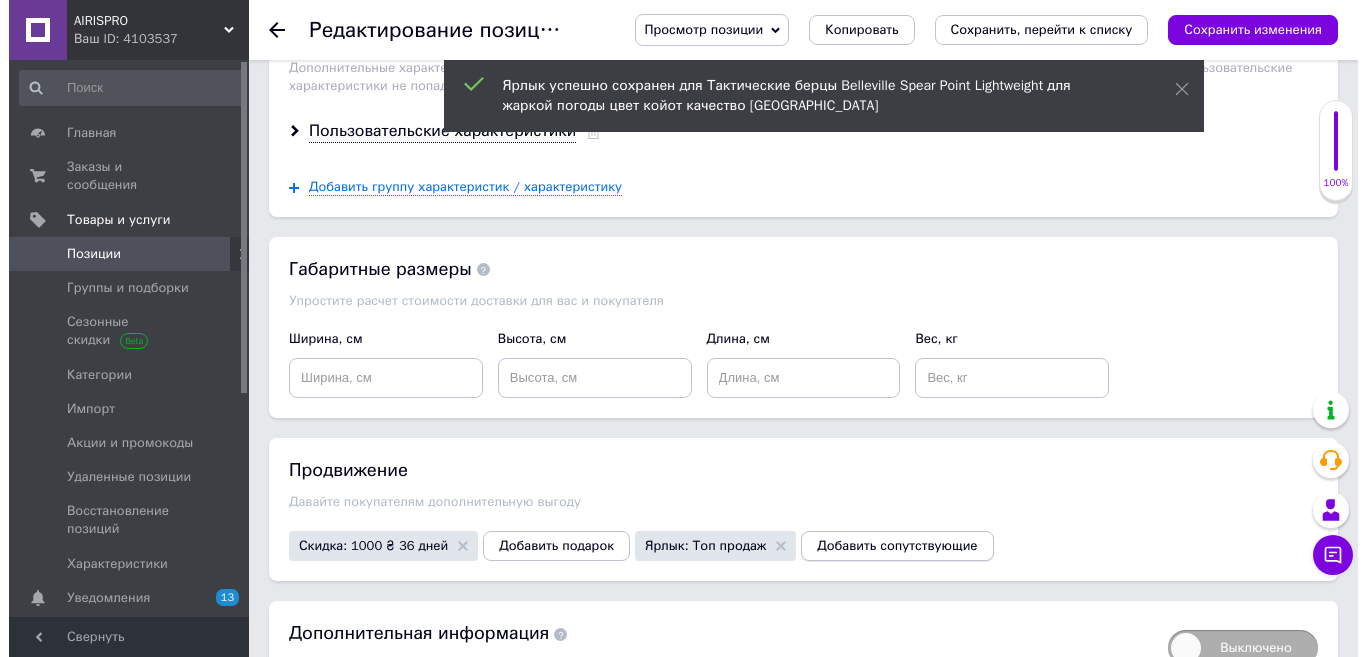 scroll, scrollTop: 2519, scrollLeft: 0, axis: vertical 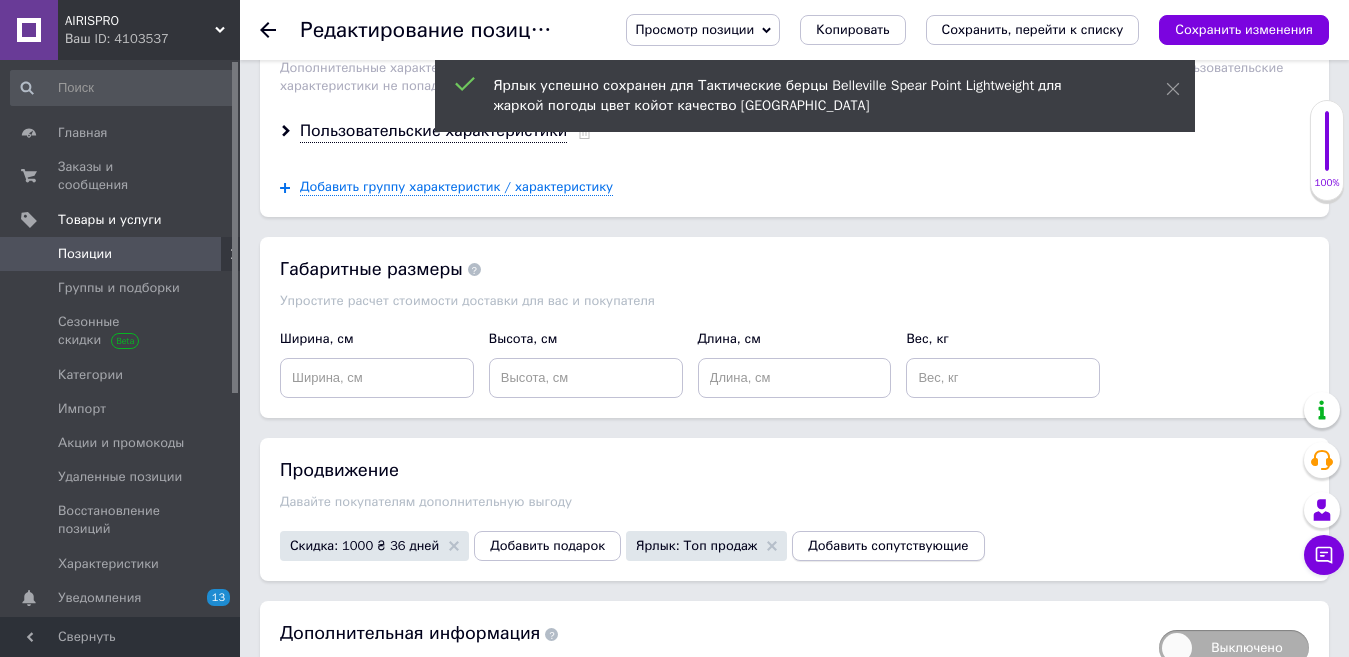 click on "Добавить сопутствующие" at bounding box center (888, 546) 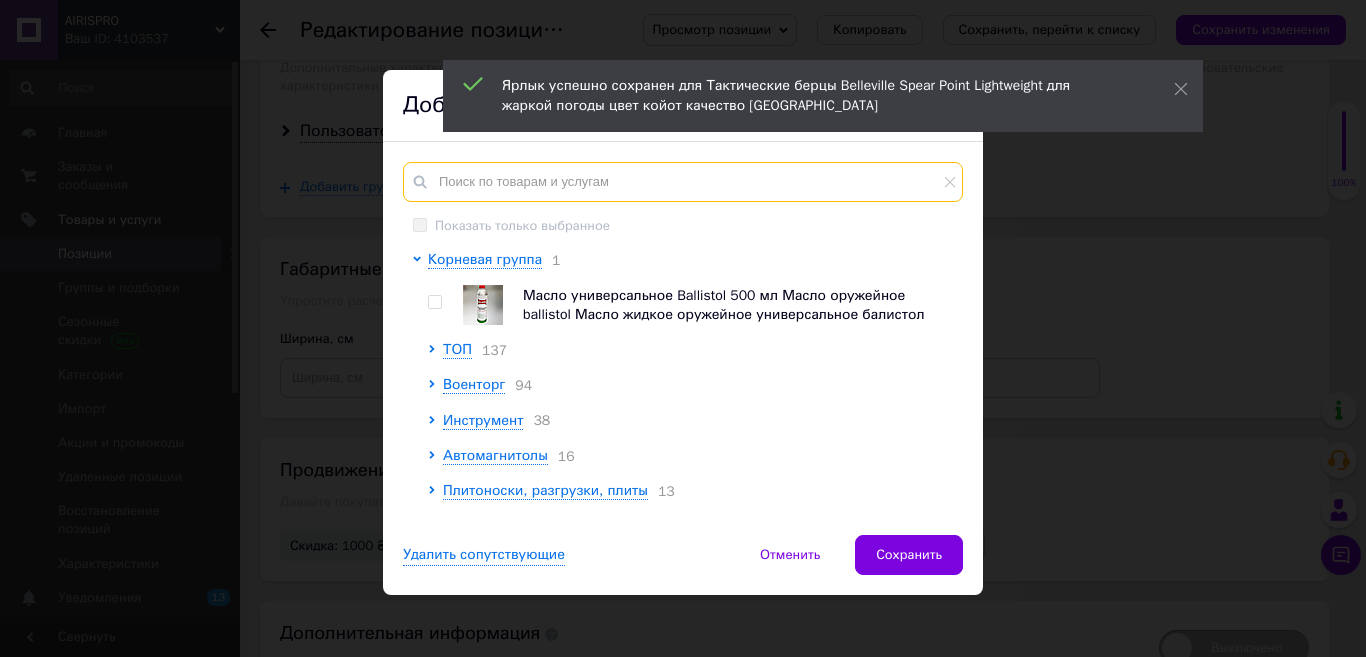 click at bounding box center (683, 182) 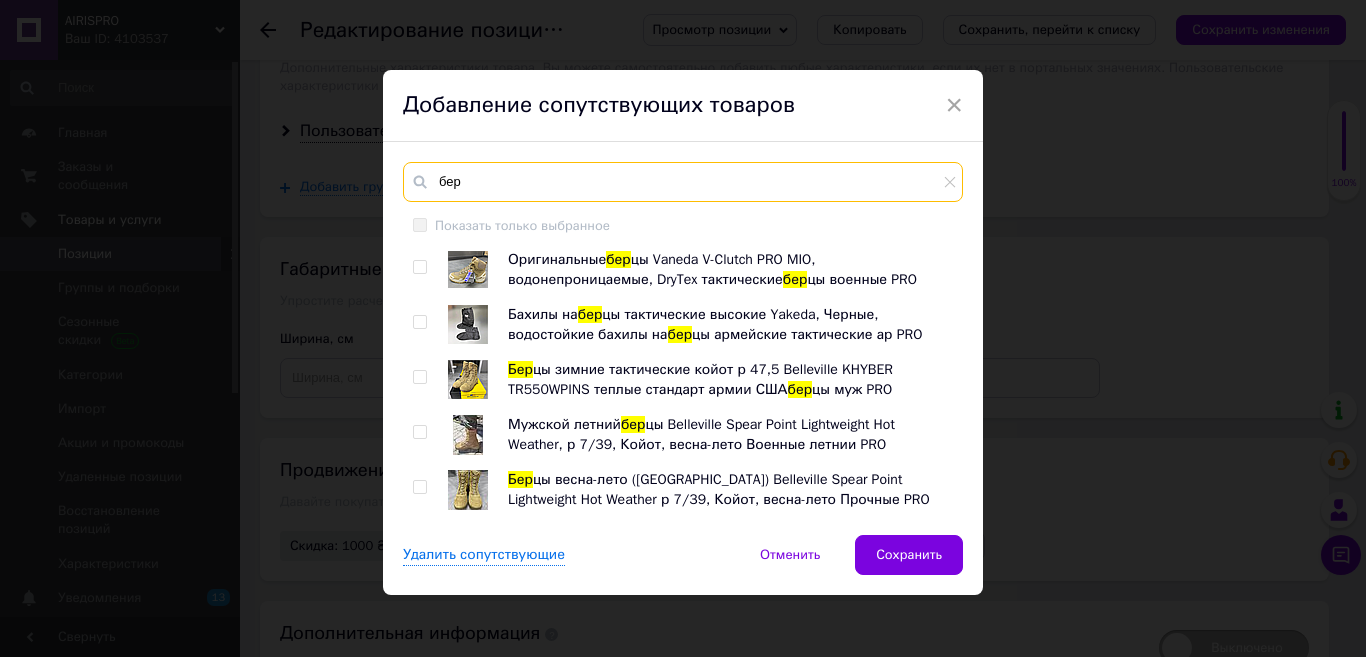 type on "бер" 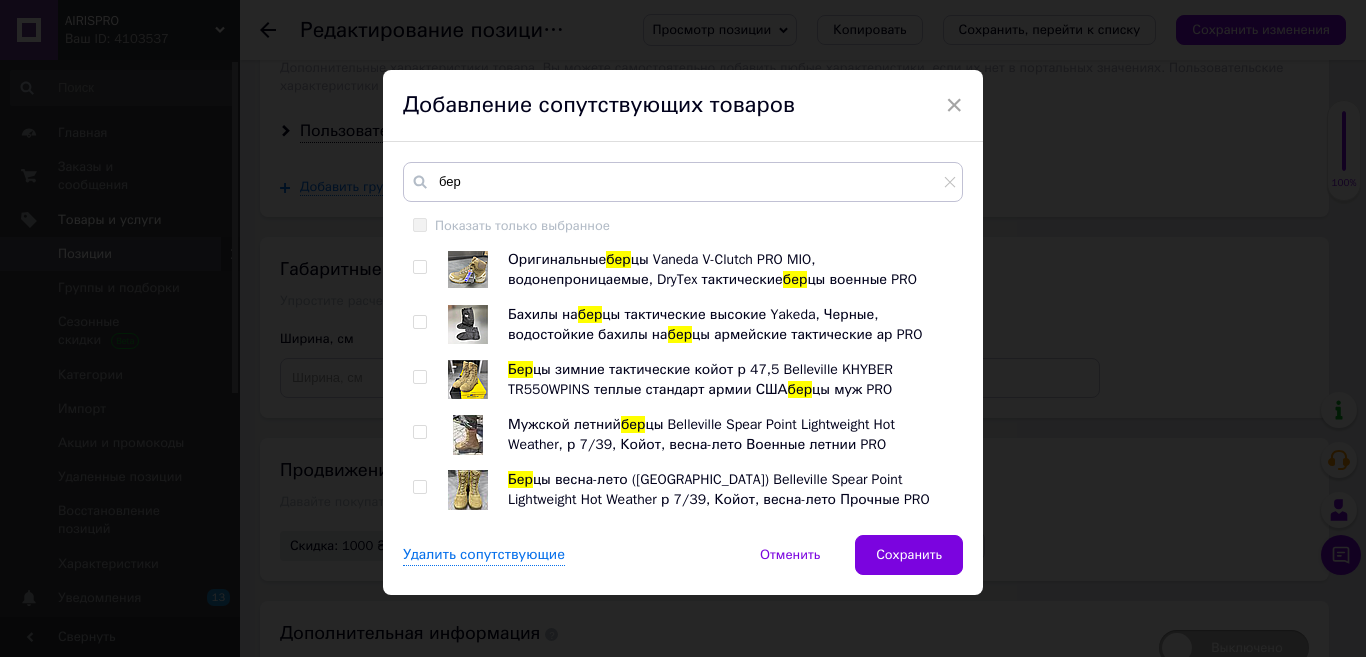 click at bounding box center (419, 267) 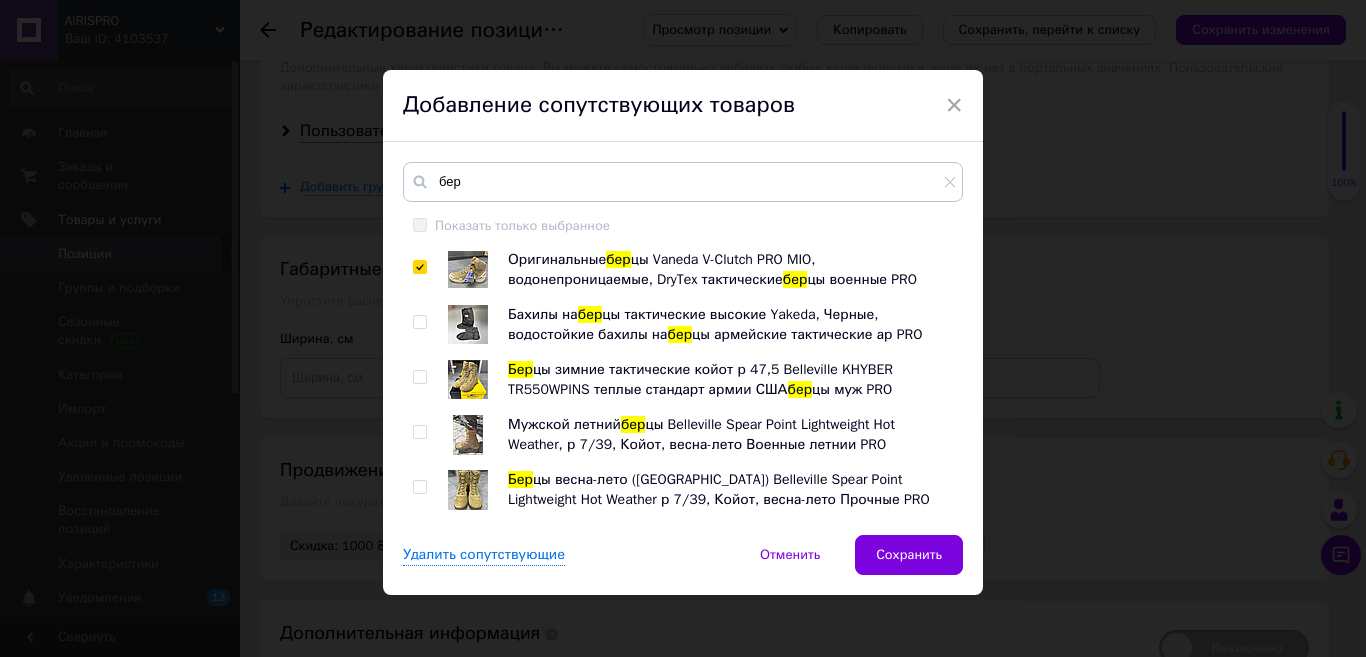 checkbox on "true" 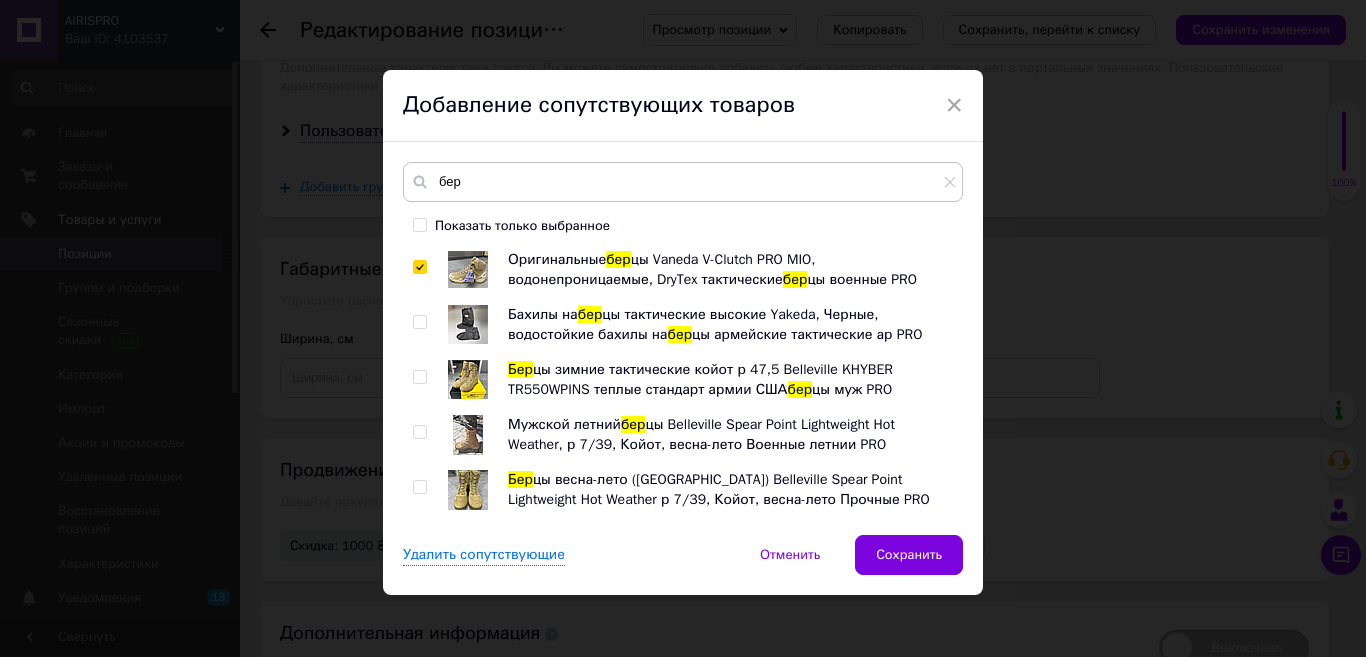 click on "Оригинальные  бер цы Vaneda V-Clutch PRO MIO, водонепроницаемые, DryTex тактические  бер цы военные PRO Бахилы на  бер цы тактические высокие Yakeda, Черные, водостойкие бахилы на  бер цы армейские тактические ар PRO Бер цы зимние тактические койот р 47,5 Belleville KHYBER TR550WPINS теплые стандарт армии США  бер цы муж PRO Мужской летний  бер цы Belleville Spear Point Lightweight Hot Weather, р 7/39, Койот, весна-лето Военные летнии PRO Бер цы весна-лето (США) Belleville Spear Point Lightweight Hot Weather р 7/39, Койот, весна-лето Прочные PRO Бер цы летние Belleville KHYBER TR550 Hot weather multi-terrain р 8,5/41,5, Койот, стандарт армии США PRO" at bounding box center [682, 382] 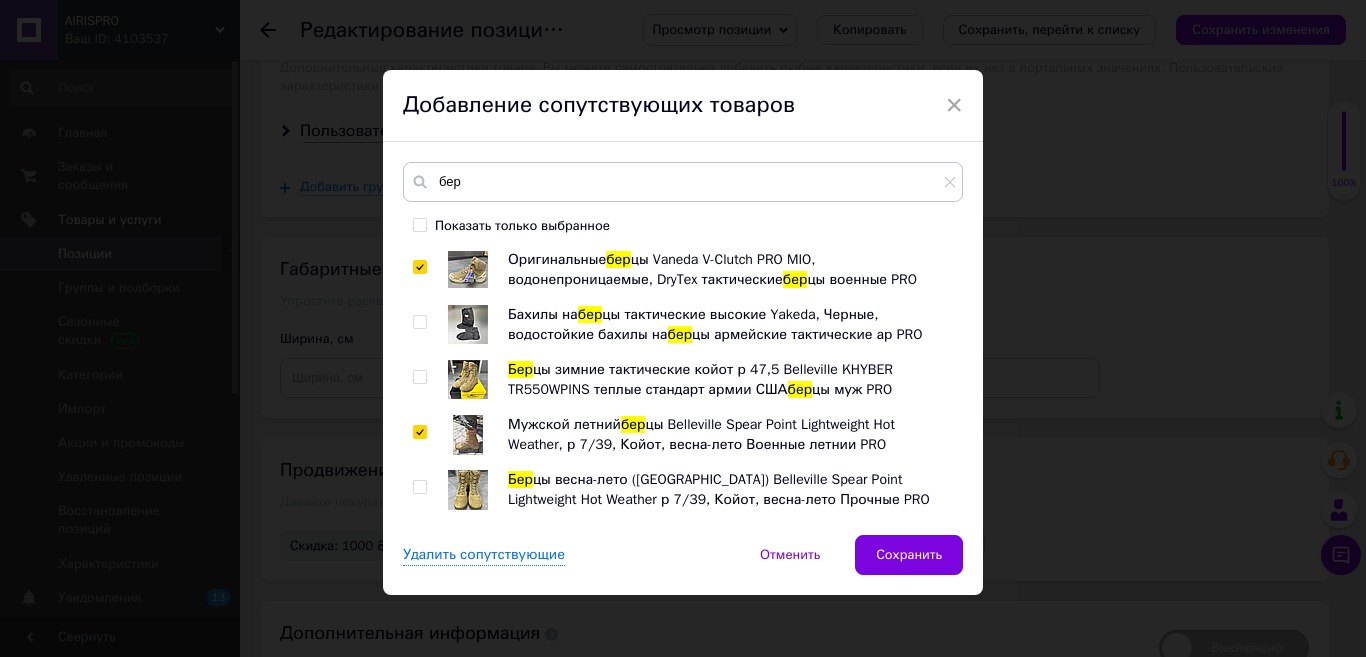 checkbox on "true" 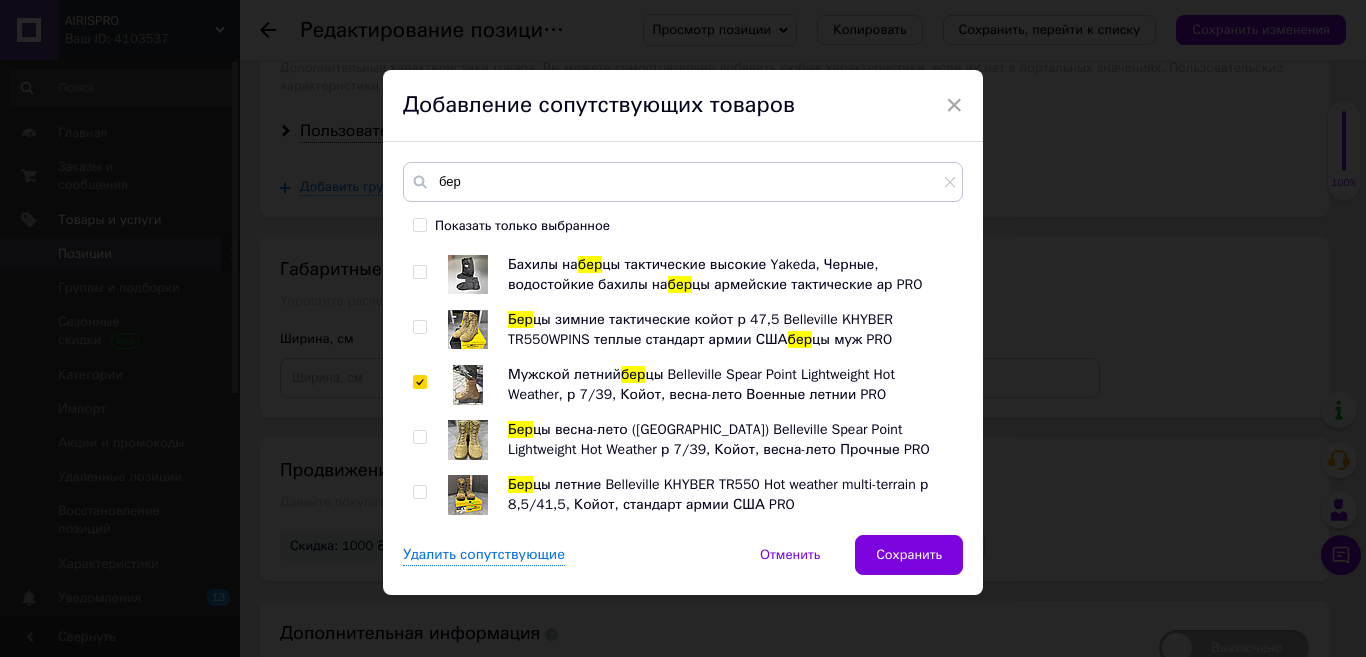 click at bounding box center [419, 437] 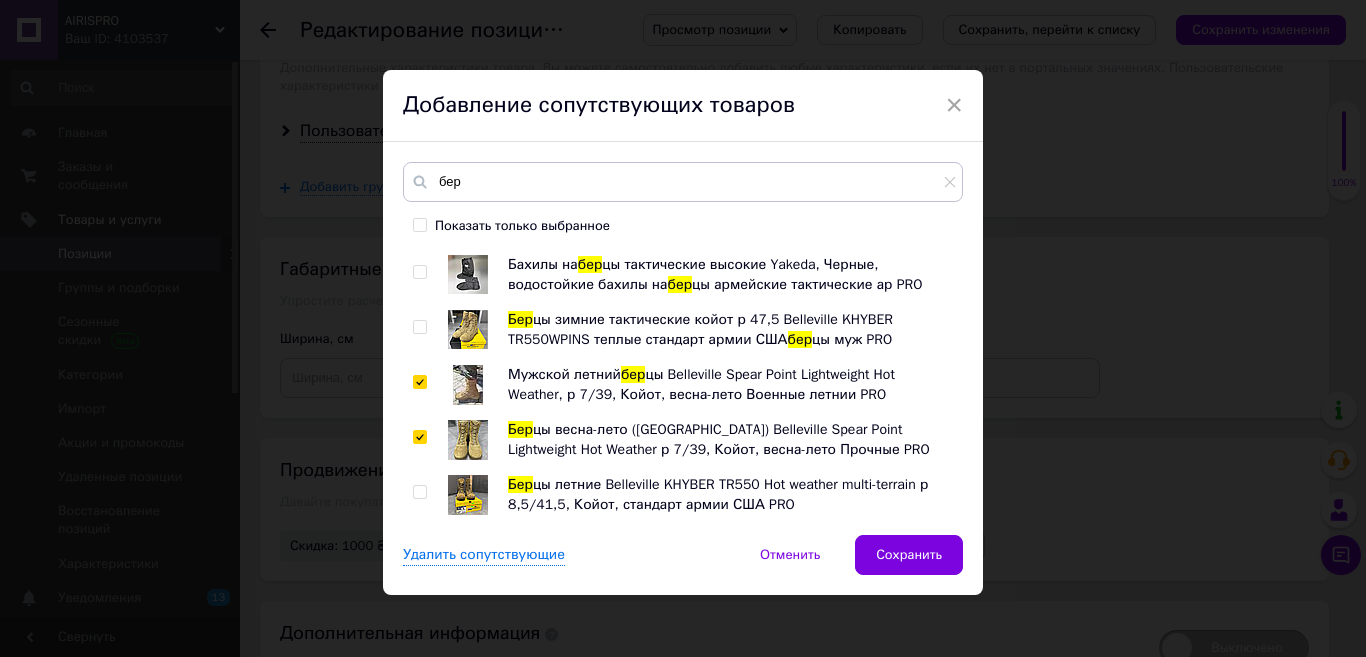 checkbox on "true" 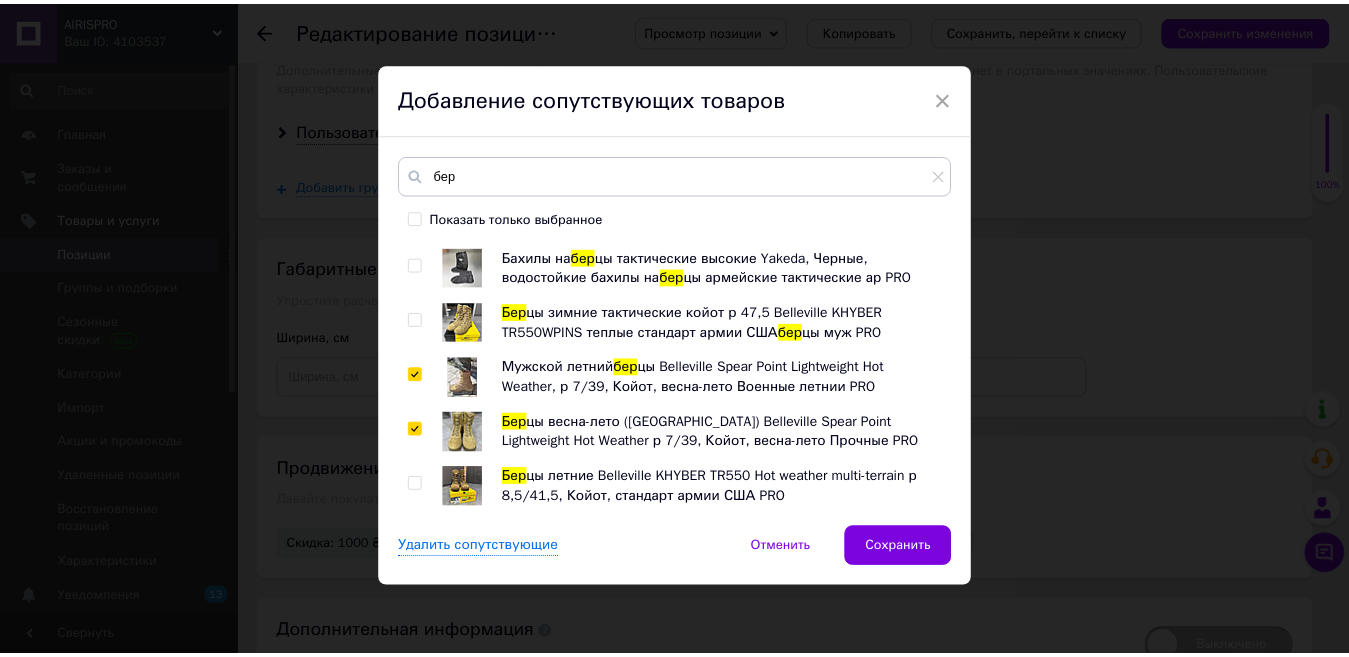 scroll, scrollTop: 8, scrollLeft: 0, axis: vertical 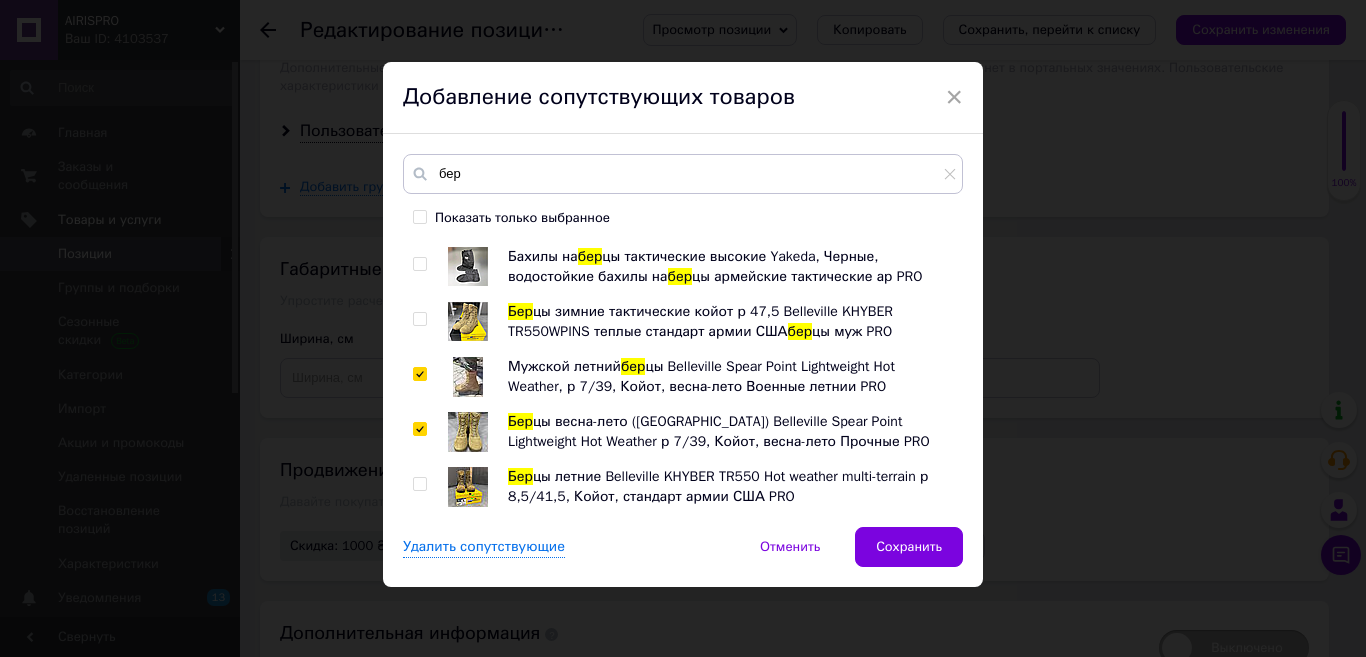 click at bounding box center [419, 484] 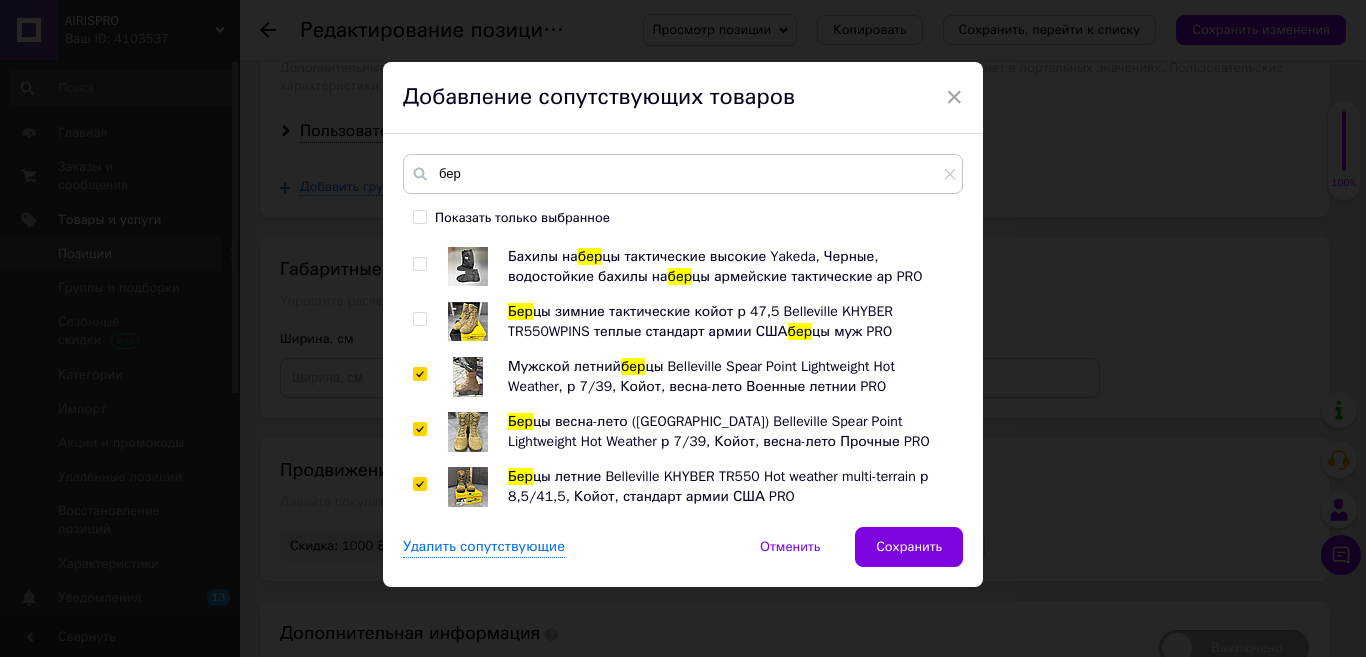 checkbox on "true" 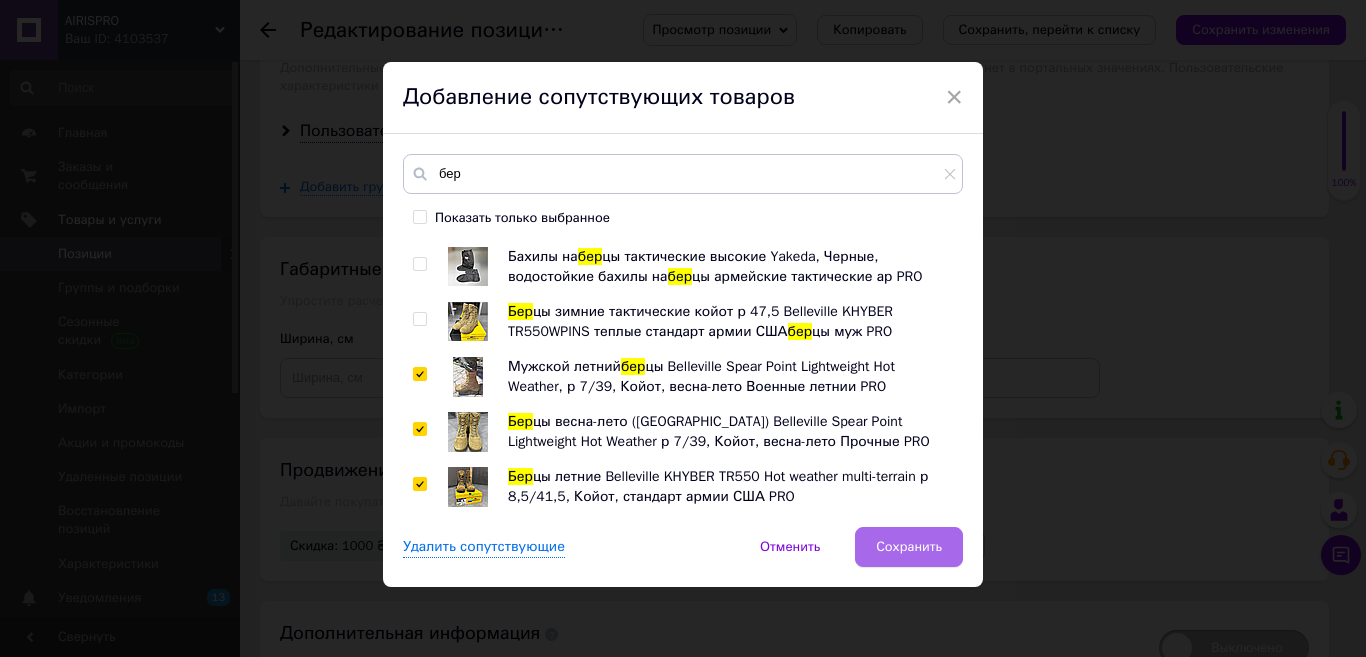 click on "Сохранить" at bounding box center [909, 547] 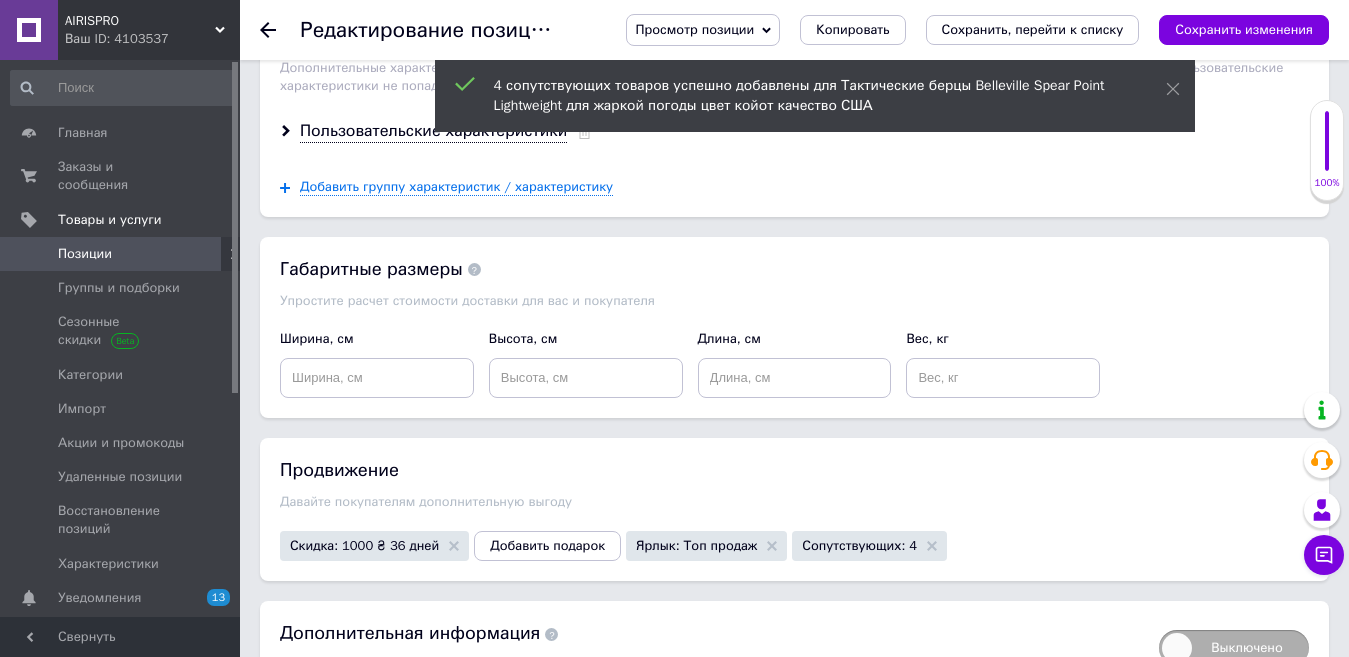 scroll, scrollTop: 2585, scrollLeft: 0, axis: vertical 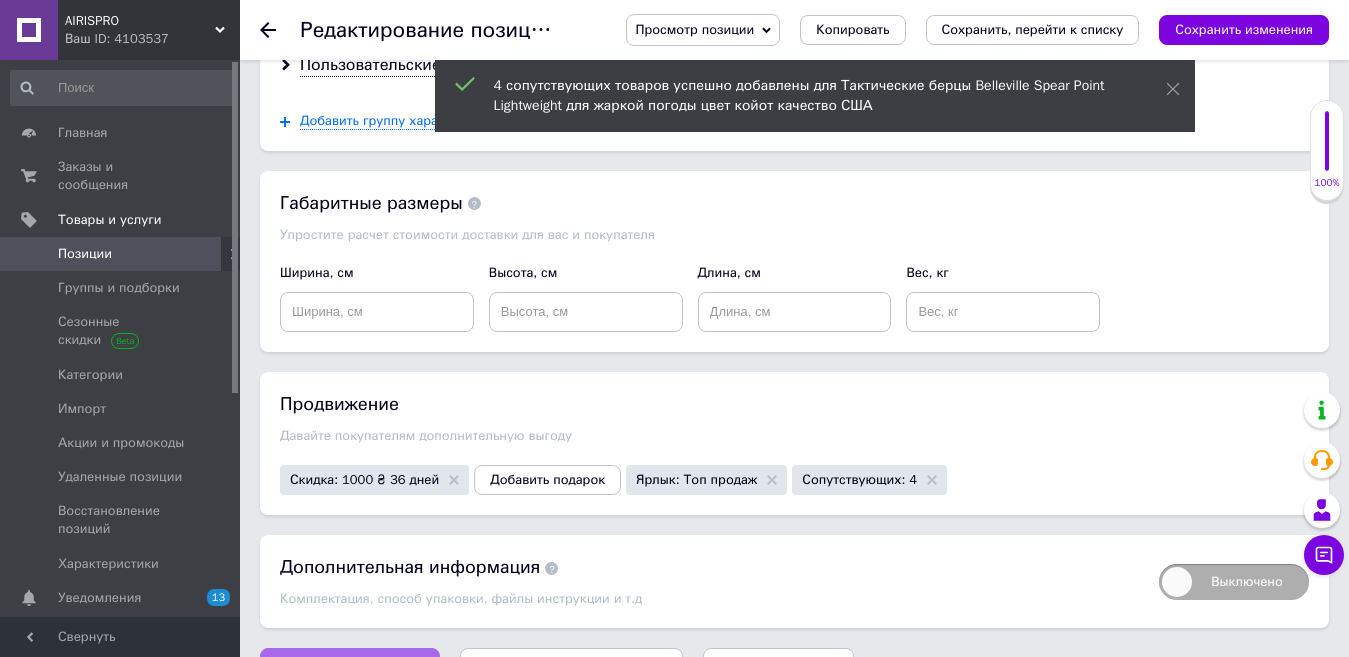 click on "Сохранить изменения" at bounding box center (350, 668) 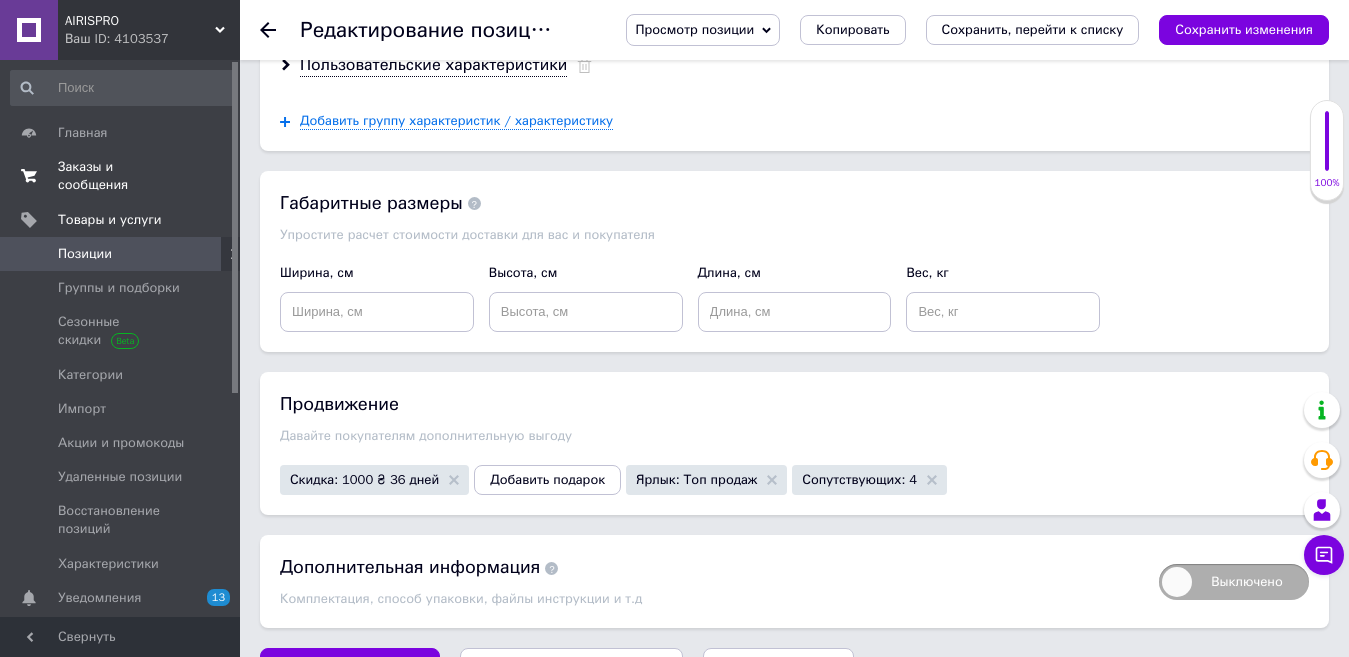 click on "Заказы и сообщения" at bounding box center [121, 176] 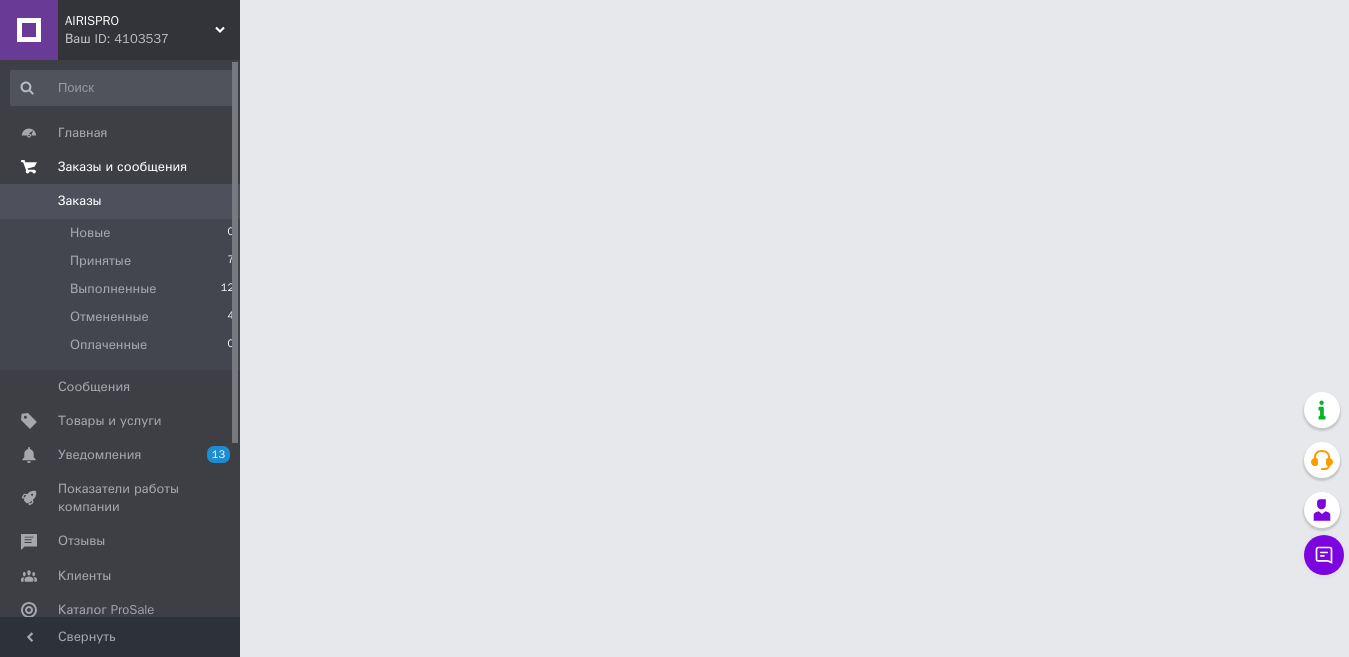 scroll, scrollTop: 0, scrollLeft: 0, axis: both 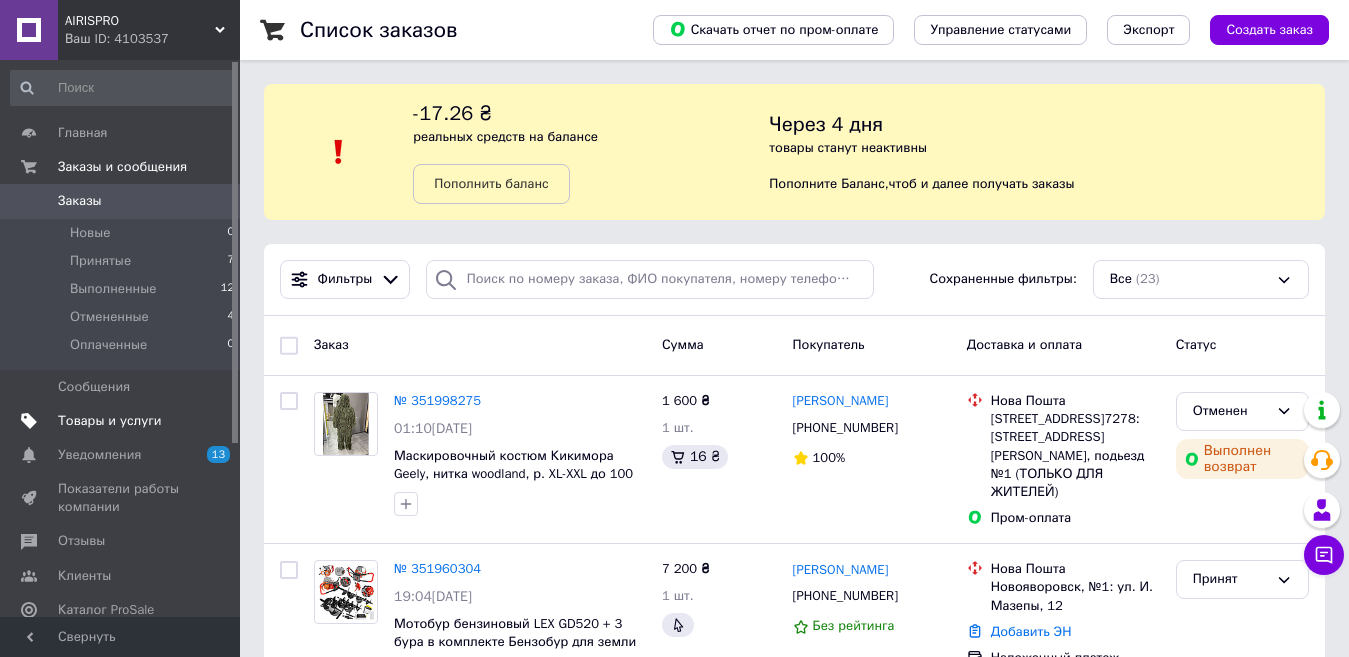 click on "Товары и услуги" at bounding box center (110, 421) 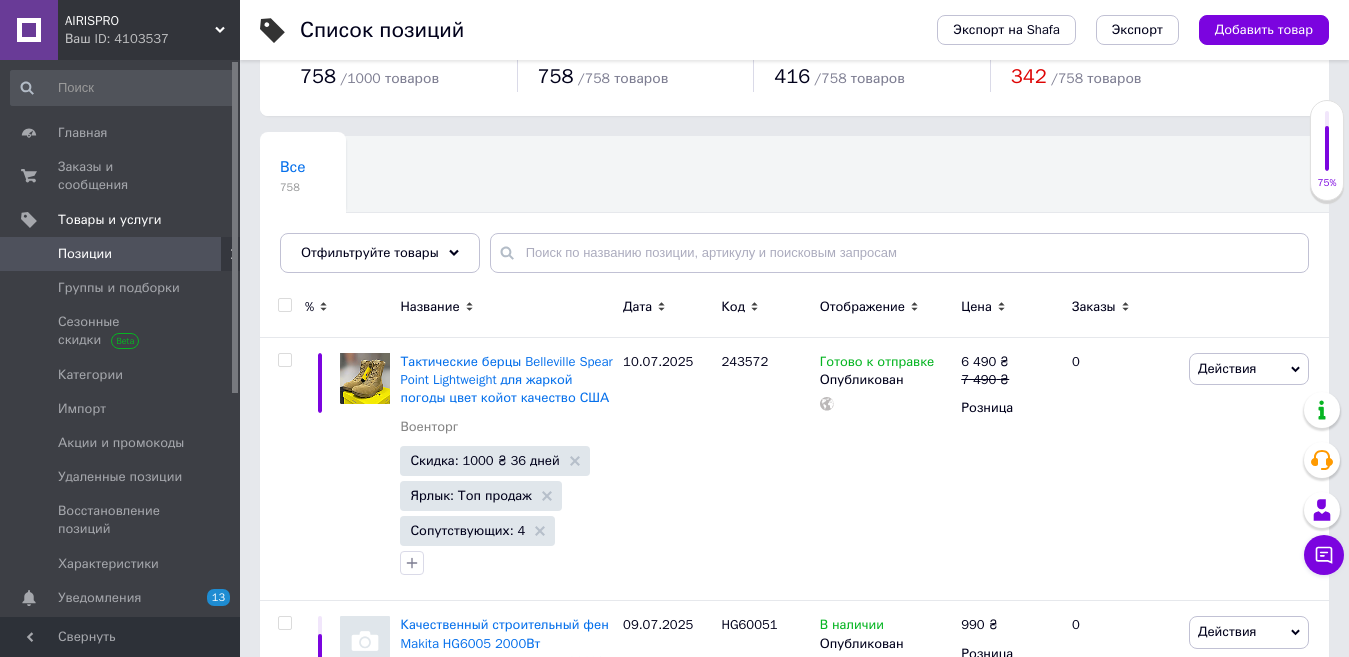 scroll, scrollTop: 100, scrollLeft: 0, axis: vertical 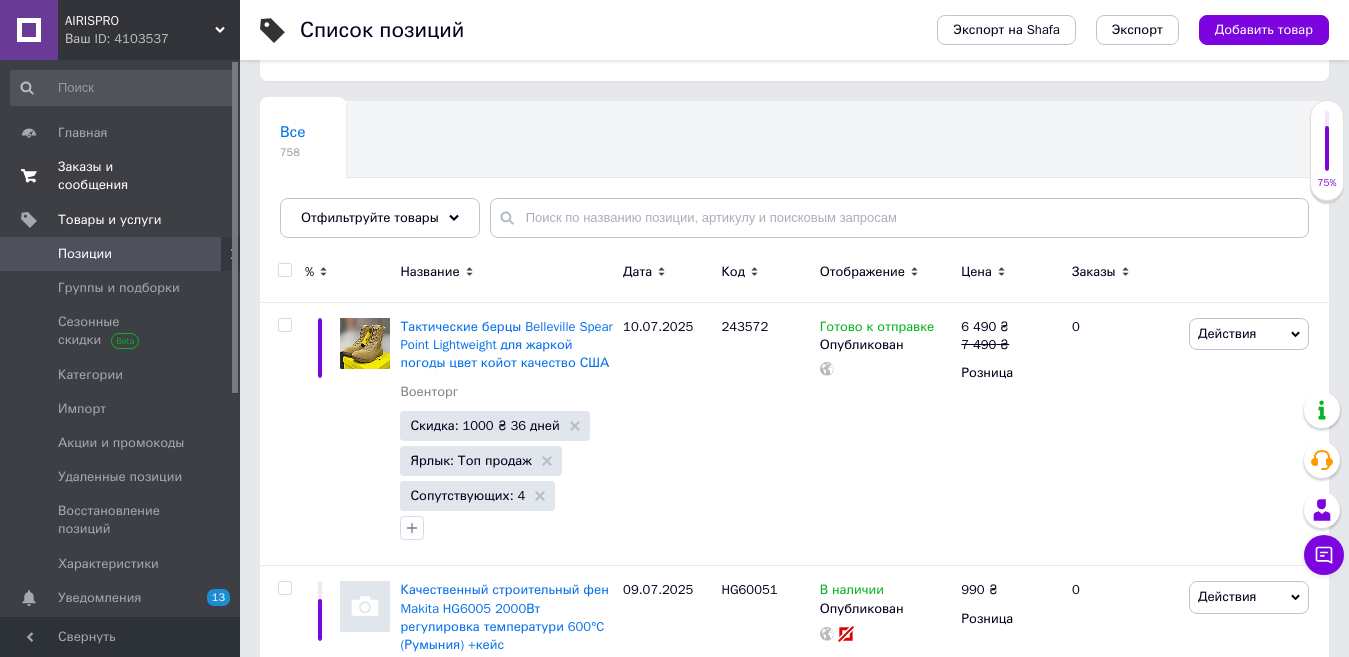 click on "Заказы и сообщения" at bounding box center (121, 176) 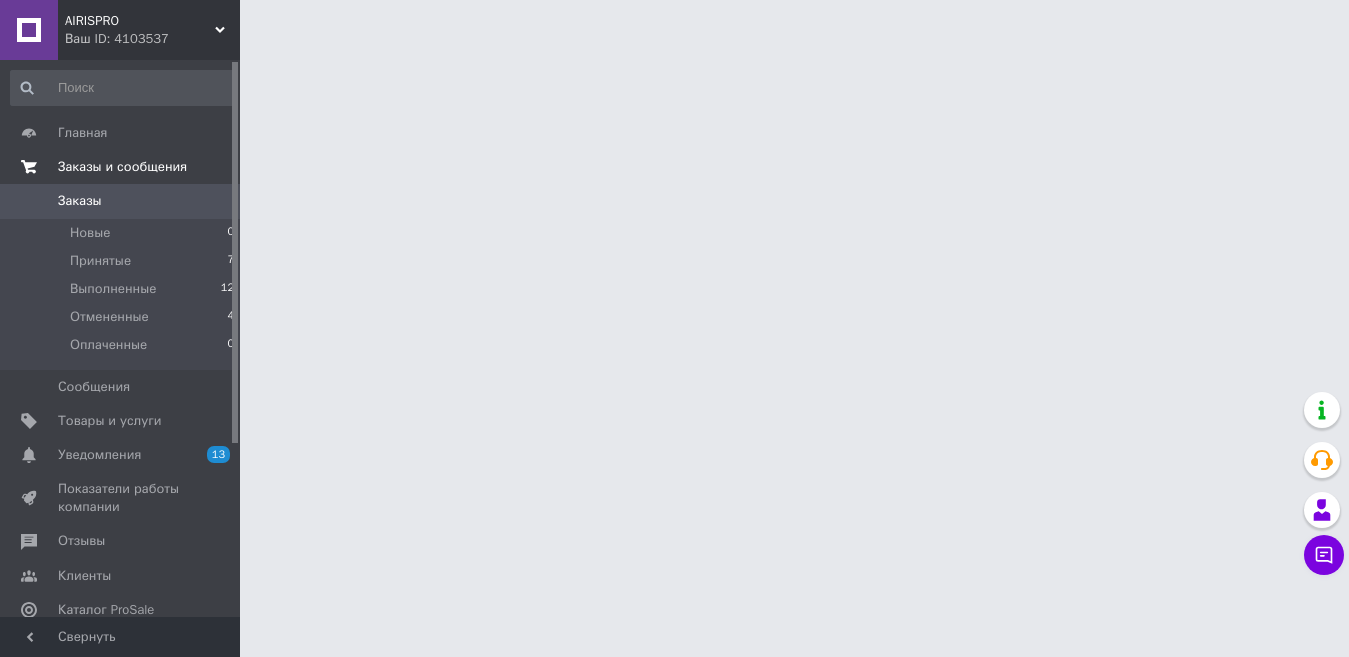 scroll, scrollTop: 0, scrollLeft: 0, axis: both 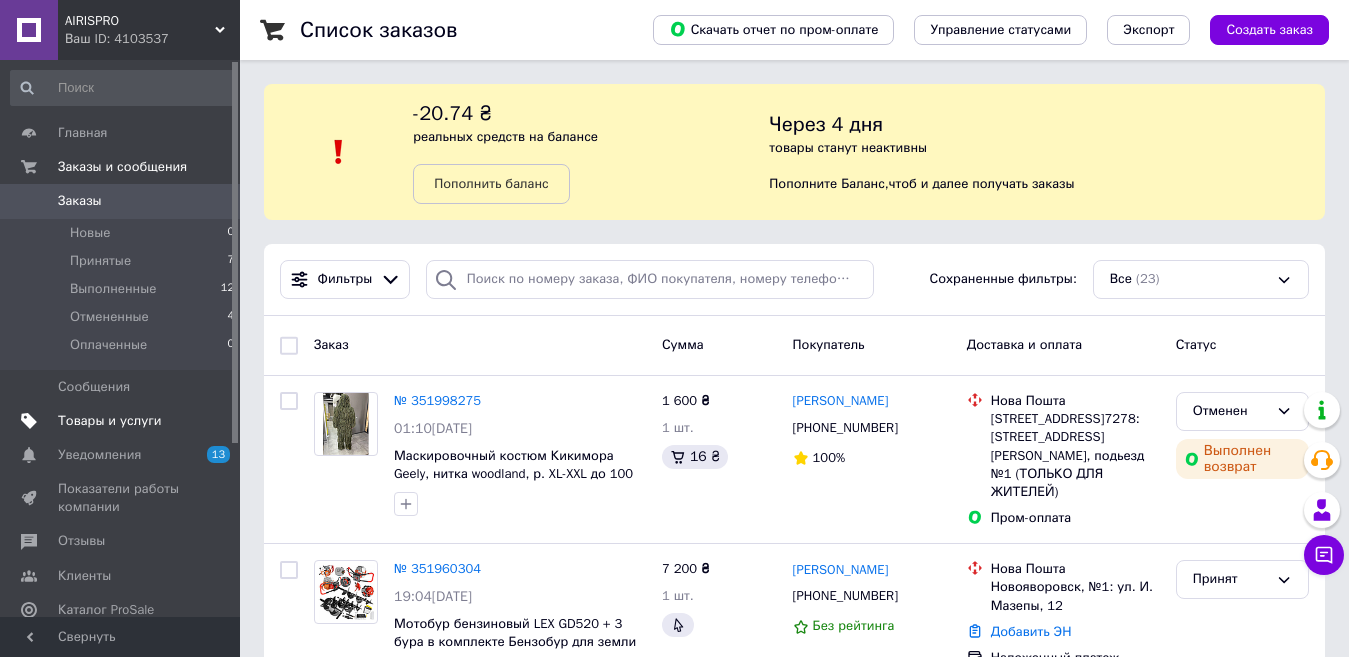 click on "Товары и услуги" at bounding box center (110, 421) 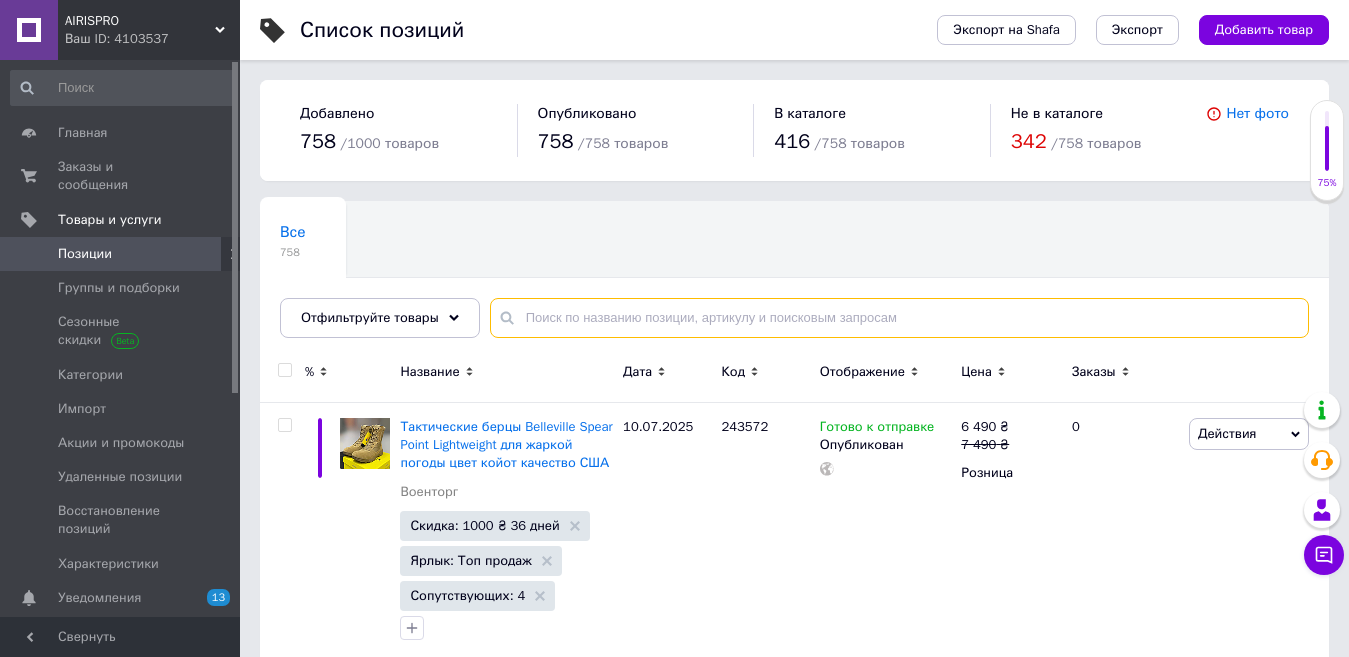 click at bounding box center (899, 318) 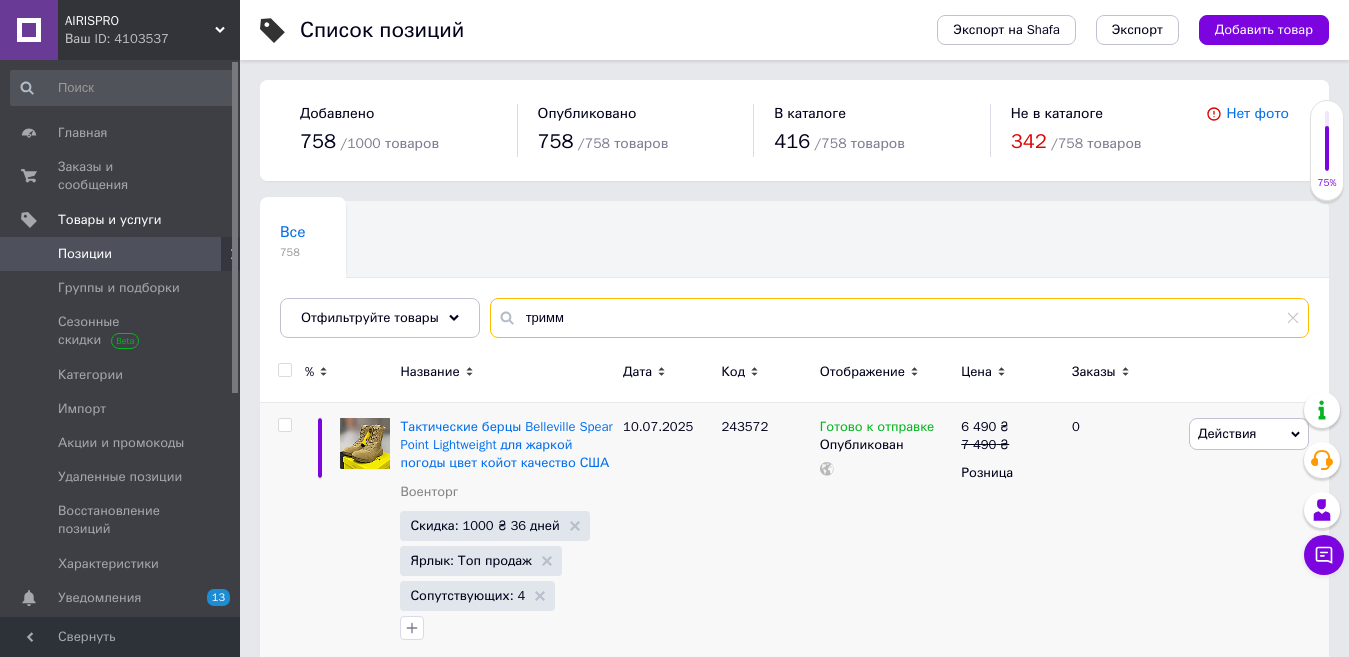 type on "тримм" 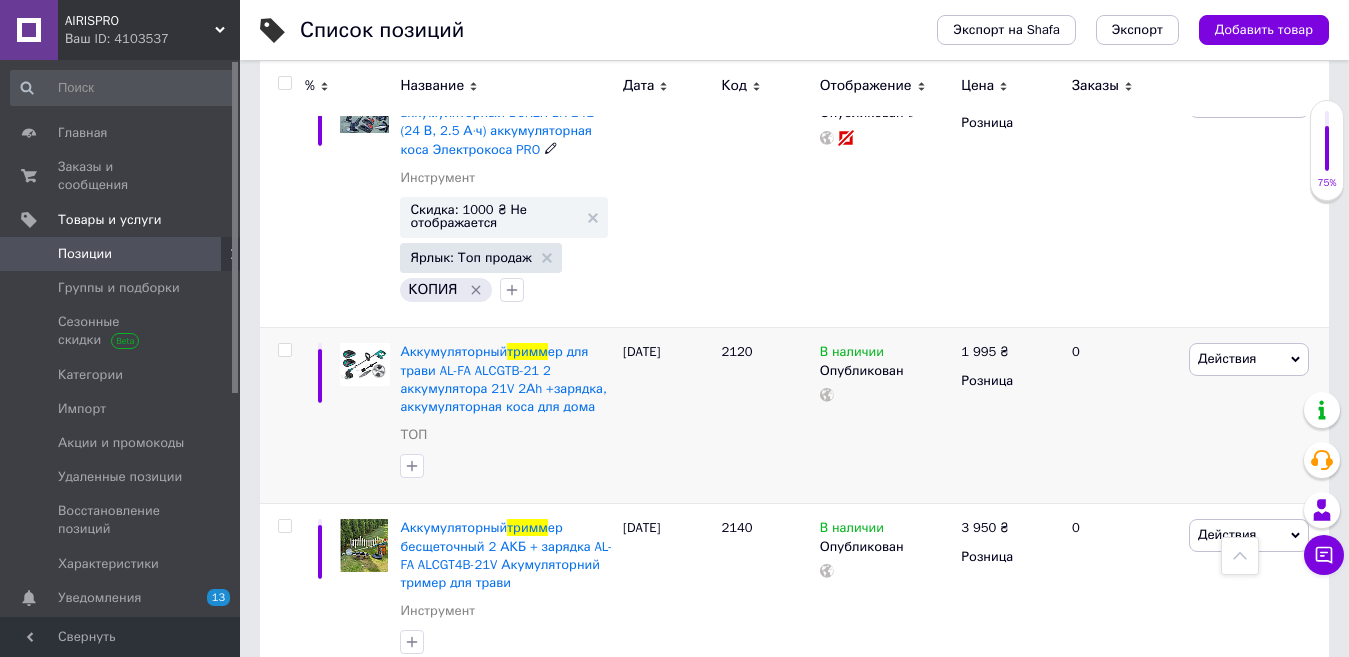 scroll, scrollTop: 878, scrollLeft: 0, axis: vertical 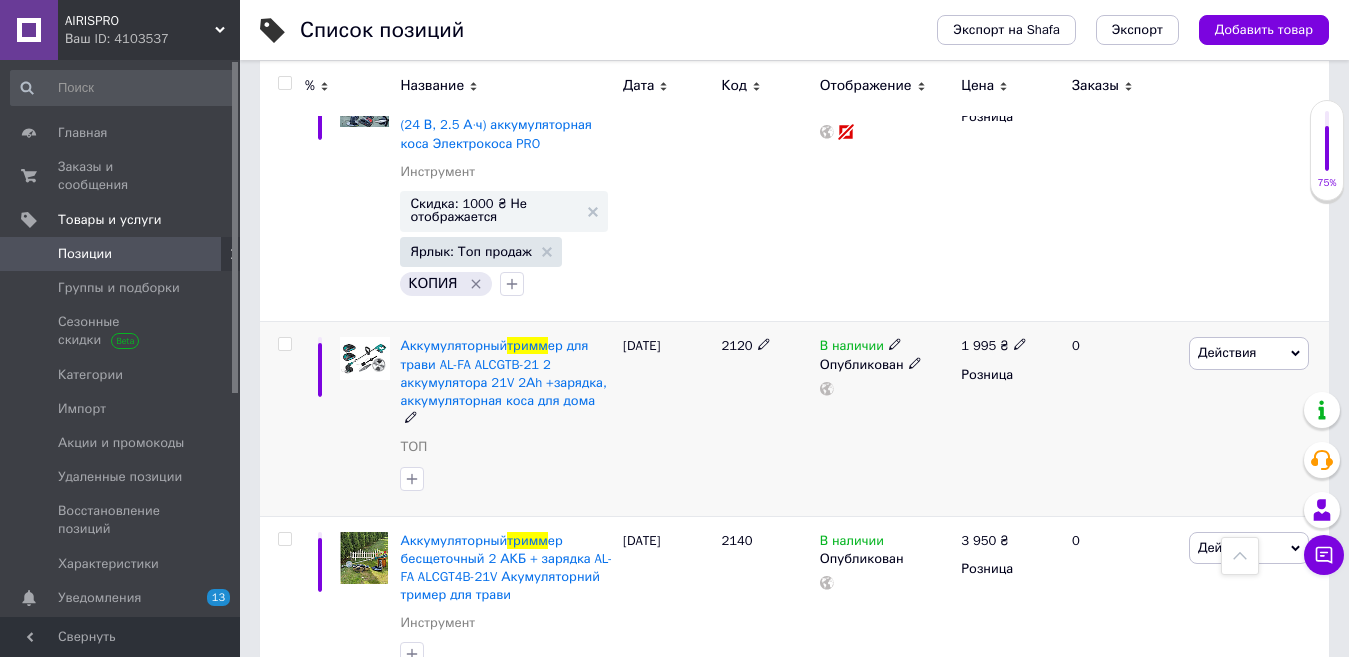 click 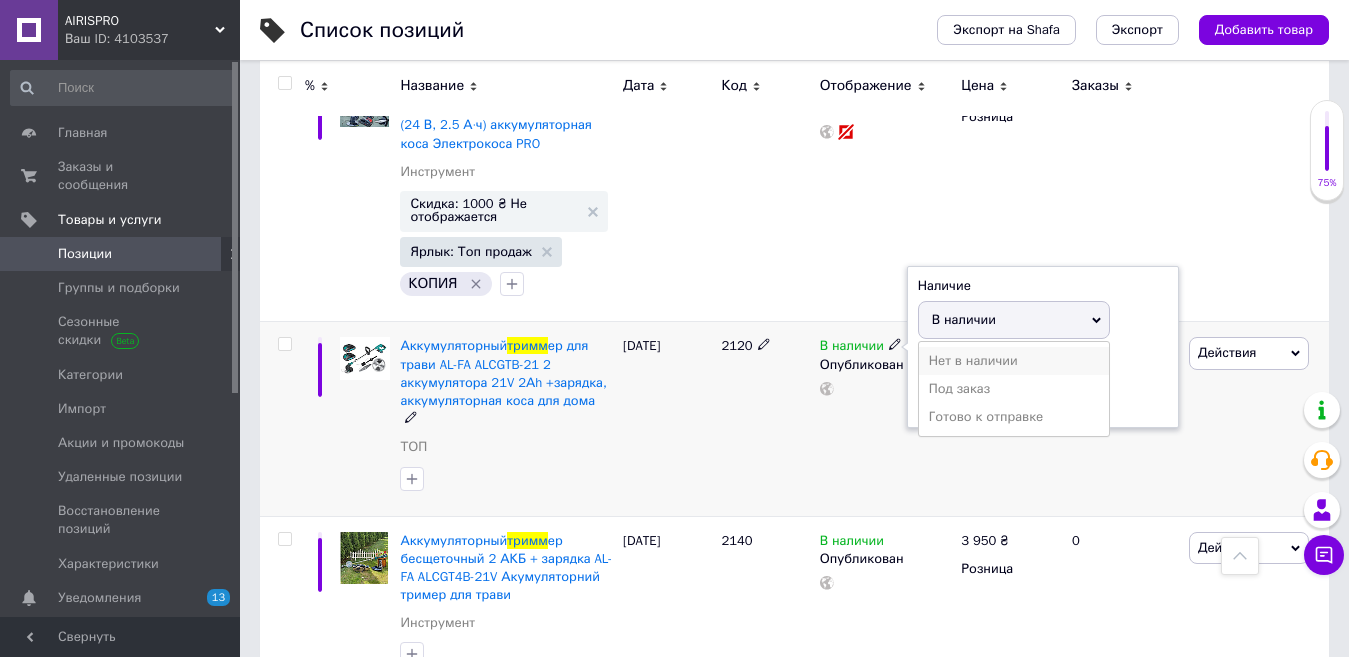 click on "Нет в наличии" at bounding box center (1014, 361) 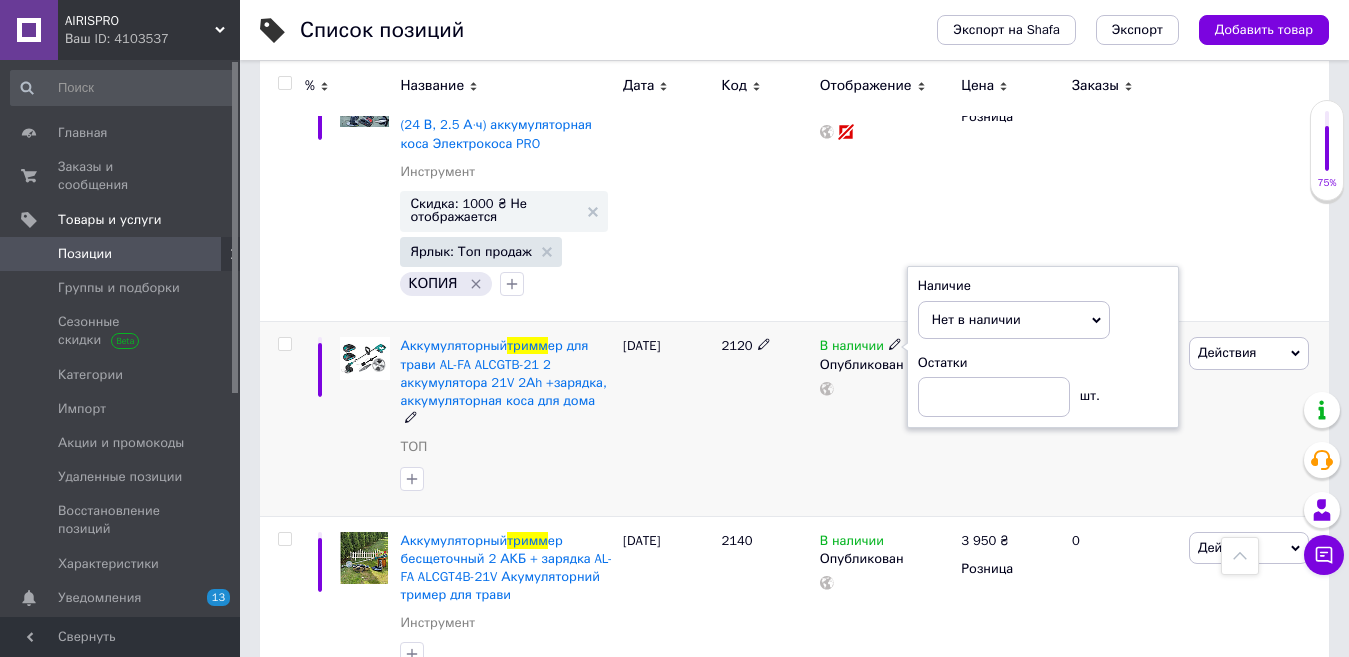 drag, startPoint x: 842, startPoint y: 372, endPoint x: 839, endPoint y: 390, distance: 18.248287 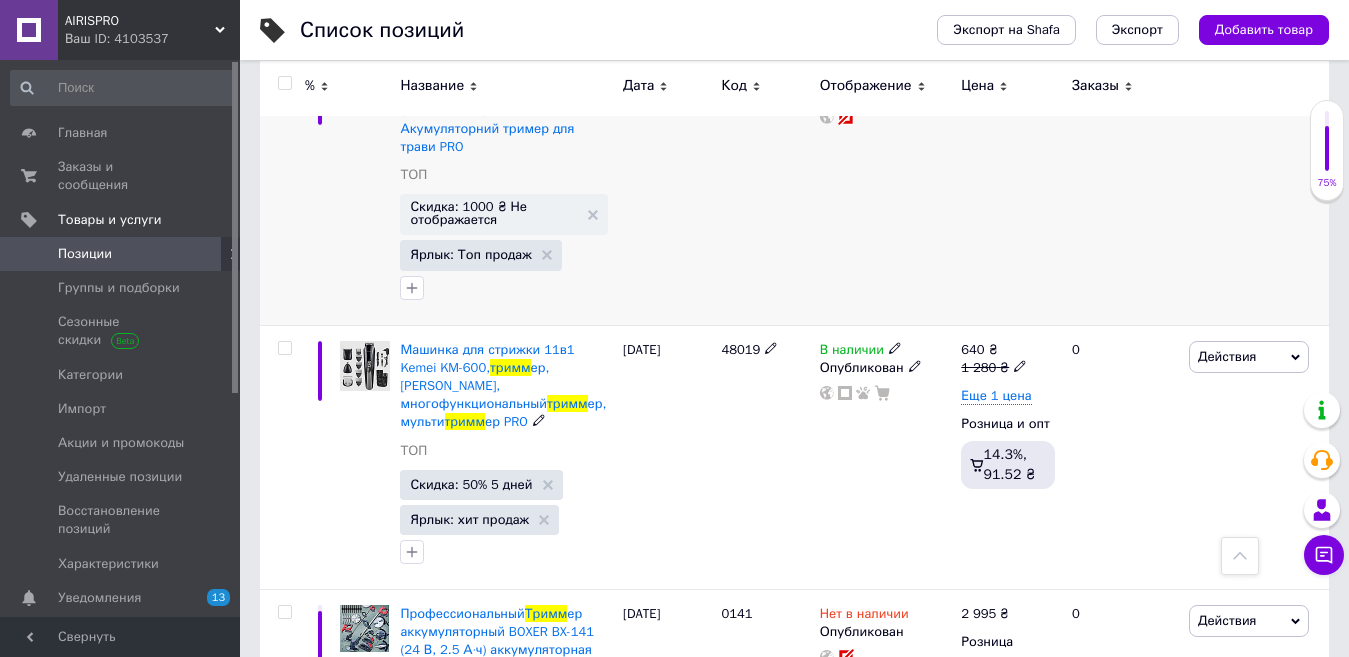 scroll, scrollTop: 278, scrollLeft: 0, axis: vertical 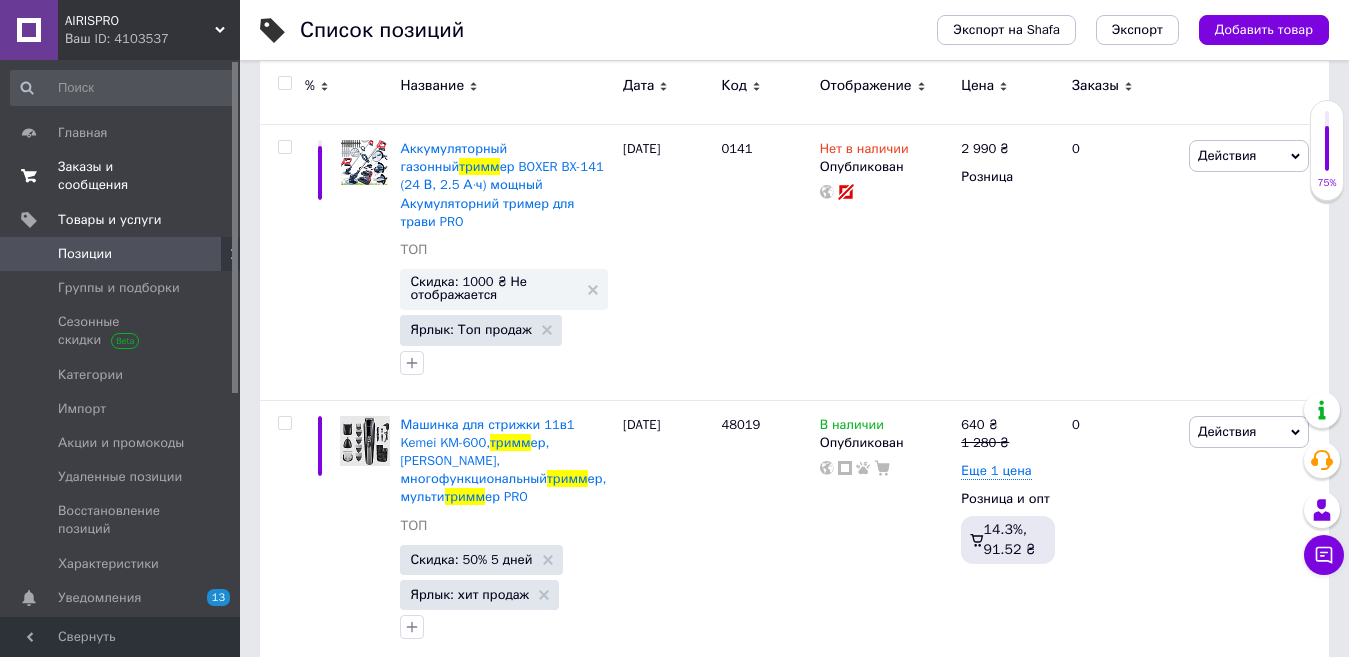 click on "Заказы и сообщения" at bounding box center (121, 176) 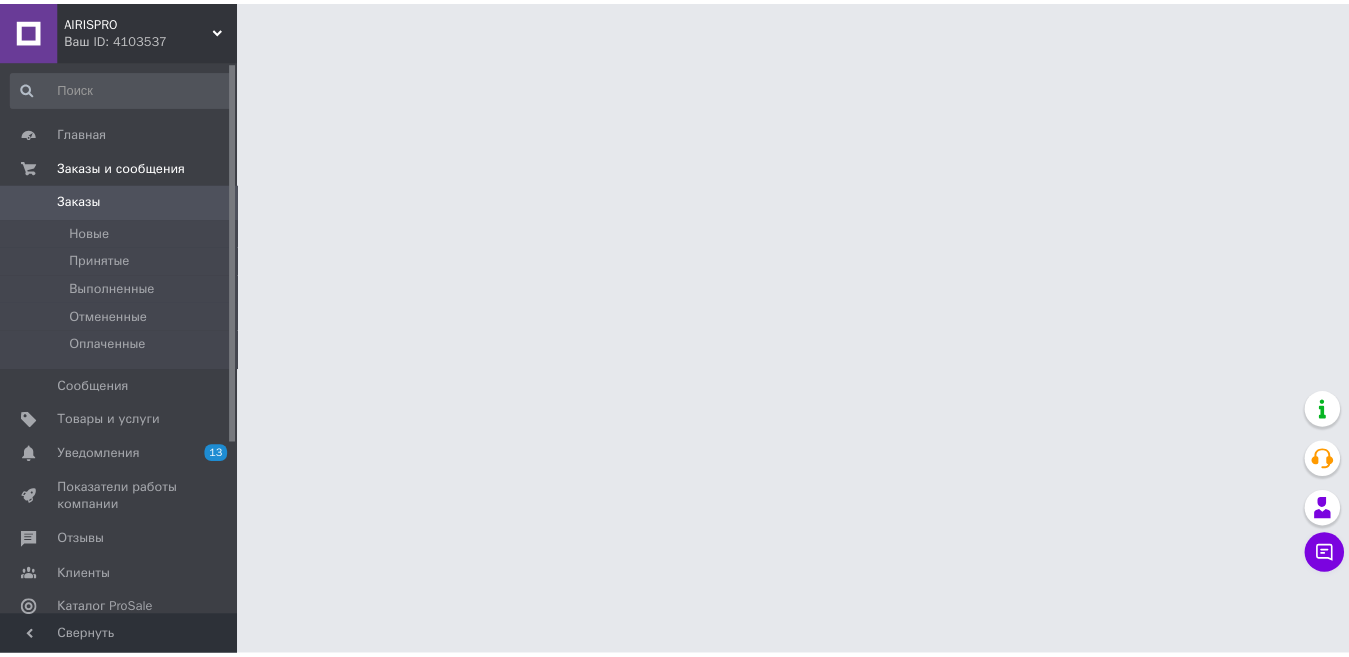 scroll, scrollTop: 0, scrollLeft: 0, axis: both 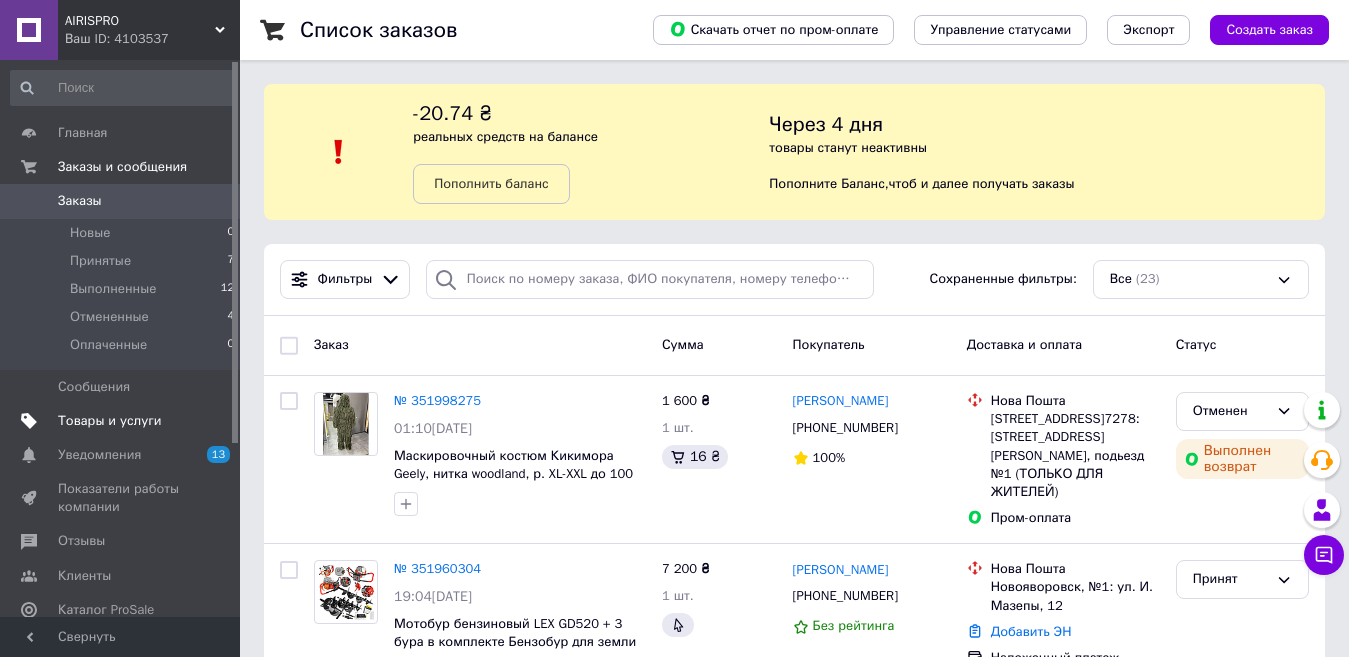 click on "Товары и услуги" at bounding box center [123, 421] 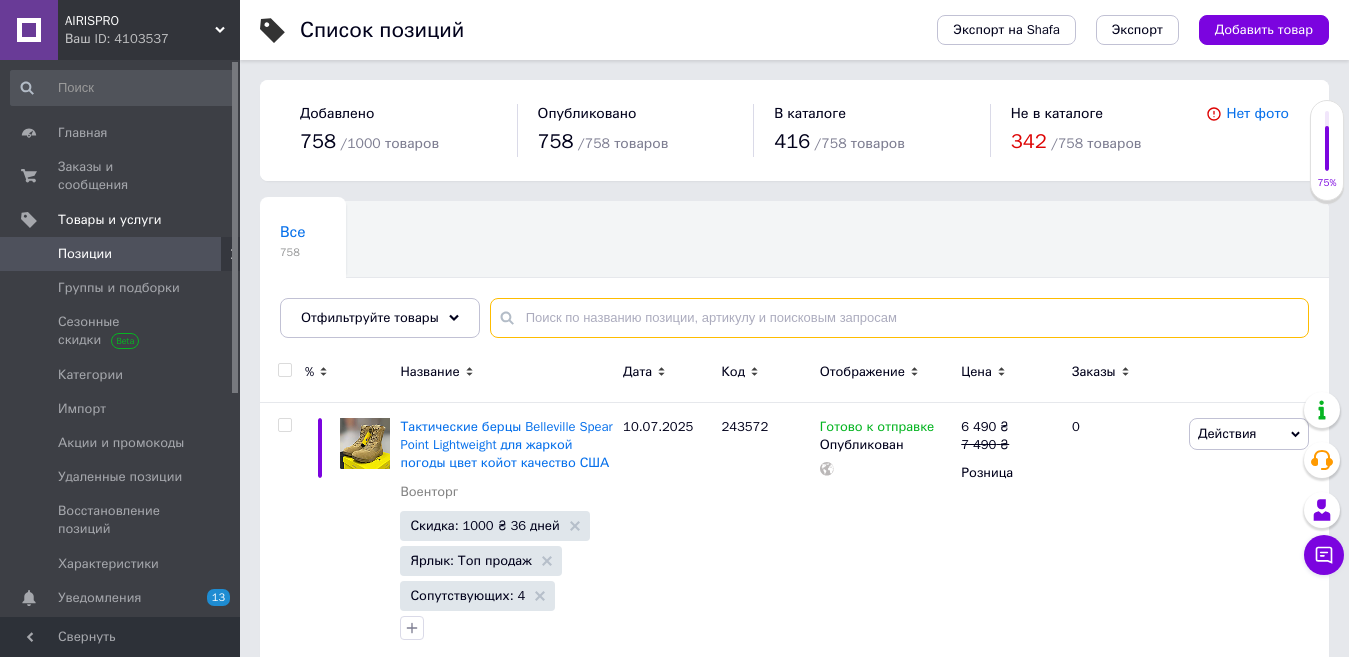 click at bounding box center [899, 318] 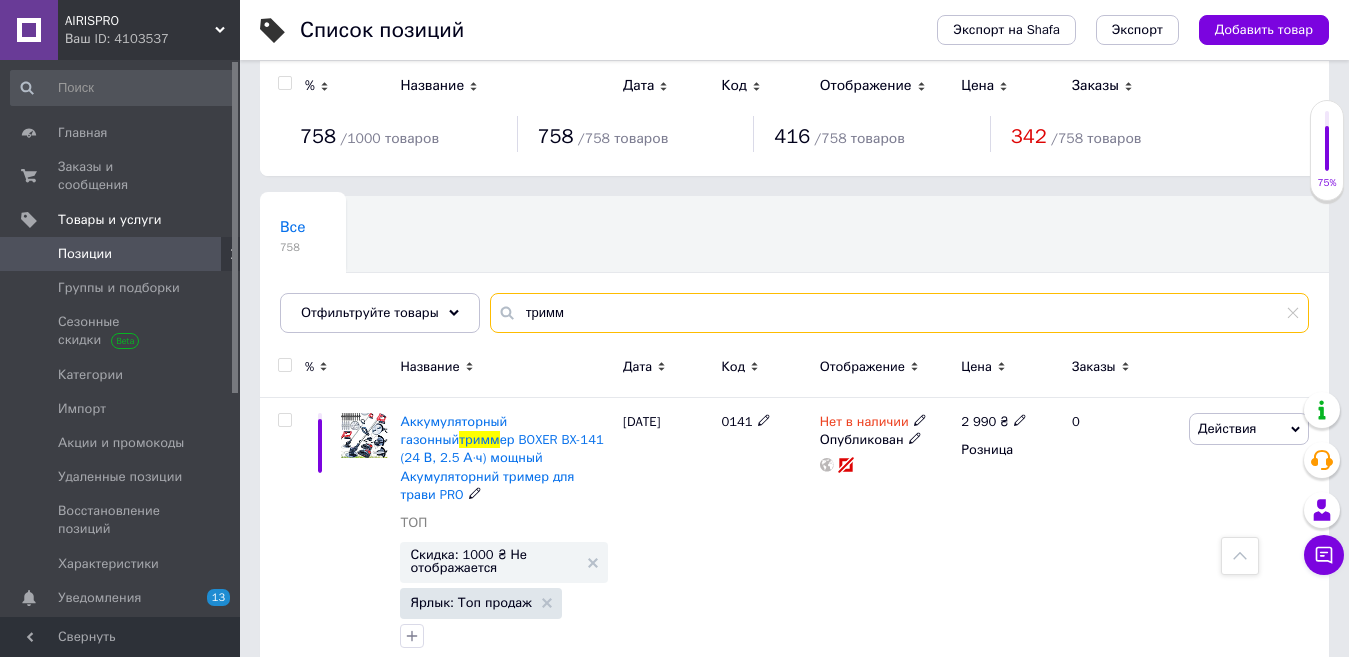scroll, scrollTop: 0, scrollLeft: 0, axis: both 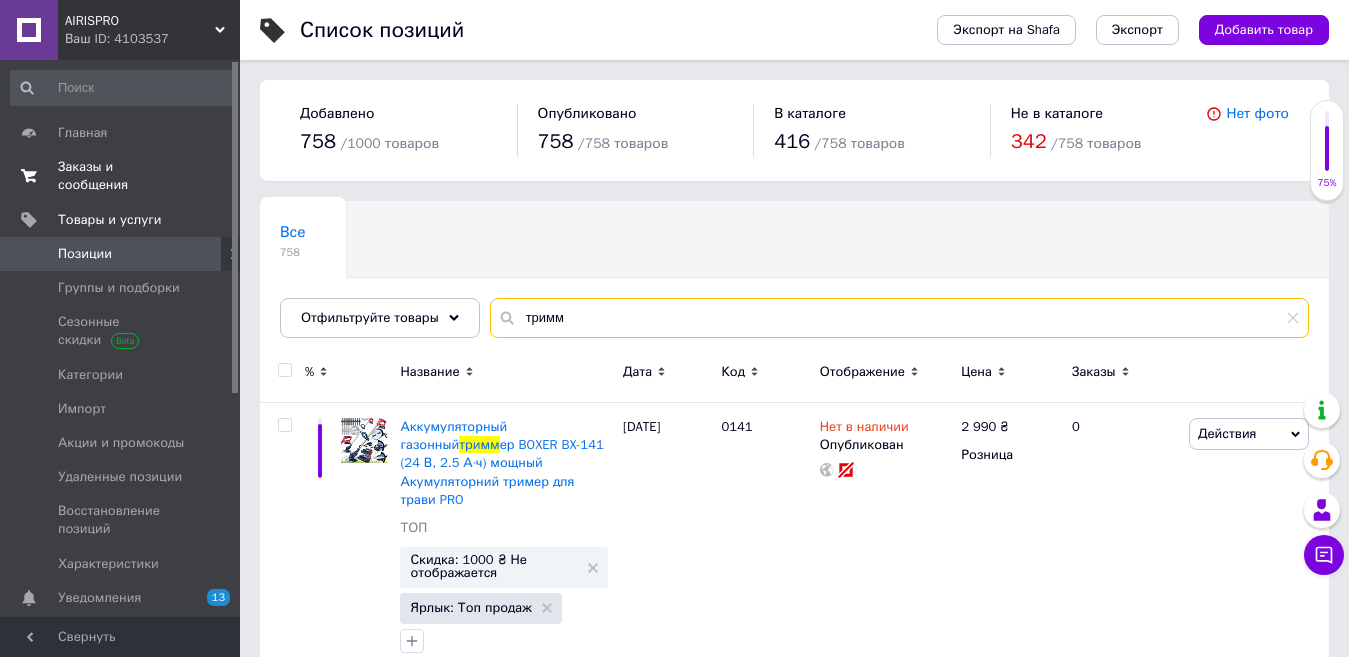 type on "тримм" 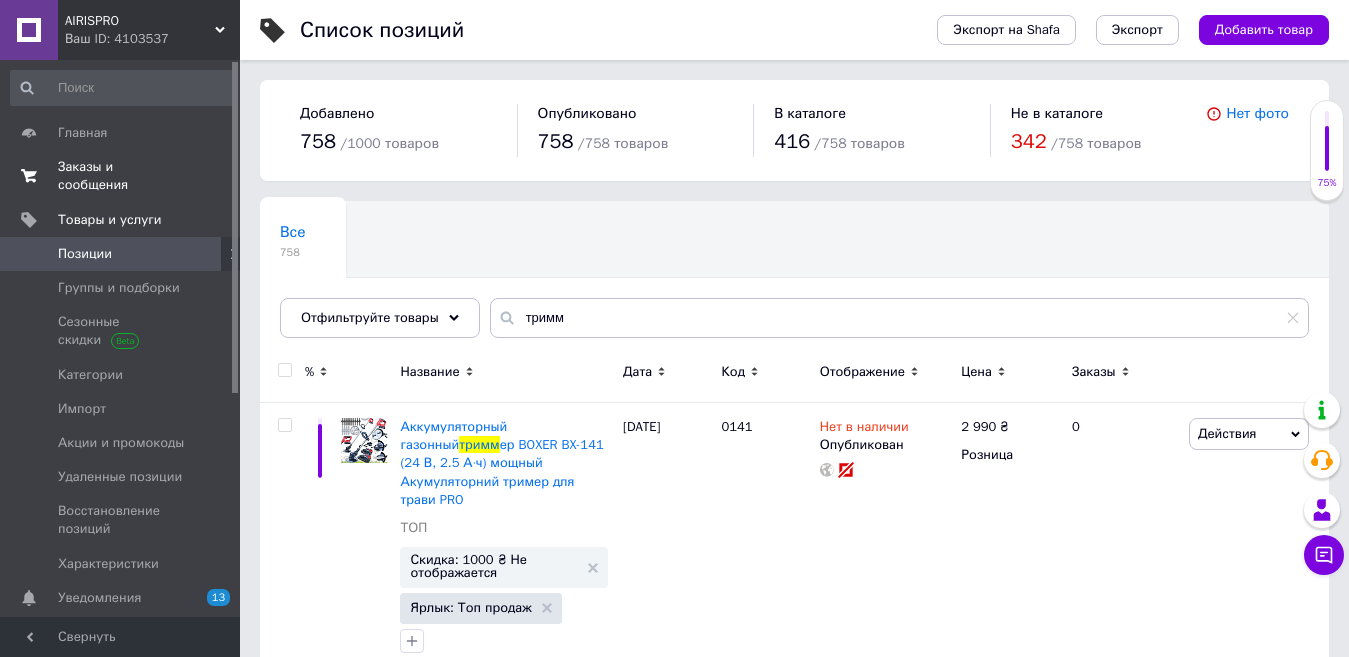 click on "Заказы и сообщения" at bounding box center [121, 176] 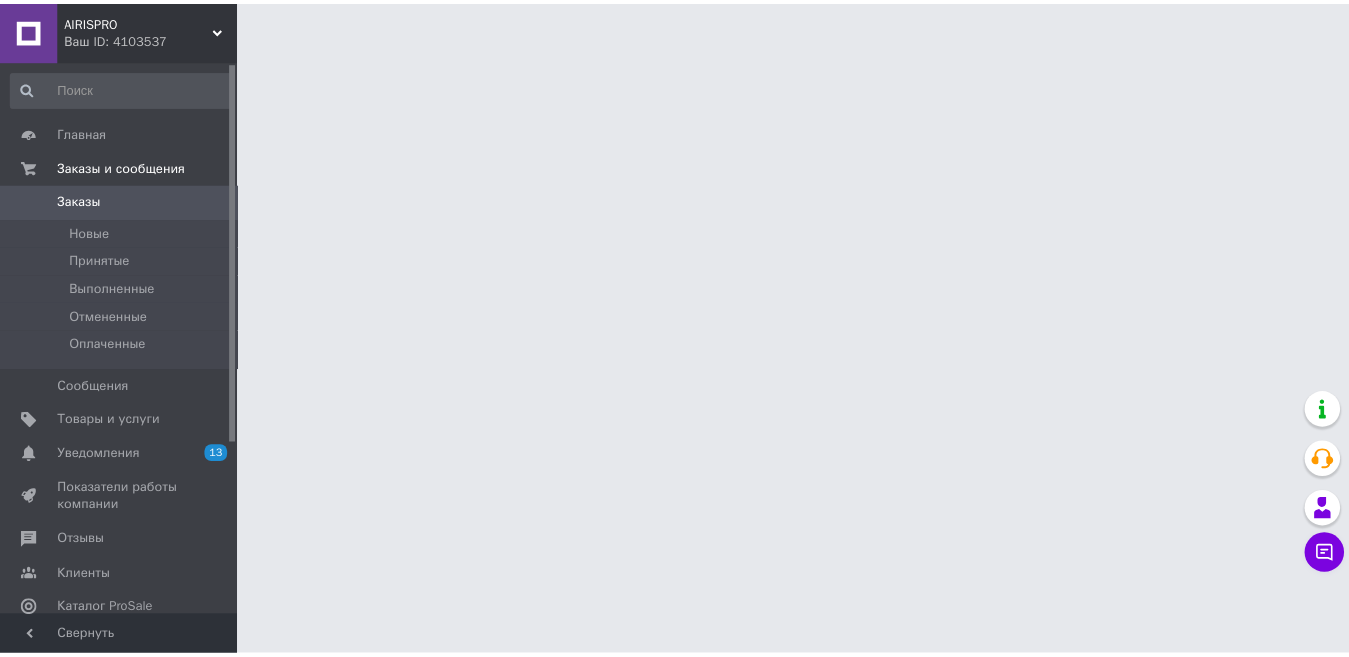 scroll, scrollTop: 0, scrollLeft: 0, axis: both 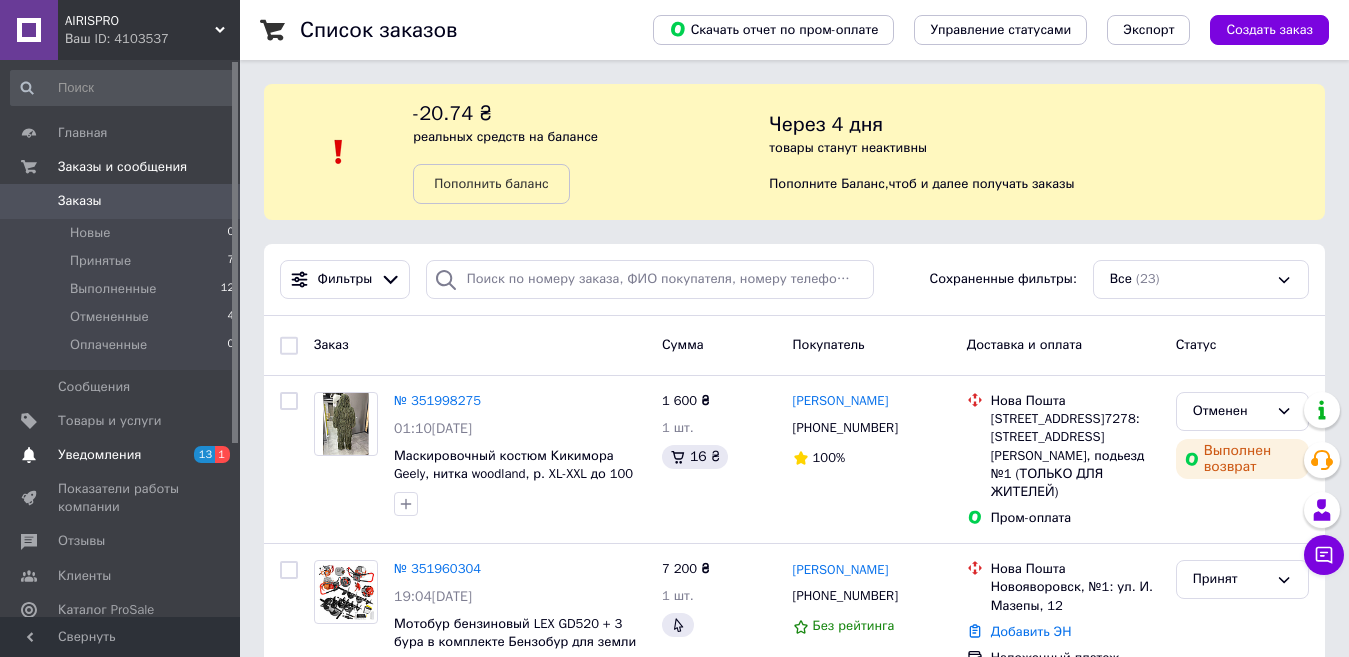 click on "Уведомления" at bounding box center [99, 455] 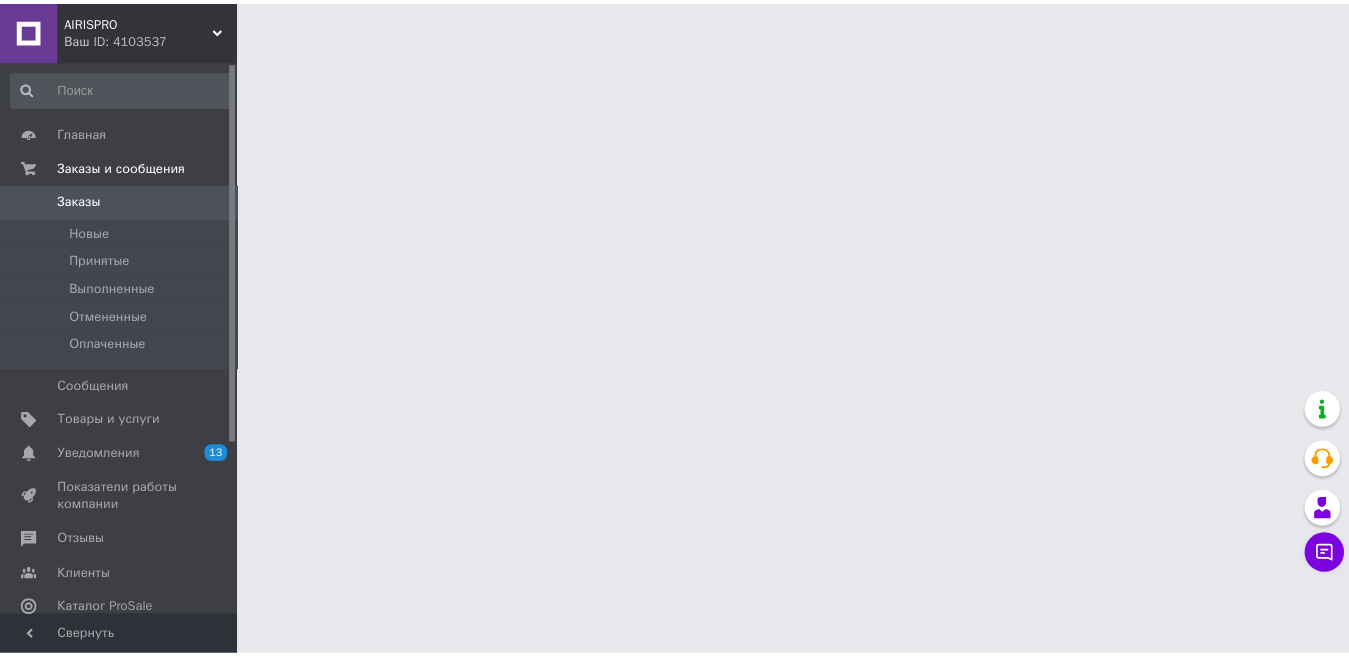 scroll, scrollTop: 0, scrollLeft: 0, axis: both 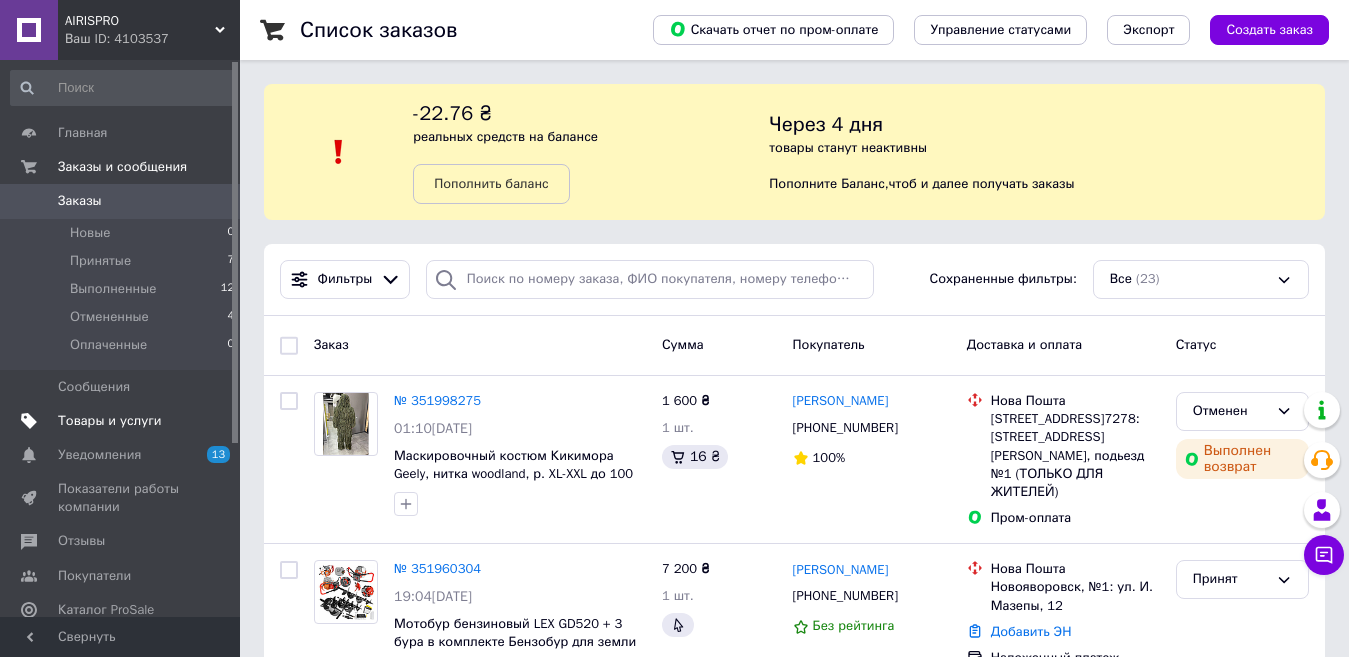 click on "Товары и услуги" at bounding box center [110, 421] 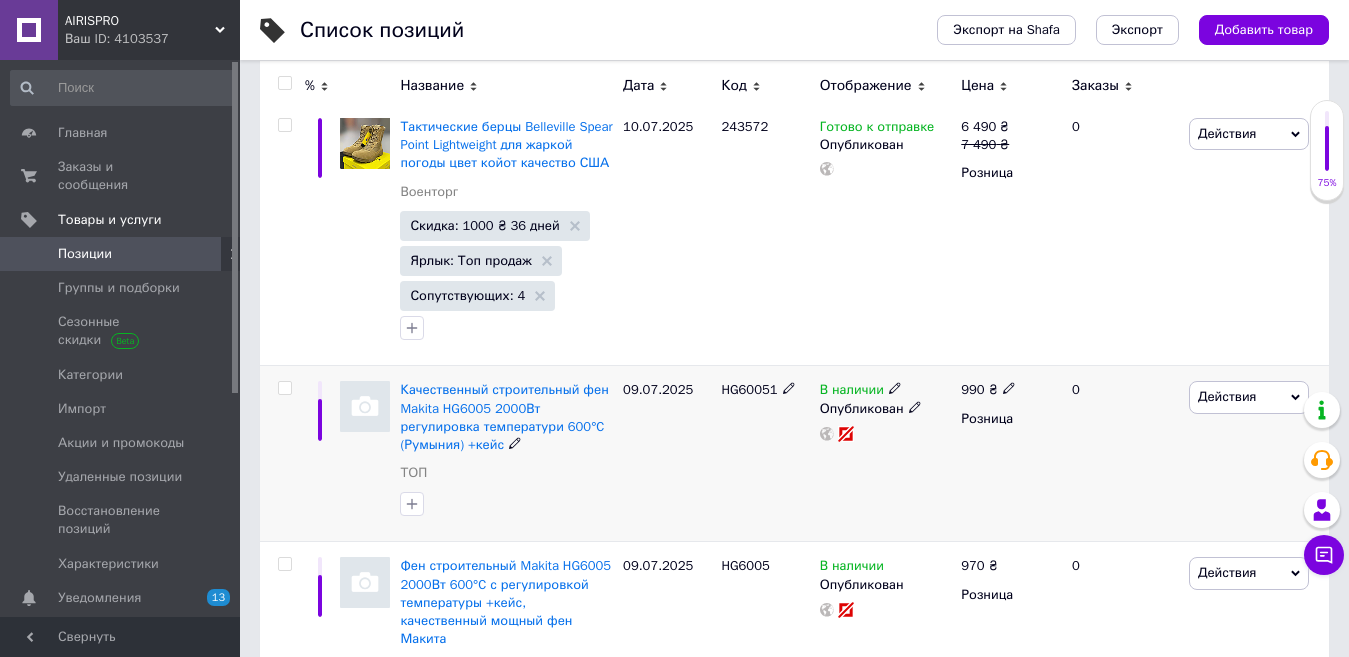 scroll, scrollTop: 400, scrollLeft: 0, axis: vertical 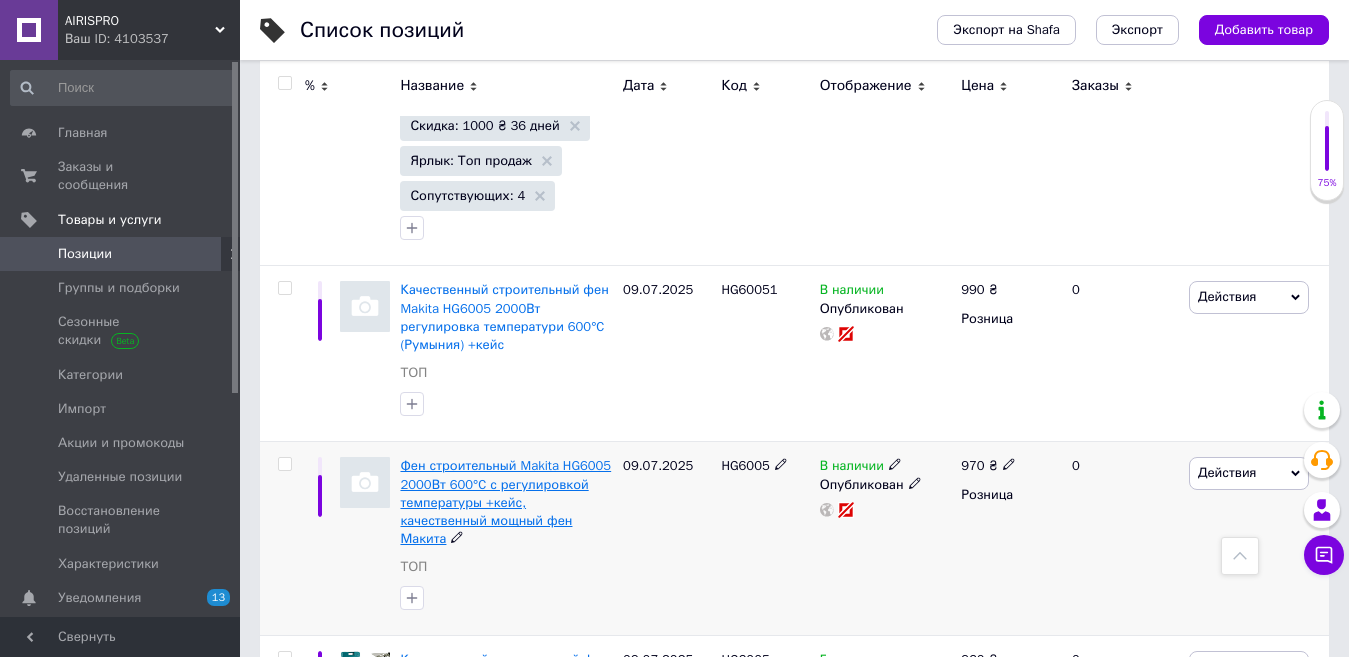 click on "Фен строительный Makita HG6005 2000Вт 600°C с регулировкой температуры +кейс, качественный мощный фен Макита" at bounding box center [505, 502] 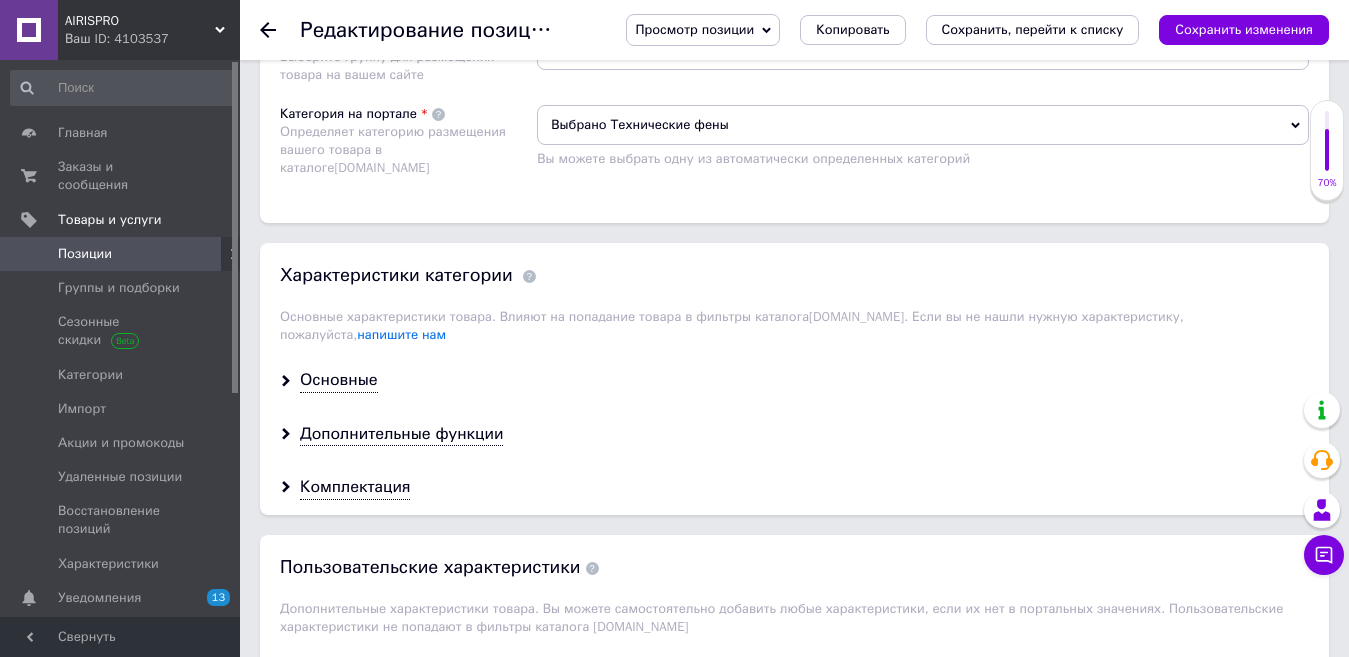 scroll, scrollTop: 1600, scrollLeft: 0, axis: vertical 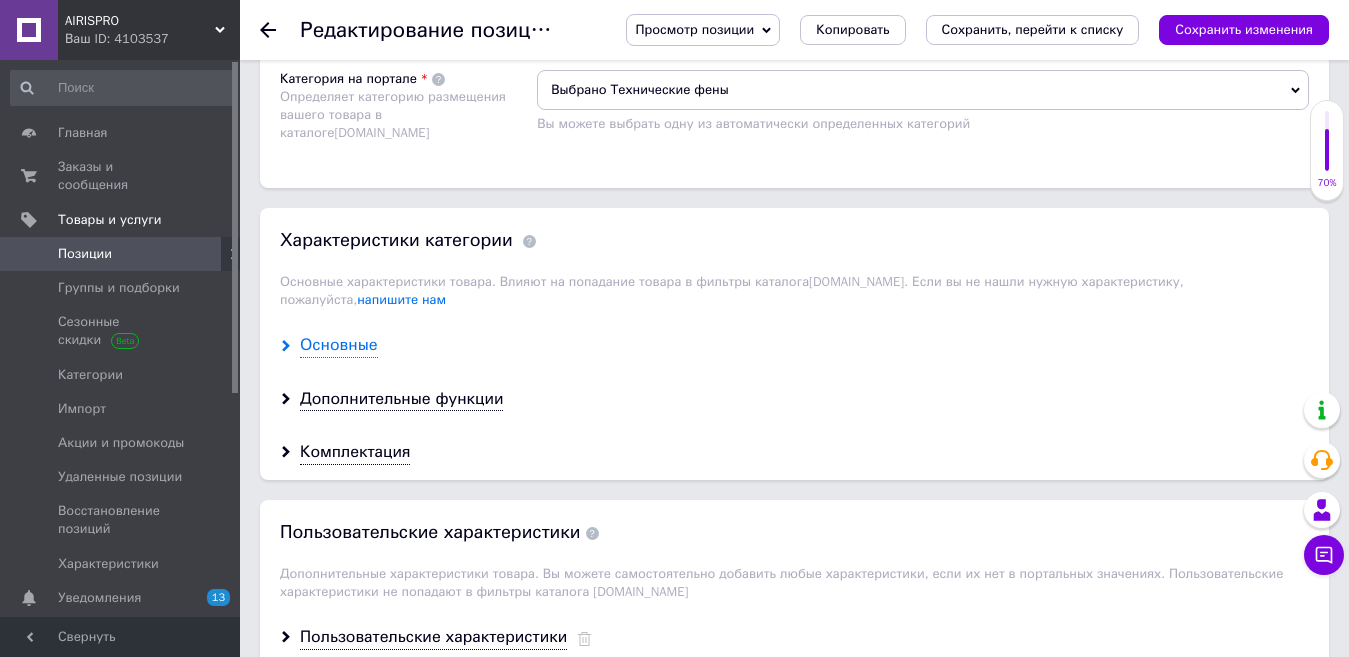 click on "Основные" at bounding box center [339, 345] 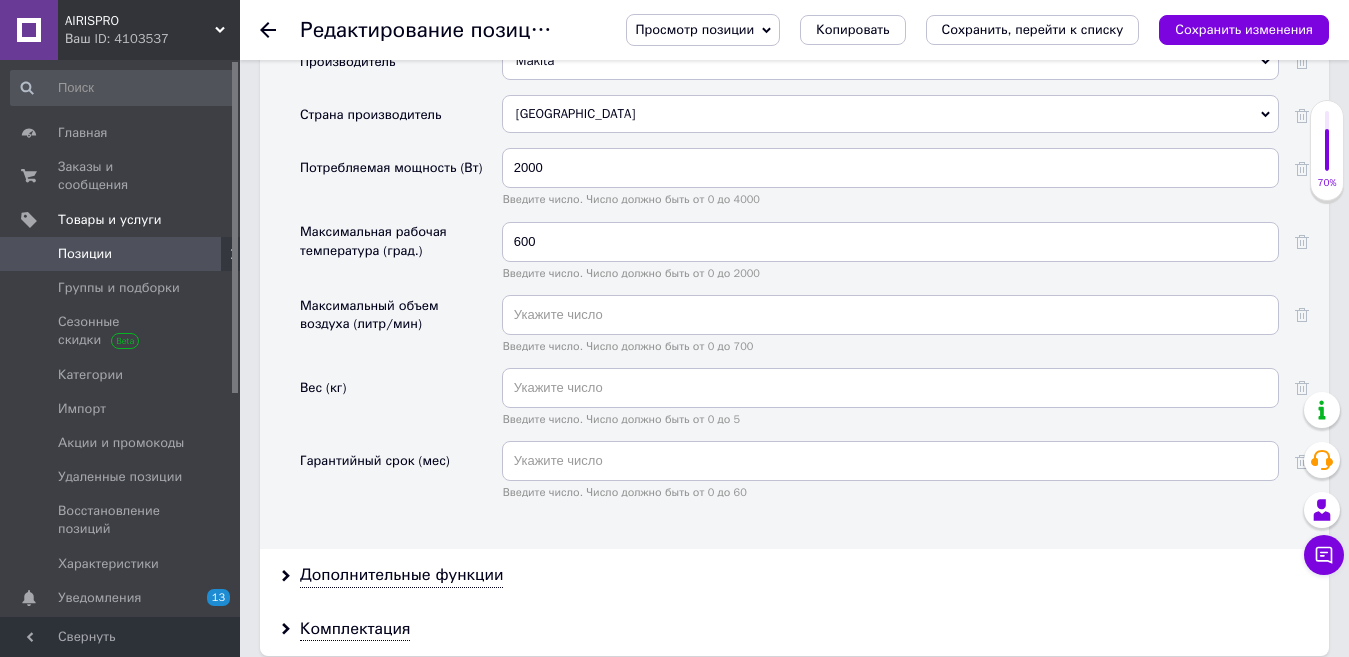 scroll, scrollTop: 2000, scrollLeft: 0, axis: vertical 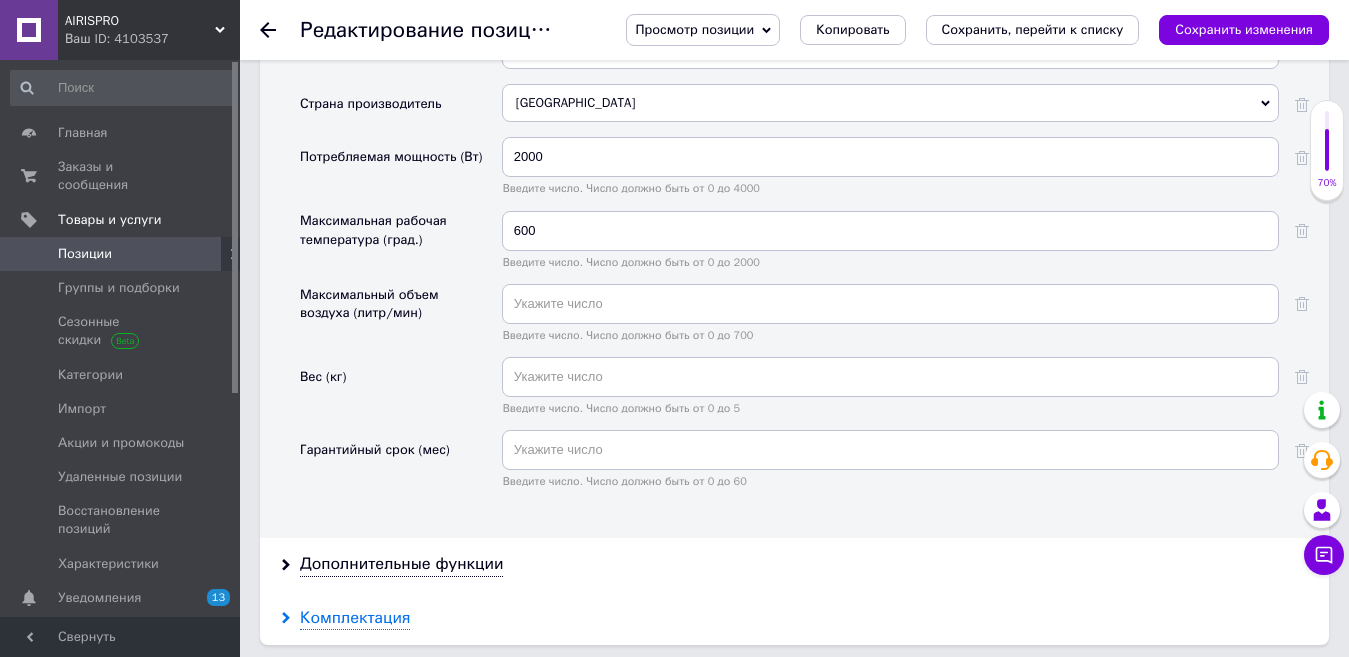 click on "Комплектация" at bounding box center (355, 618) 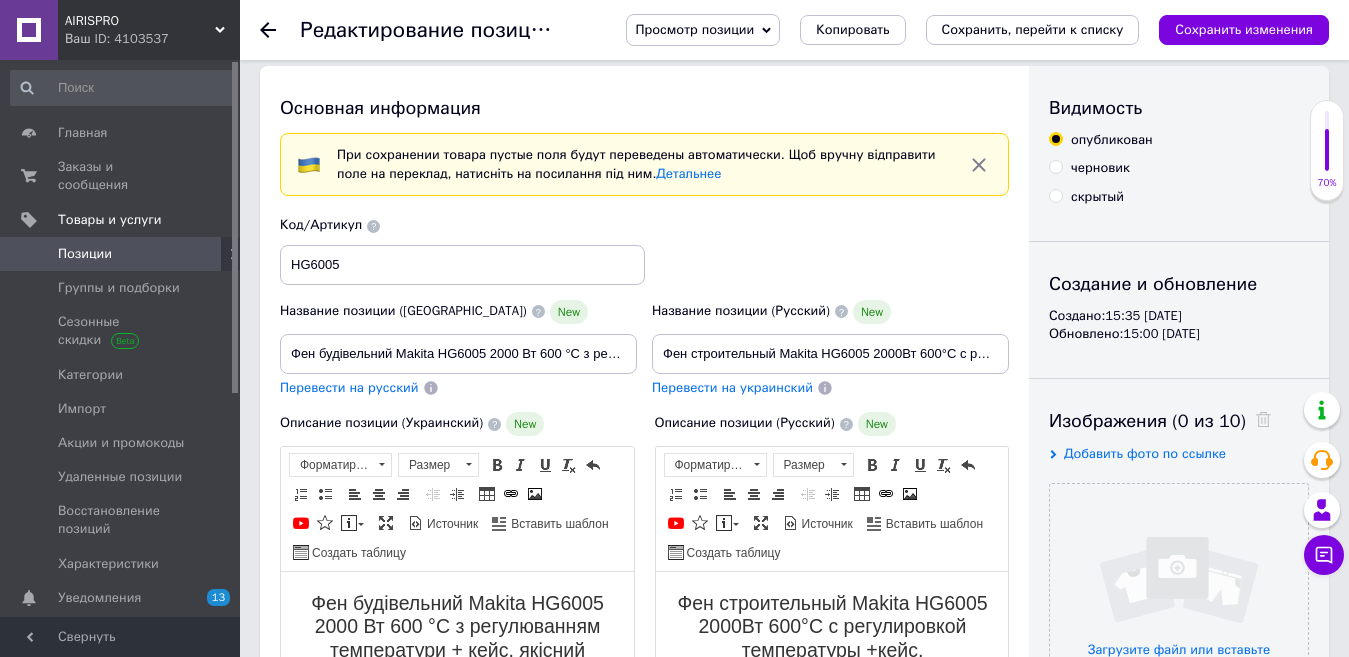 scroll, scrollTop: 0, scrollLeft: 0, axis: both 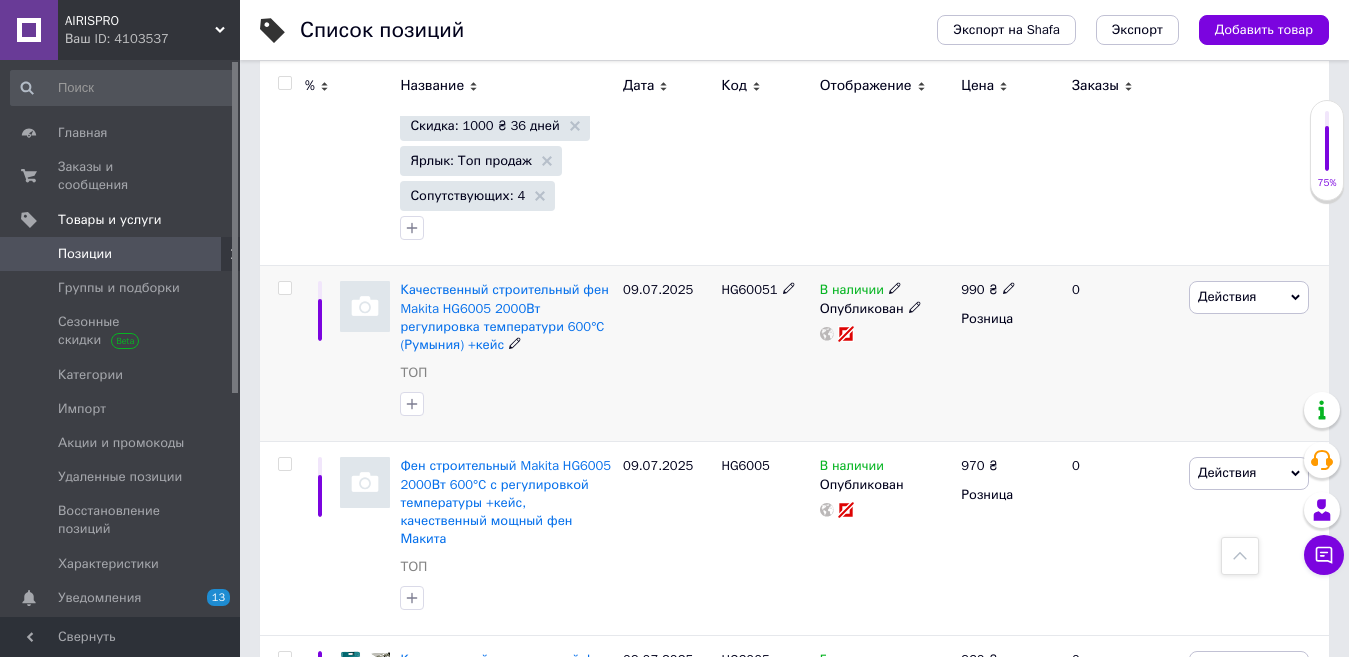 click 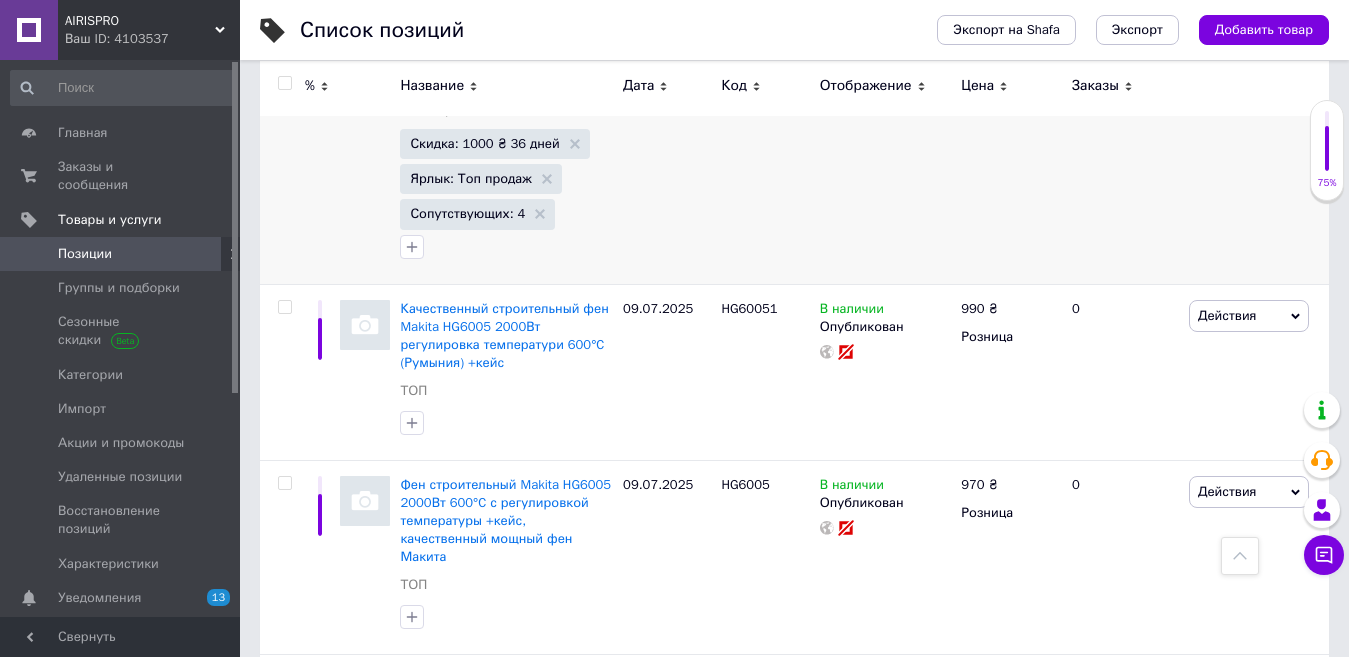 click on "6 490   ₴ 7 490   ₴ Розница" at bounding box center (1008, 144) 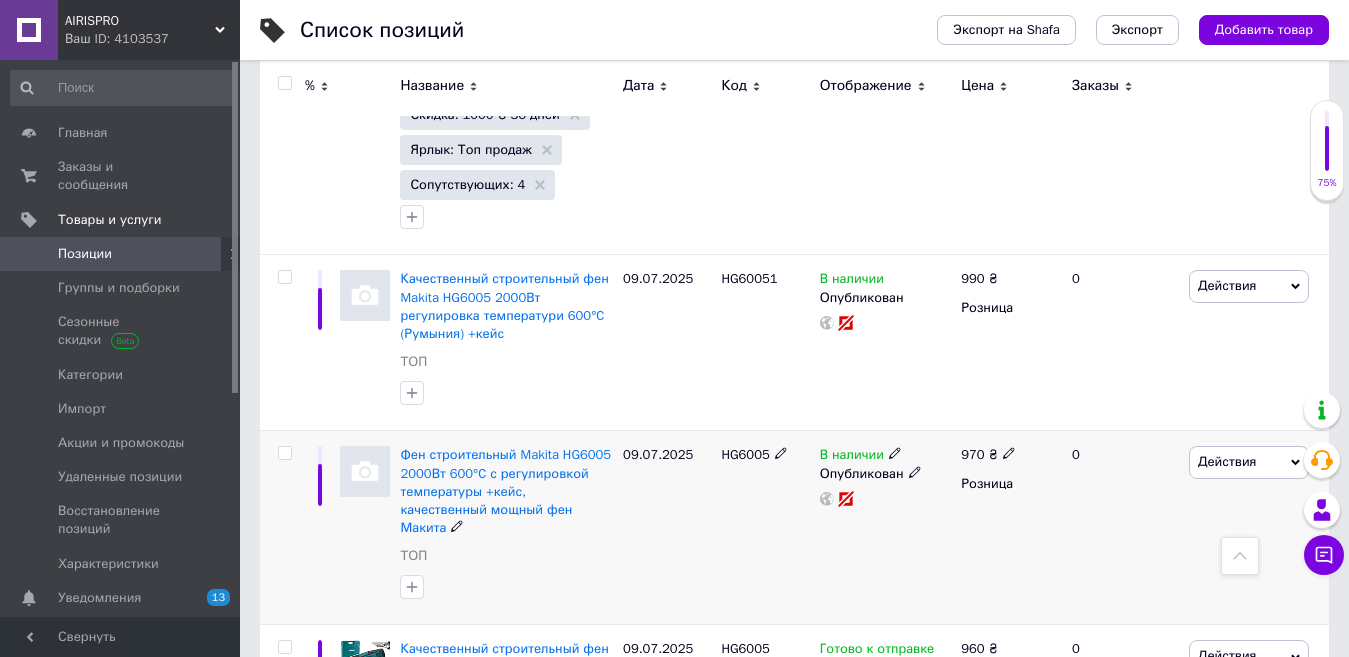 scroll, scrollTop: 400, scrollLeft: 0, axis: vertical 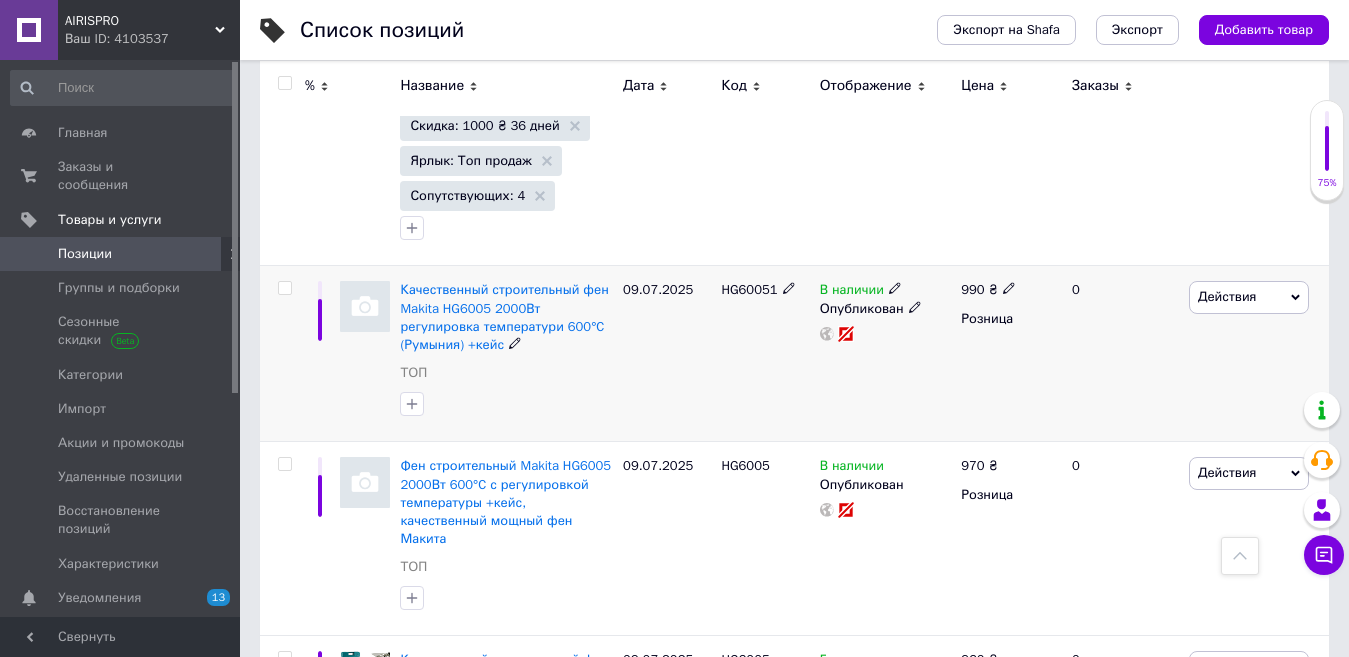 click on "Действия" at bounding box center [1249, 297] 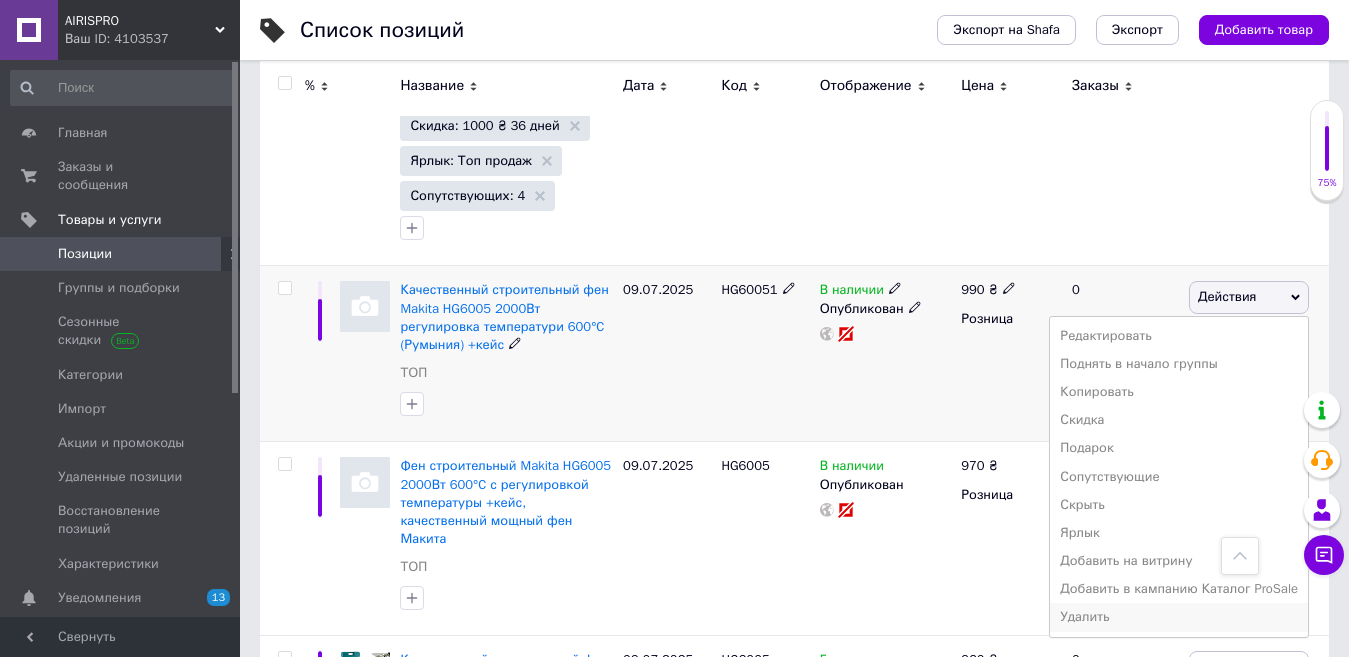 click on "Удалить" at bounding box center (1179, 617) 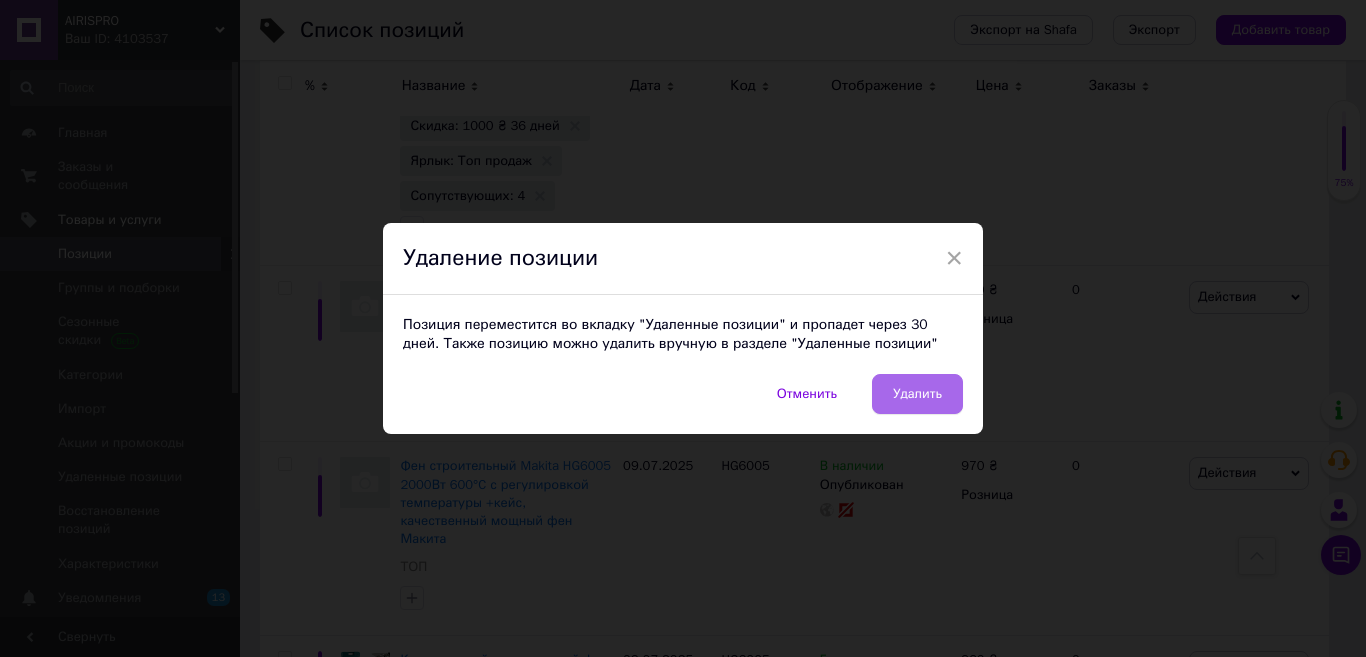 click on "Удалить" at bounding box center [917, 394] 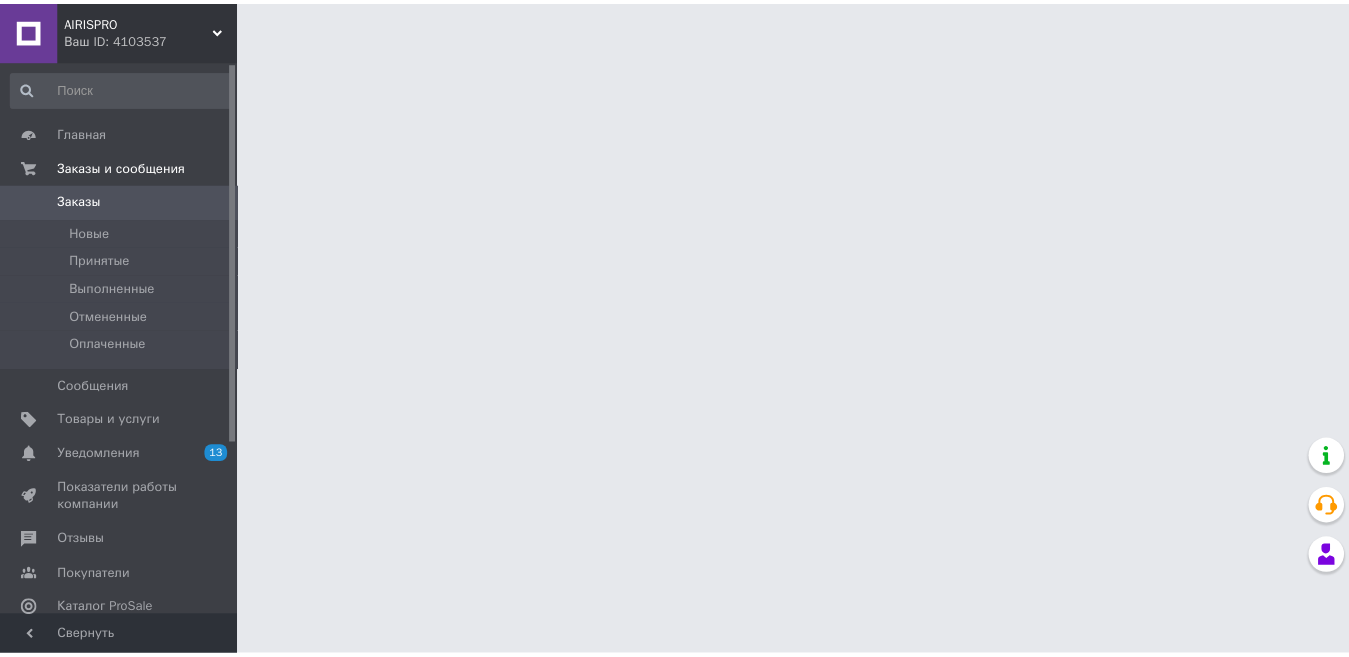 scroll, scrollTop: 0, scrollLeft: 0, axis: both 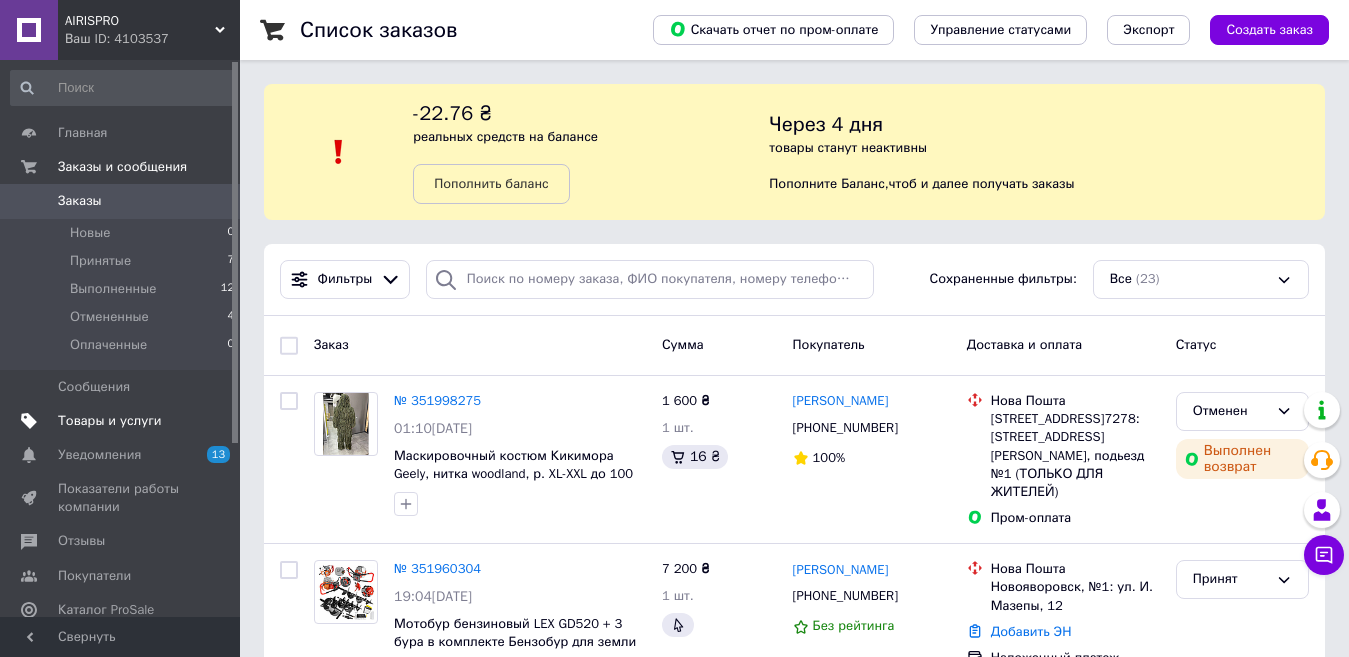 click on "Товары и услуги" at bounding box center [123, 421] 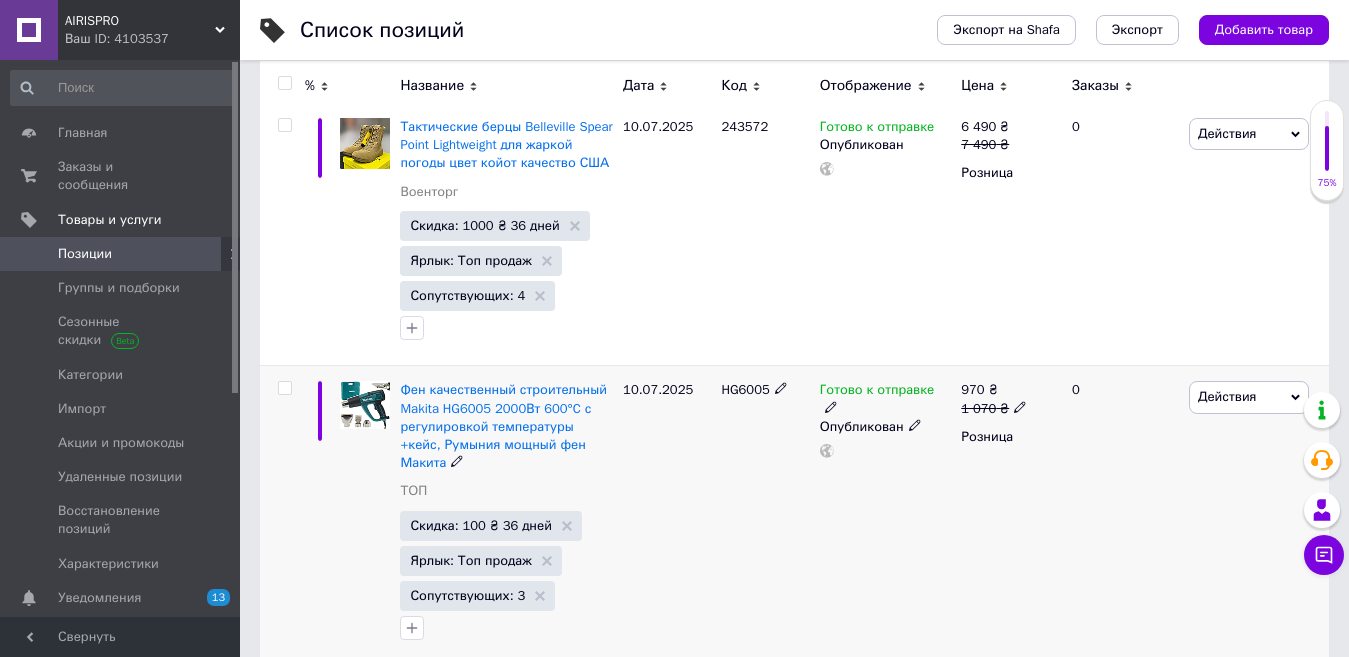 scroll, scrollTop: 0, scrollLeft: 0, axis: both 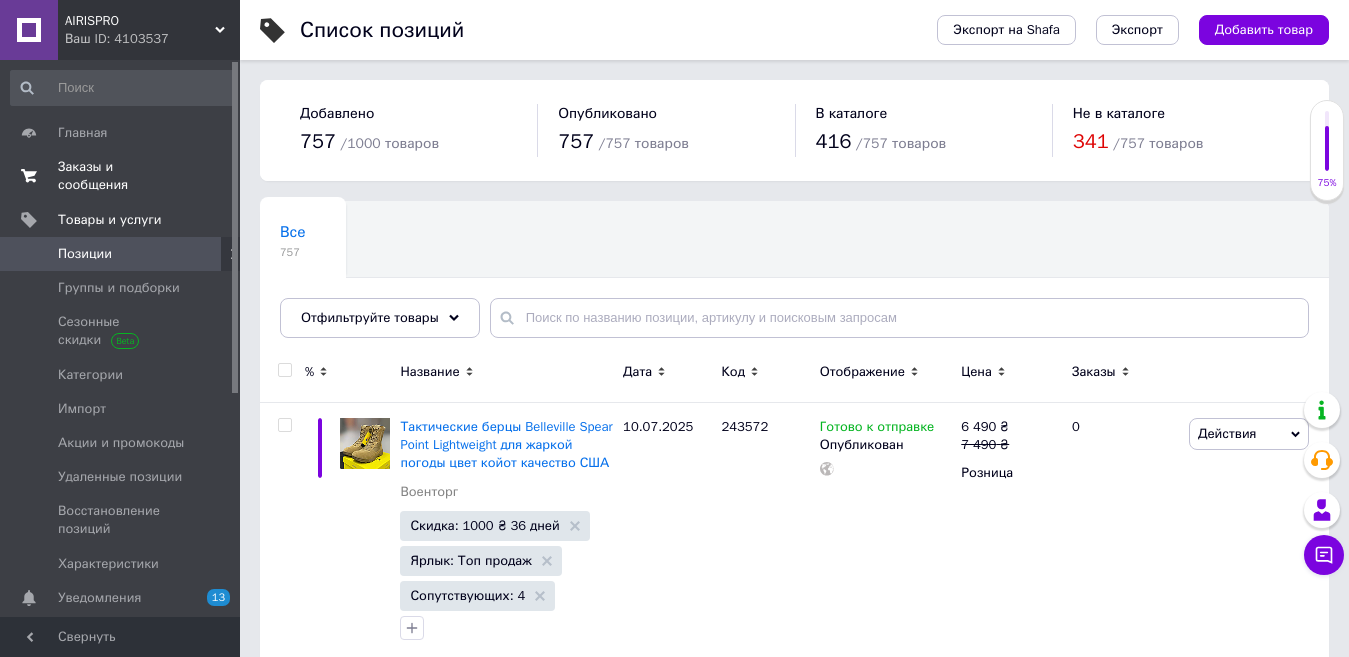 click on "Заказы и сообщения" at bounding box center [121, 176] 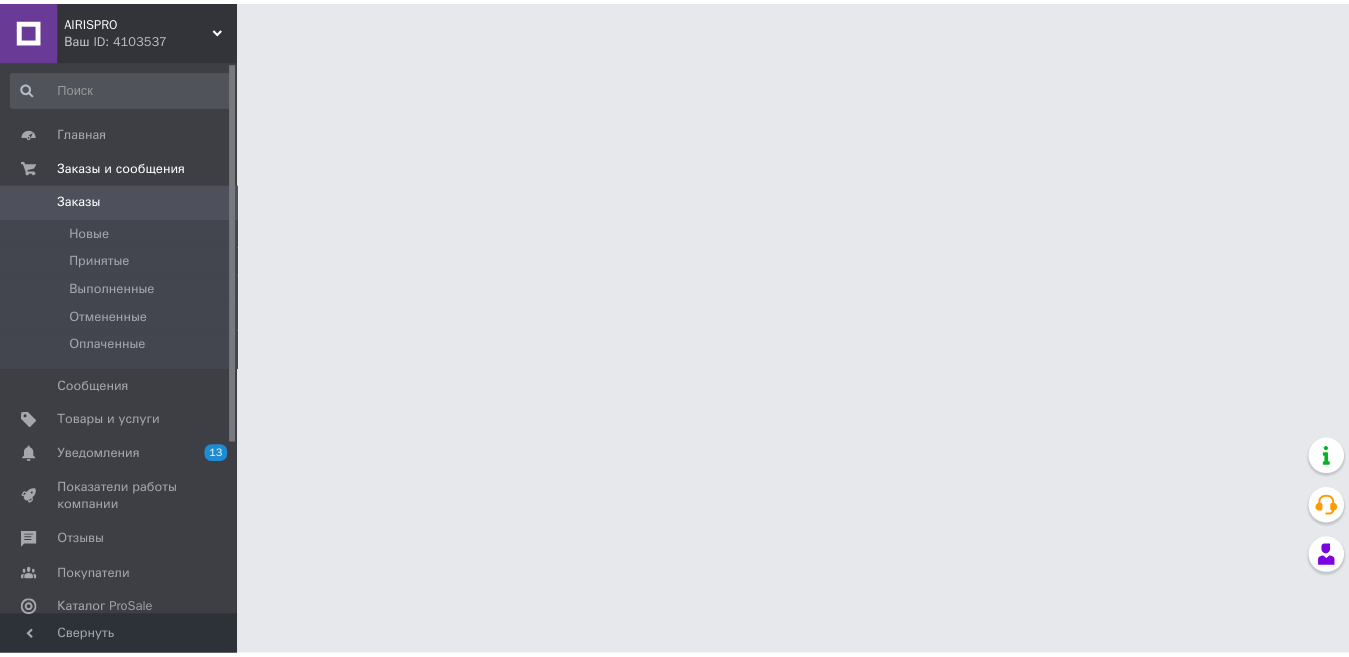 scroll, scrollTop: 0, scrollLeft: 0, axis: both 